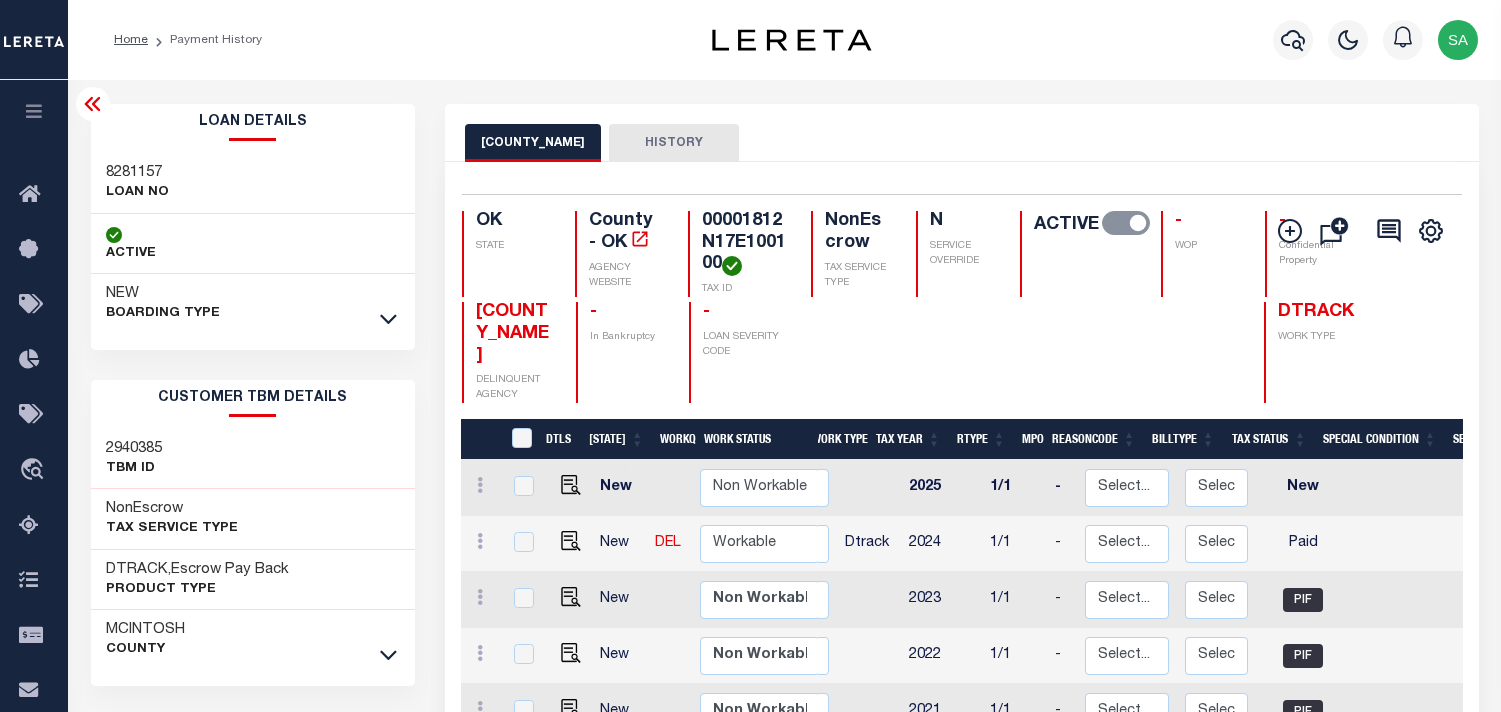 scroll, scrollTop: 0, scrollLeft: 0, axis: both 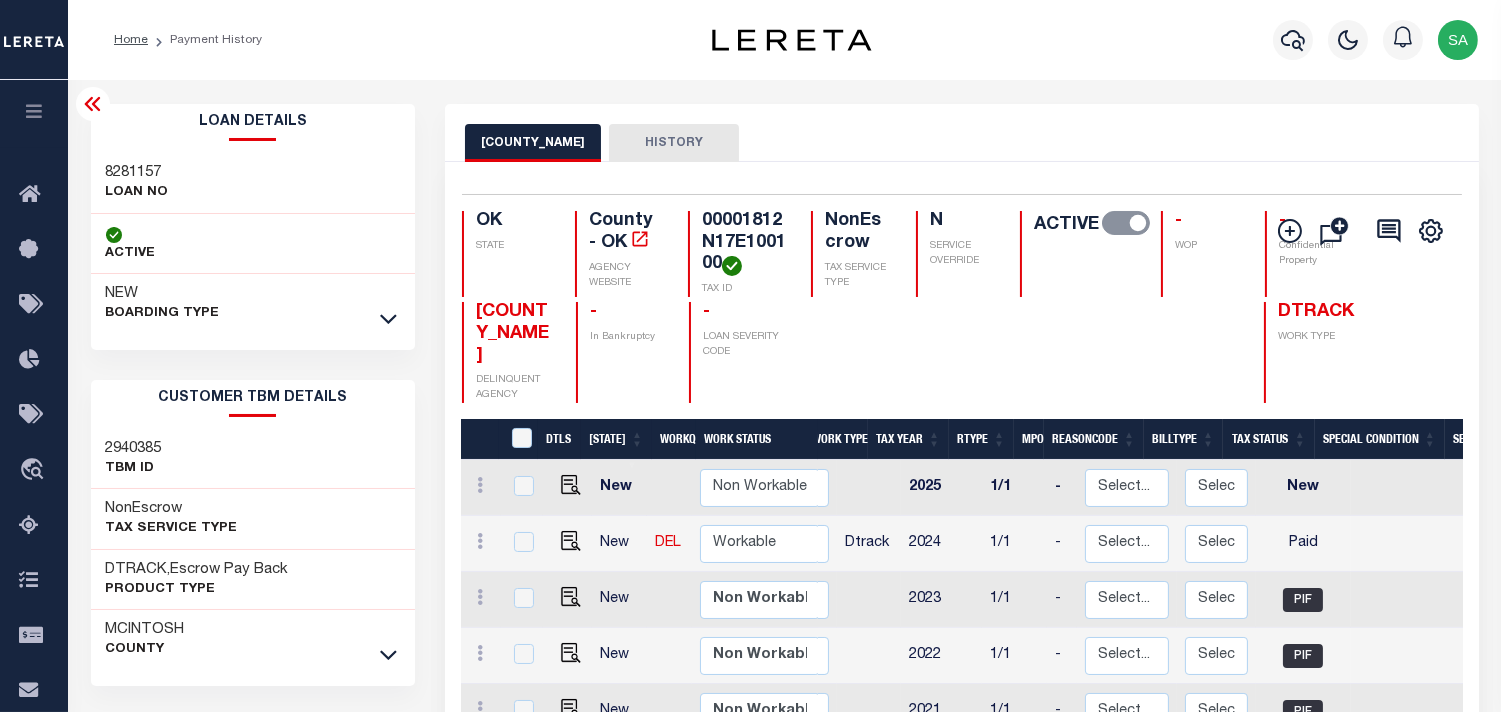 click on "[COUNTY] COUNTY" at bounding box center [962, 142] 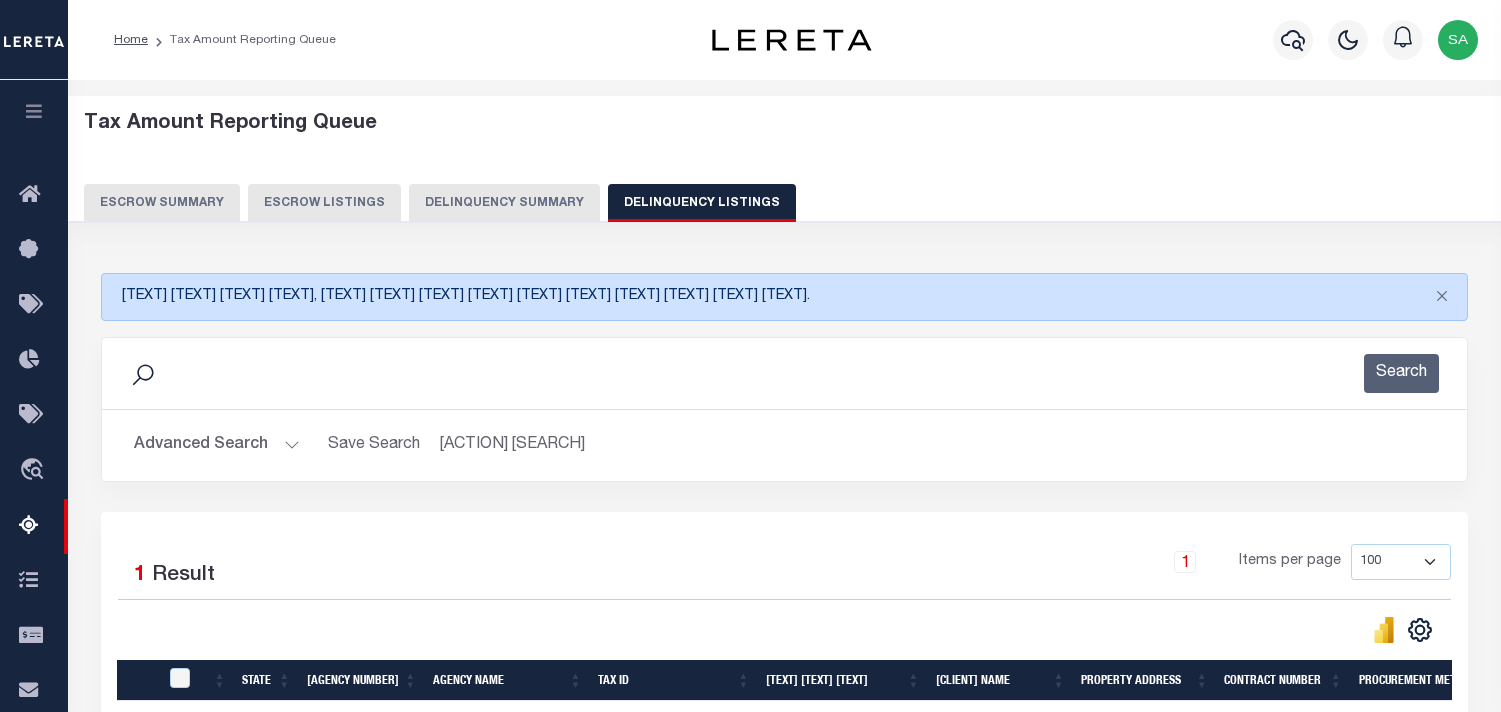 click on "Advanced Search" at bounding box center (217, 445) 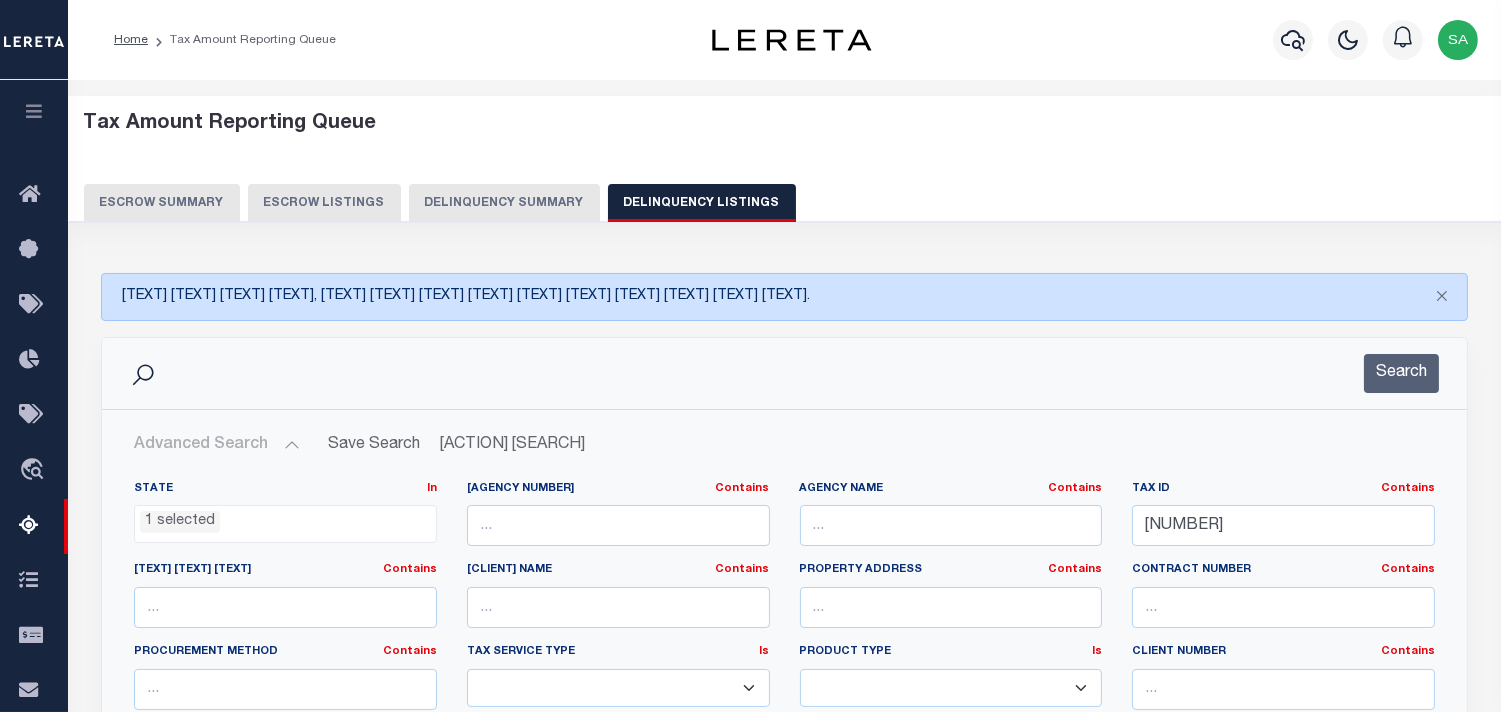 scroll, scrollTop: 882, scrollLeft: 0, axis: vertical 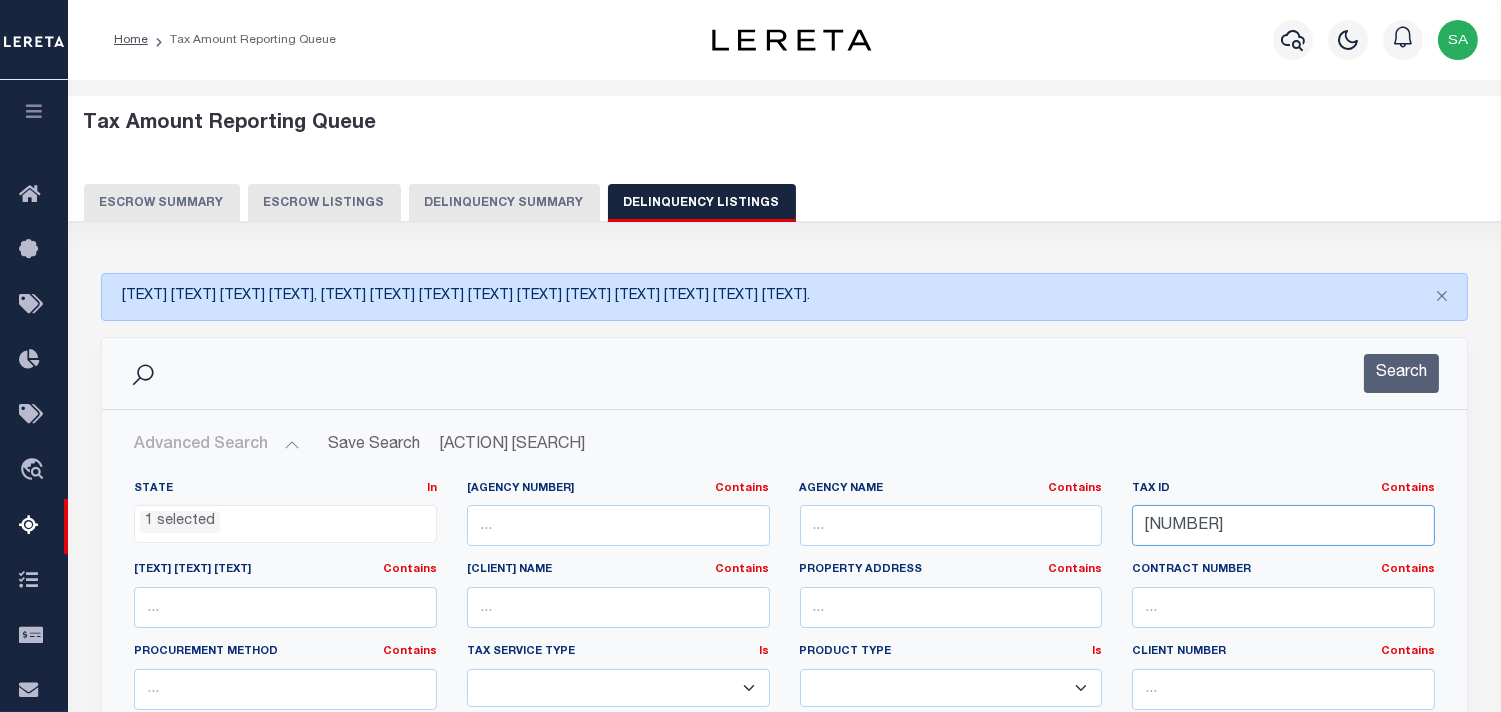 drag, startPoint x: 1337, startPoint y: 524, endPoint x: 975, endPoint y: 531, distance: 362.0677 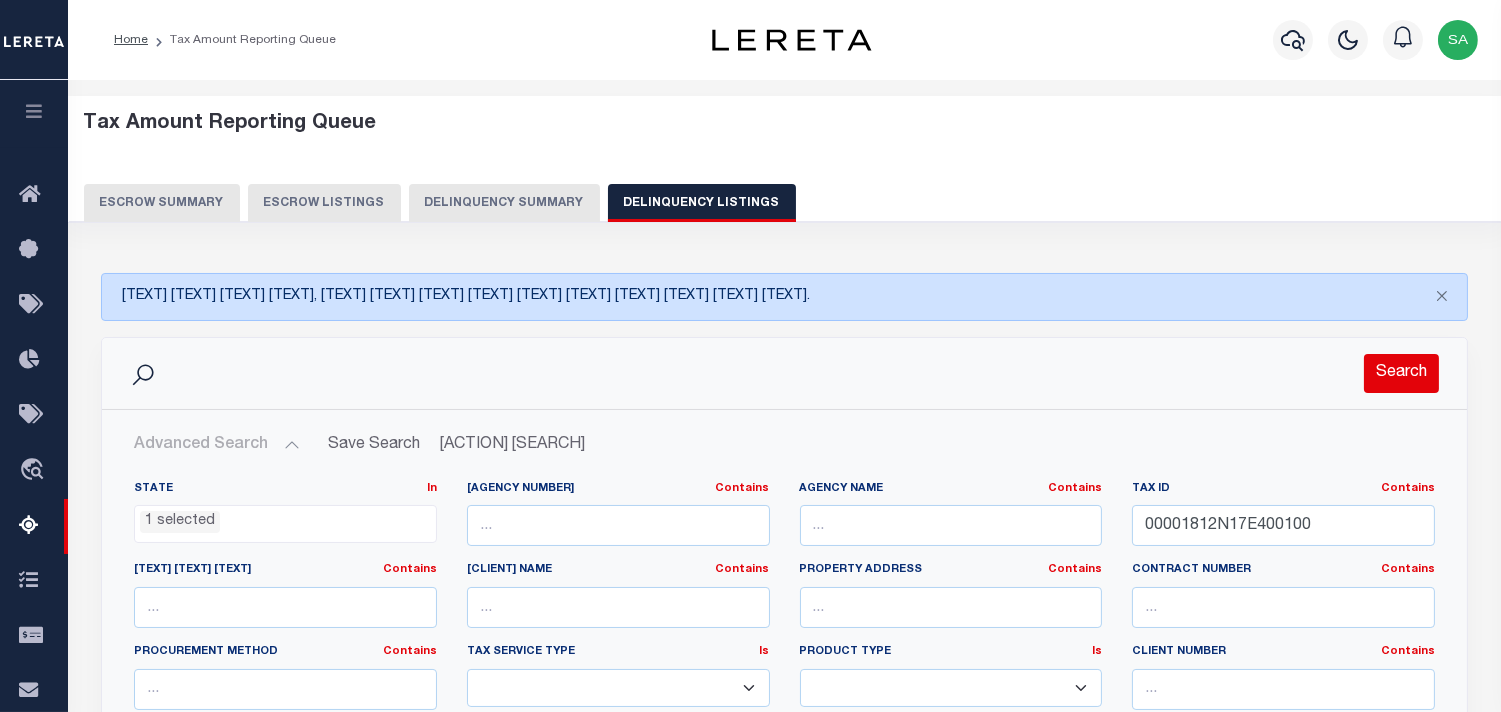 click on "Search" at bounding box center [1401, 373] 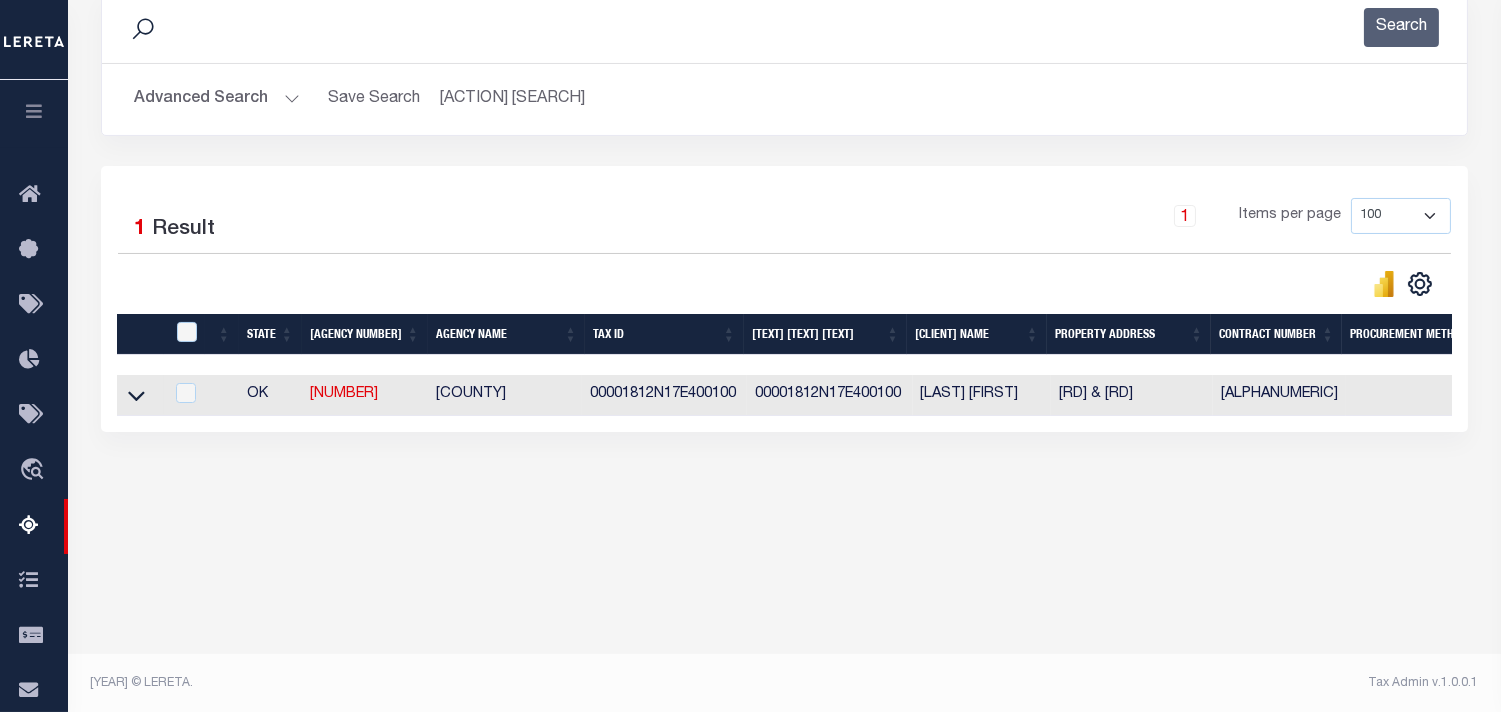 scroll, scrollTop: 347, scrollLeft: 0, axis: vertical 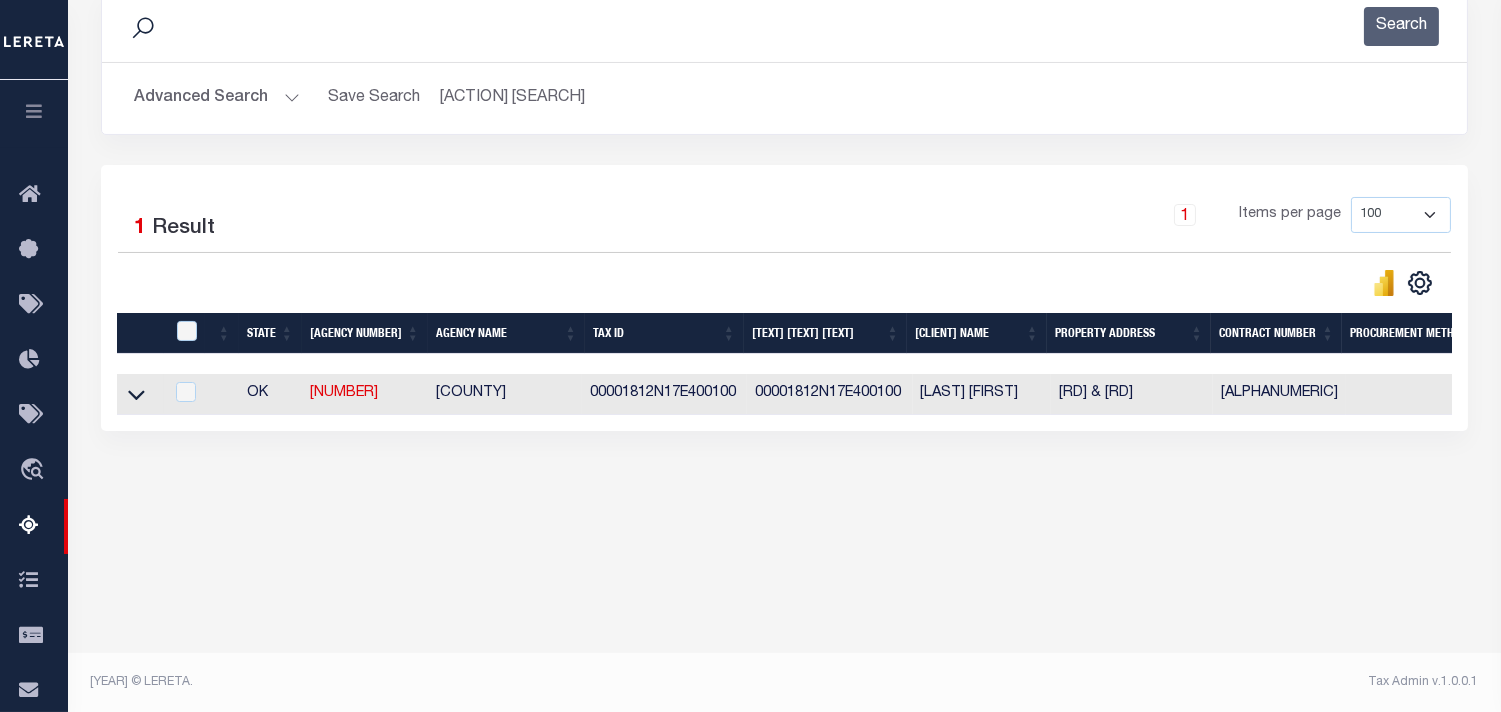 click on "Tax Amount Reporting Queue
Escrow Summary
Escrow Listings" at bounding box center (784, 172) 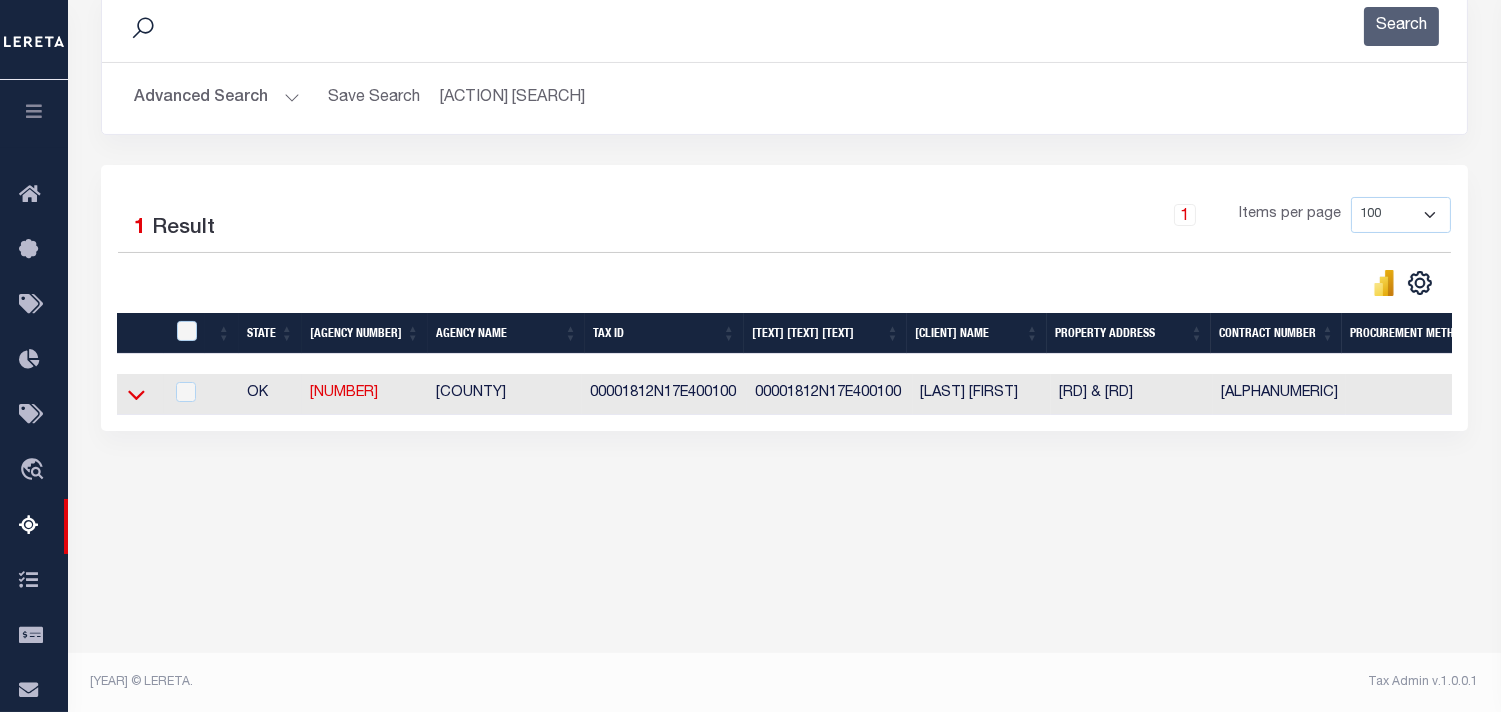 click at bounding box center (136, 394) 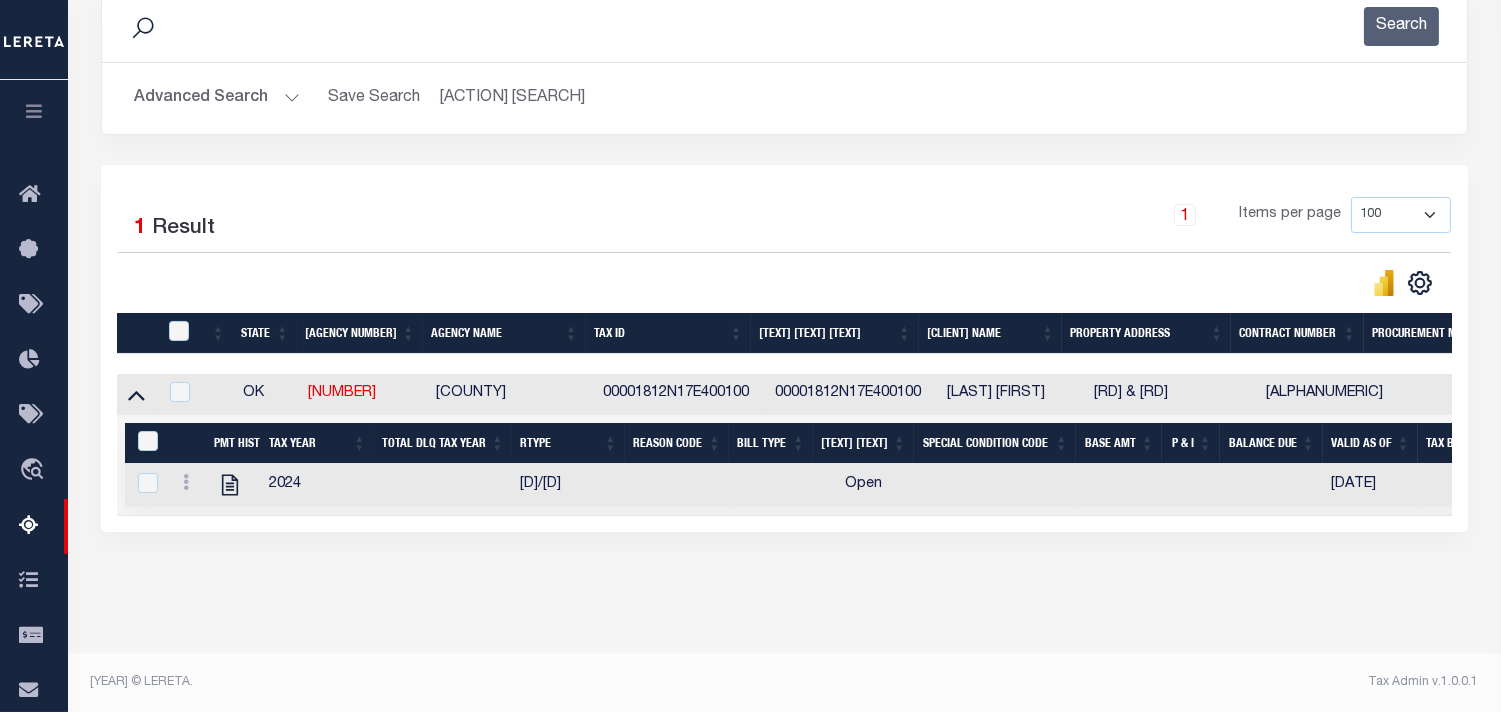 scroll, scrollTop: 0, scrollLeft: 0, axis: both 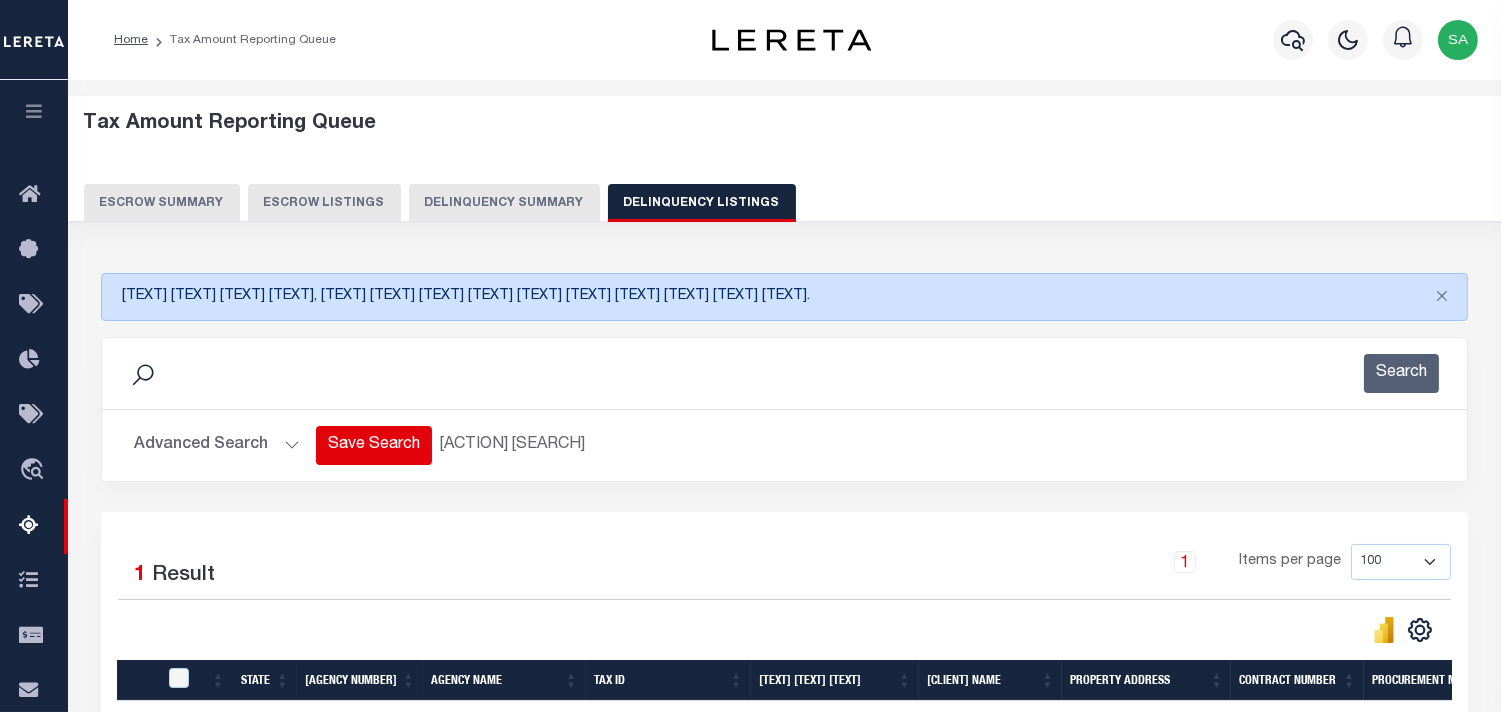 click on "Advanced Search" at bounding box center (217, 445) 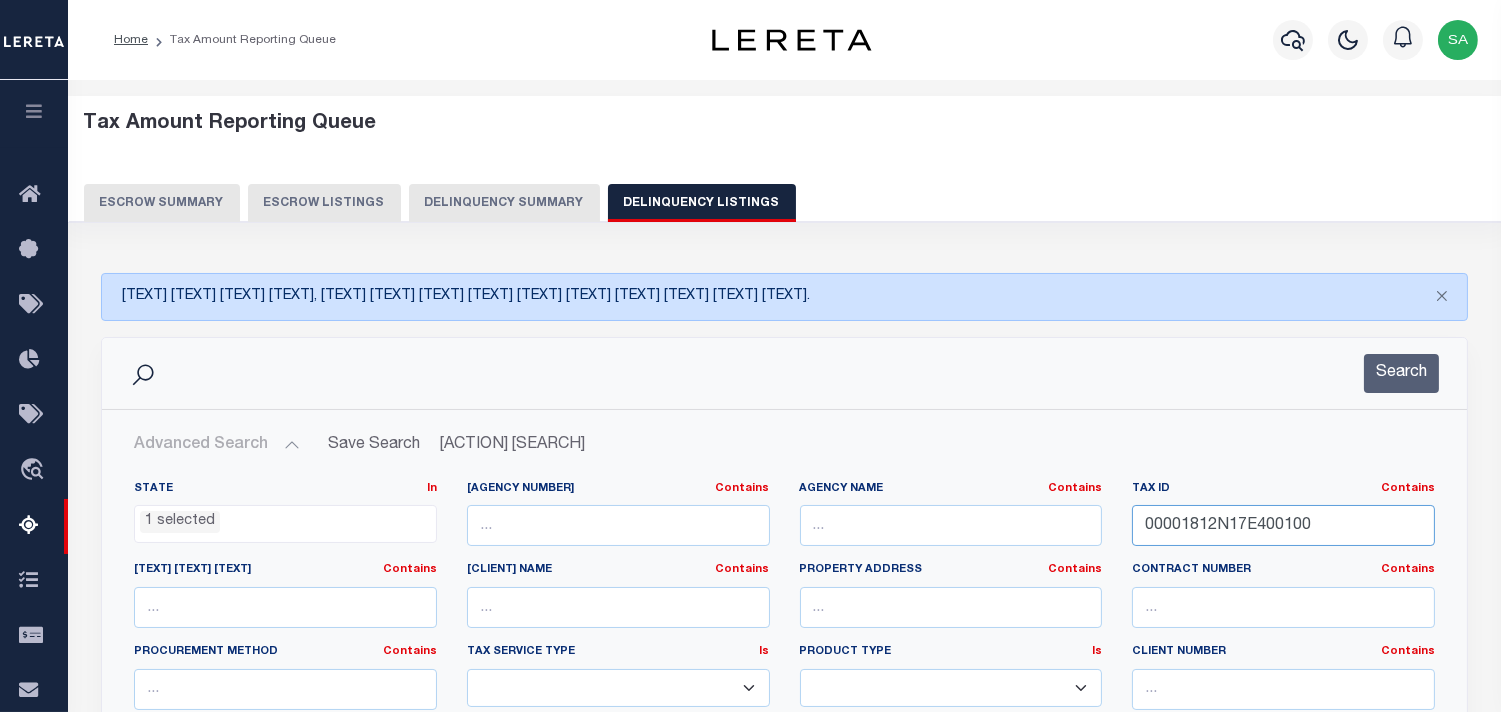 drag, startPoint x: 1316, startPoint y: 523, endPoint x: 880, endPoint y: 532, distance: 436.09286 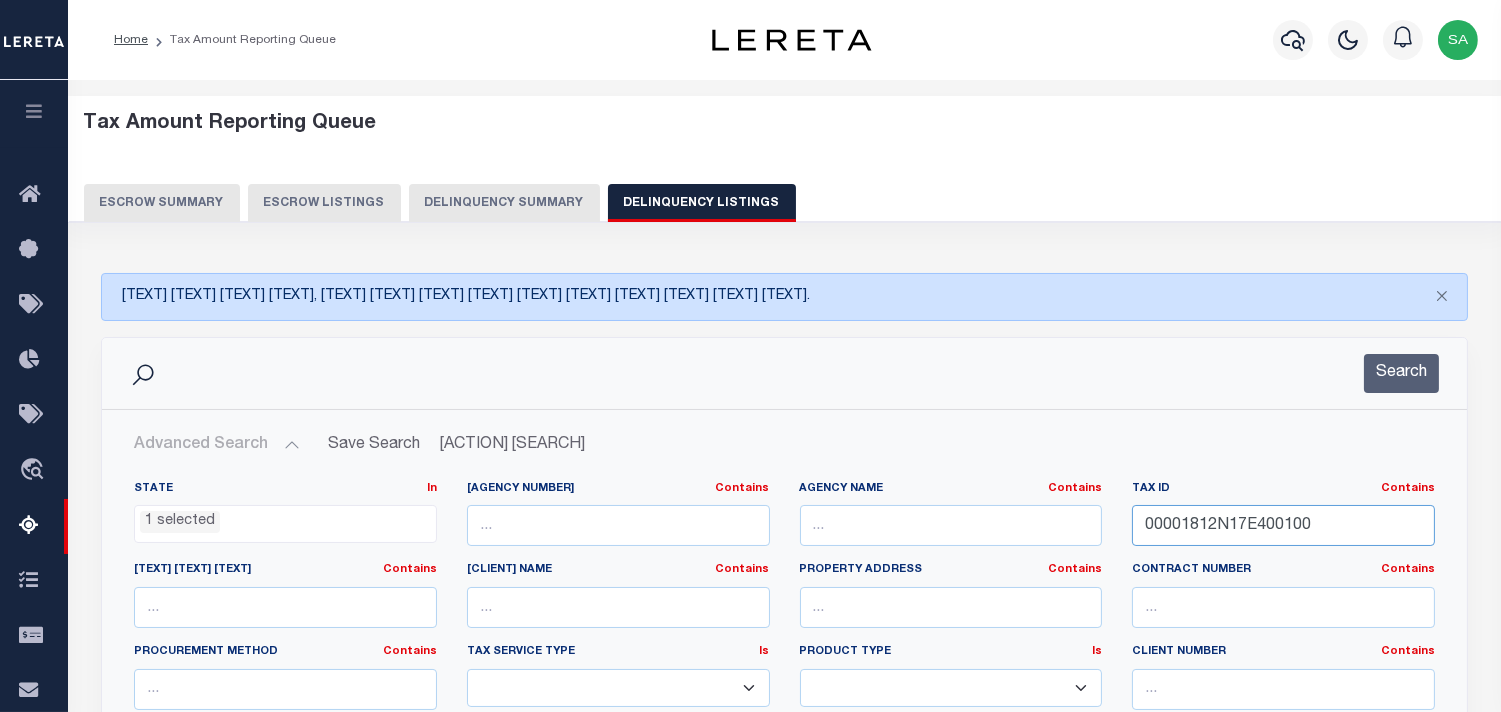 click on "State
In
In
AK AL AR AZ CA CO CT DC DE FL GA GU HI IA ID IL IN KS KY LA MA MD ME MI MN MO MS MT NC ND NE NH NJ NM NV NY OH OK OR PA PR RI SC SD TN TX UT VA VI VT WA WI WV WY 1 selected
Agency Number
Contains
Contains" at bounding box center (784, 685) 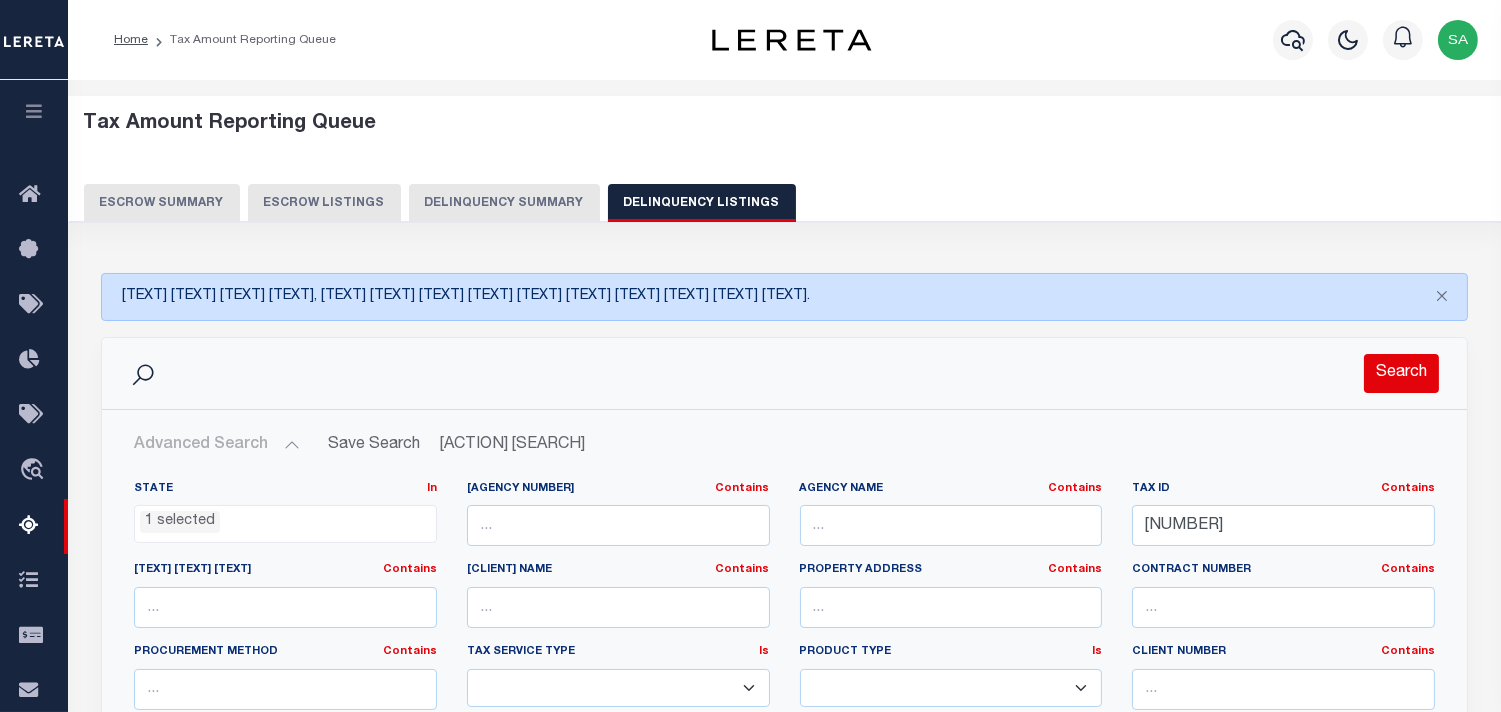 click on "Search" at bounding box center [1401, 373] 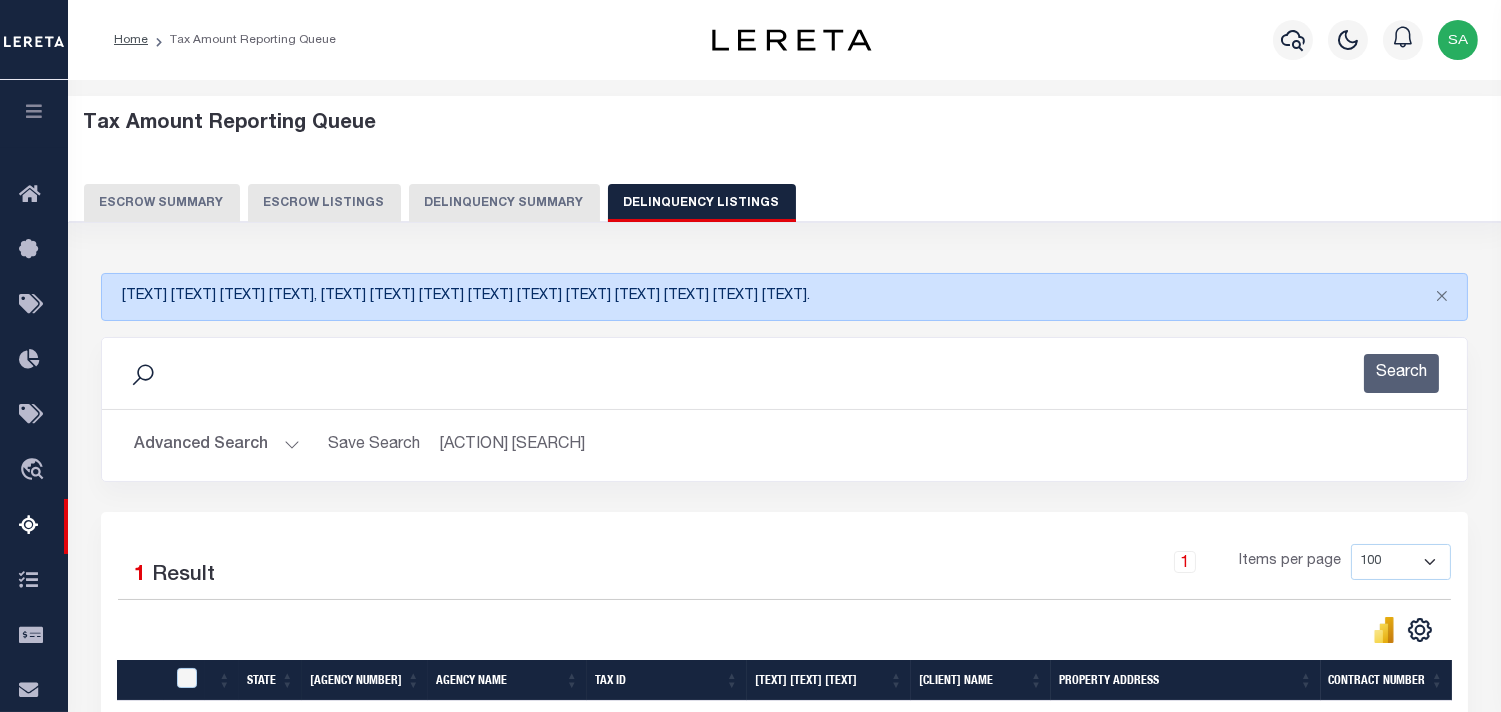 scroll, scrollTop: 333, scrollLeft: 0, axis: vertical 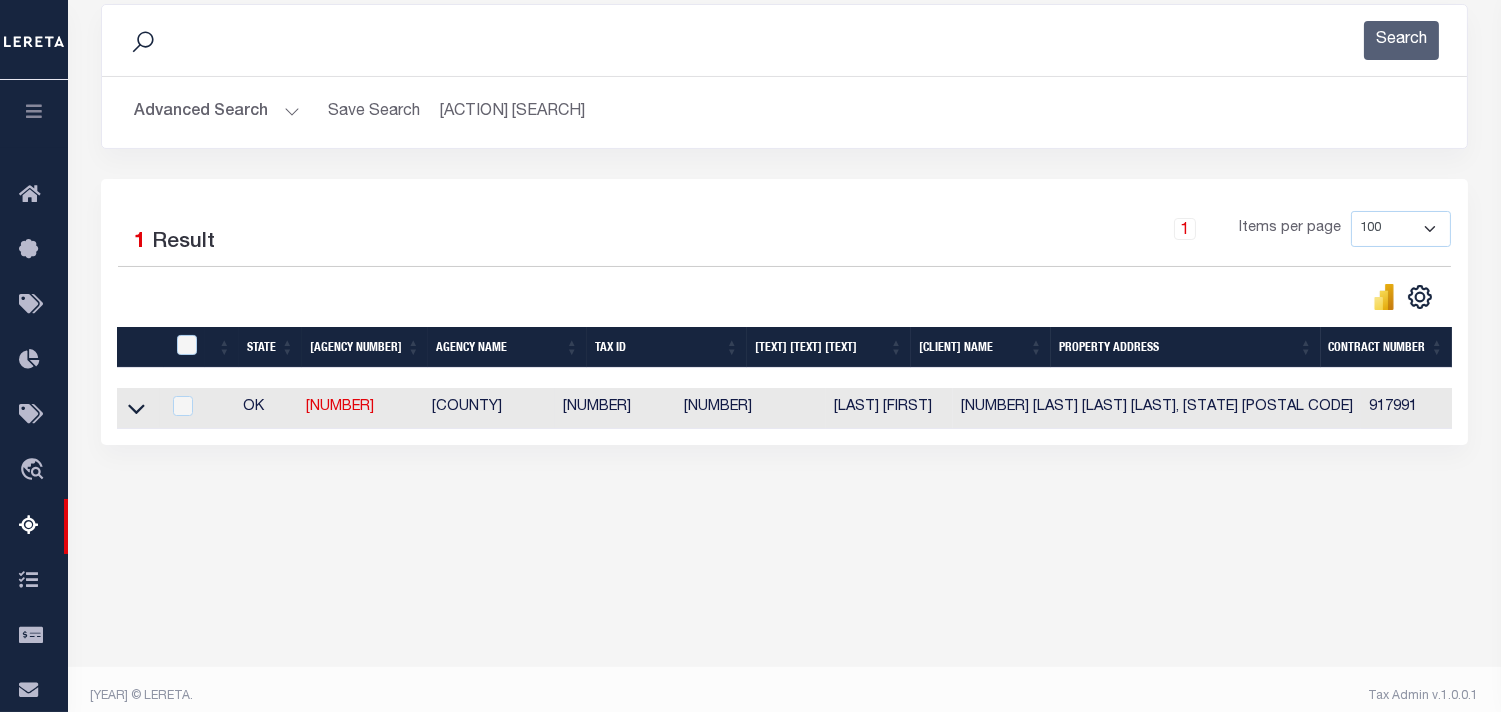 click at bounding box center [136, 408] 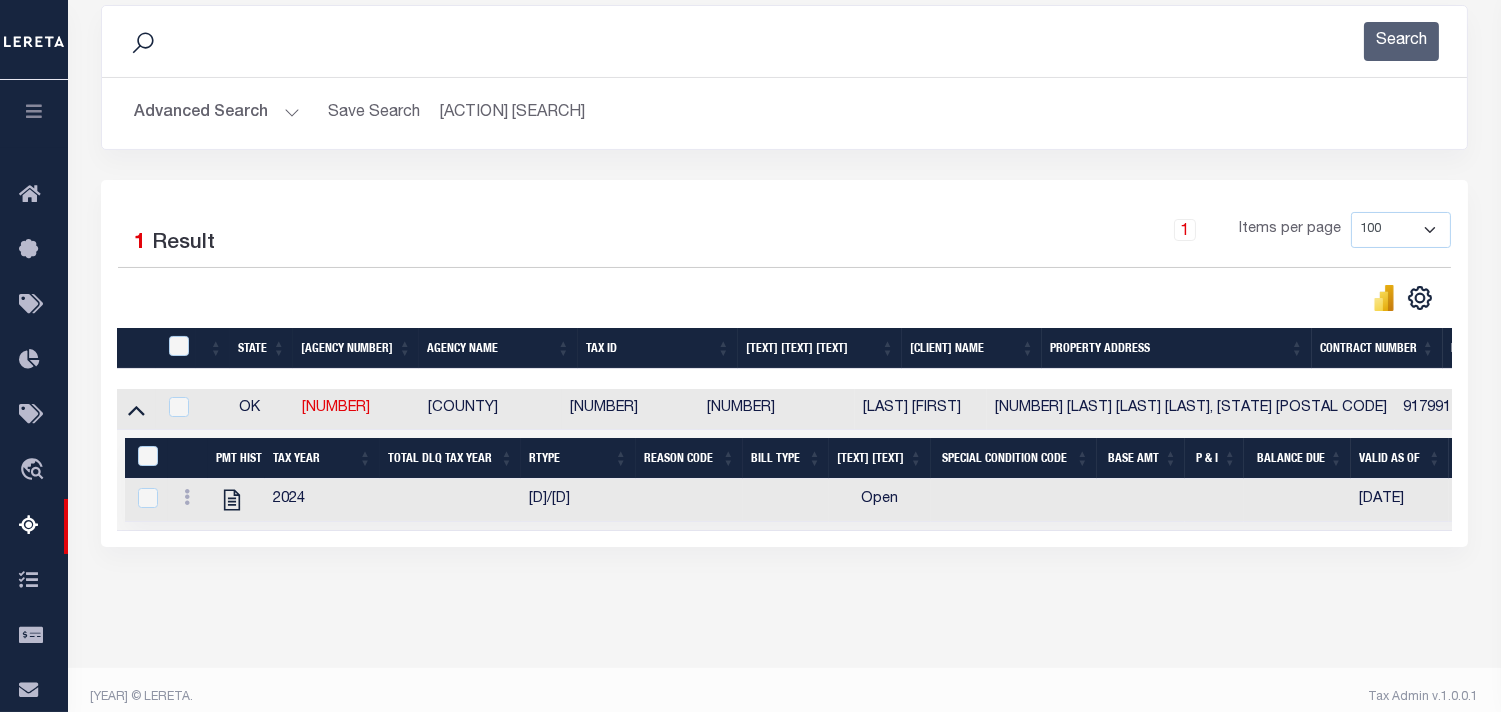 scroll, scrollTop: 0, scrollLeft: 0, axis: both 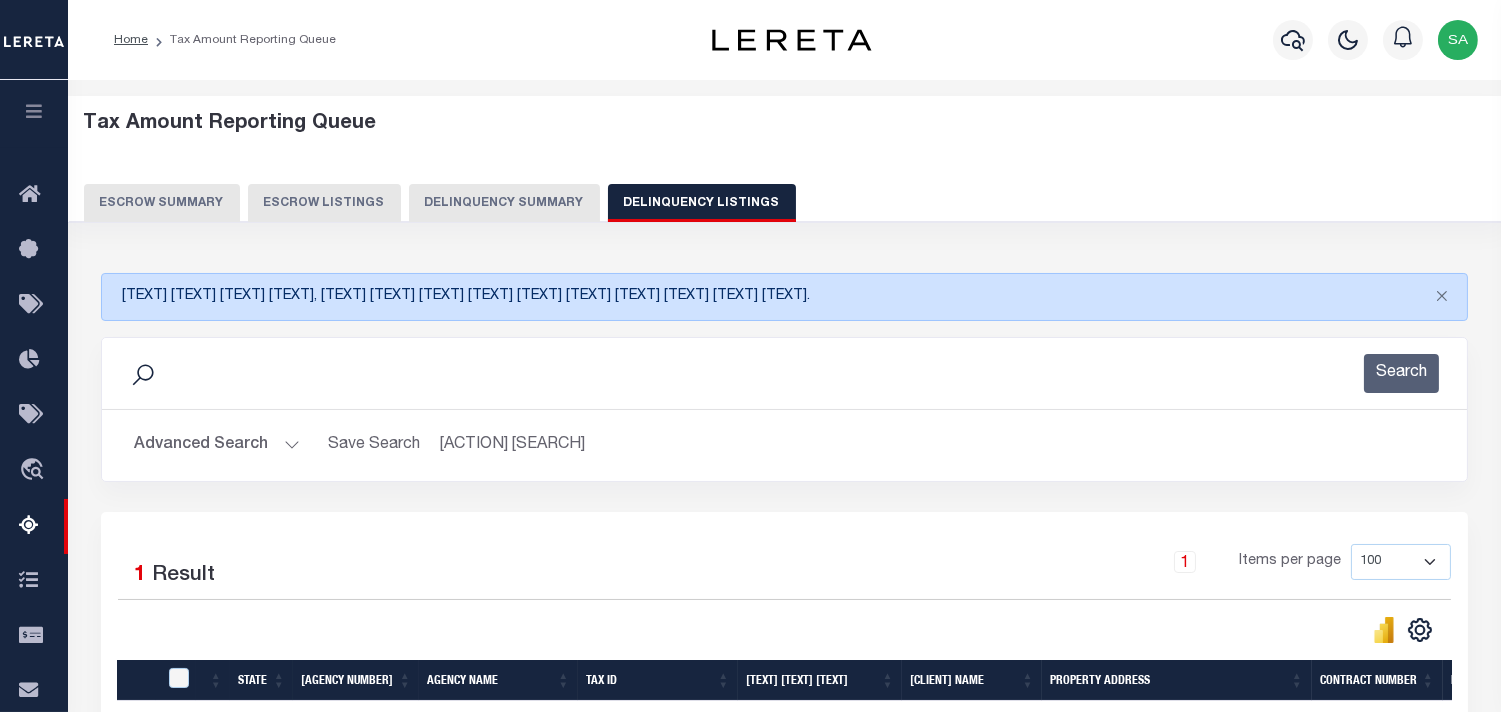 click on "Advanced Search" at bounding box center [217, 445] 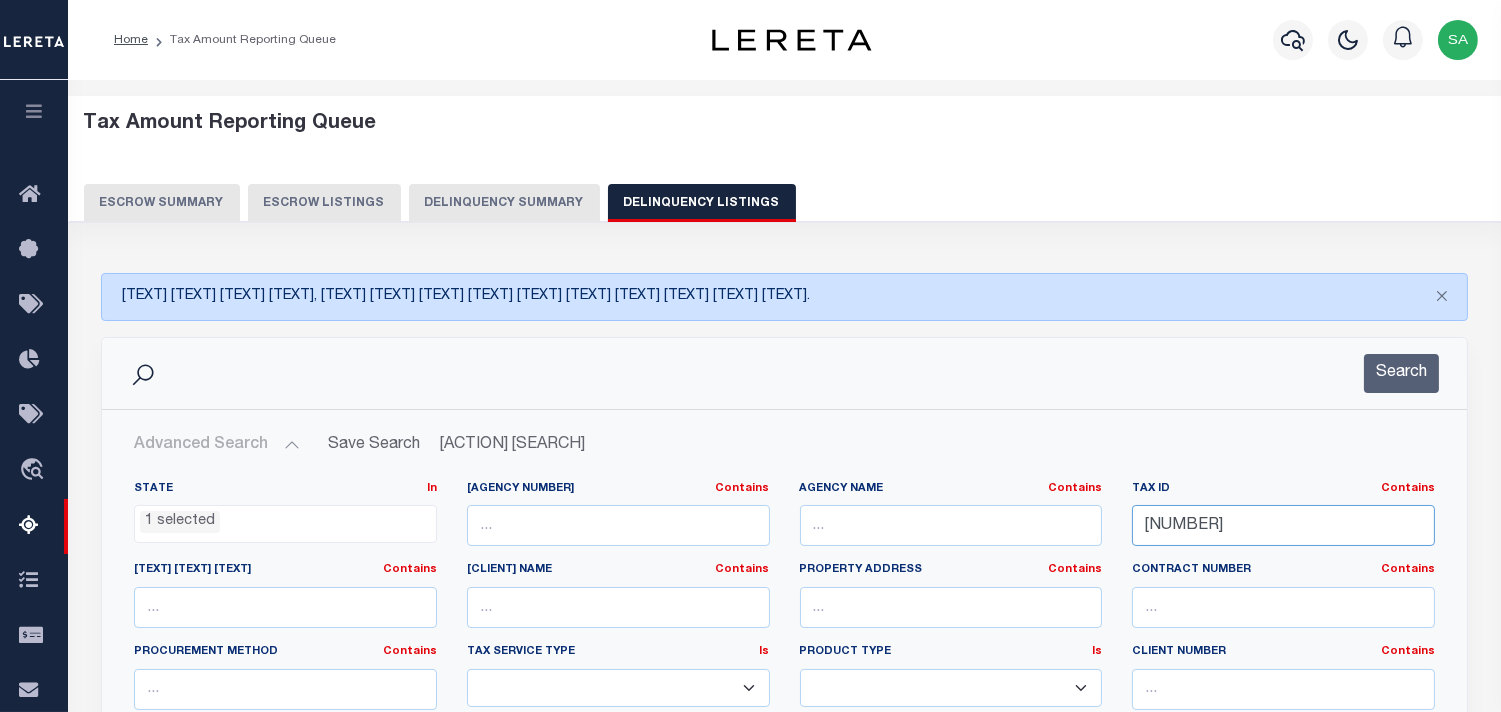click on "State
In
In
AK AL AR AZ CA CO CT DC DE FL GA GU HI IA ID IL IN KS KY LA MA MD ME MI MN MO MS MT NC ND NE NH NJ NM NV NY OH OK OR PA PR RI SC SD TN TX UT VA VI VT WA WI WV WY 1 selected
Agency Number
Contains
Contains" at bounding box center [784, 685] 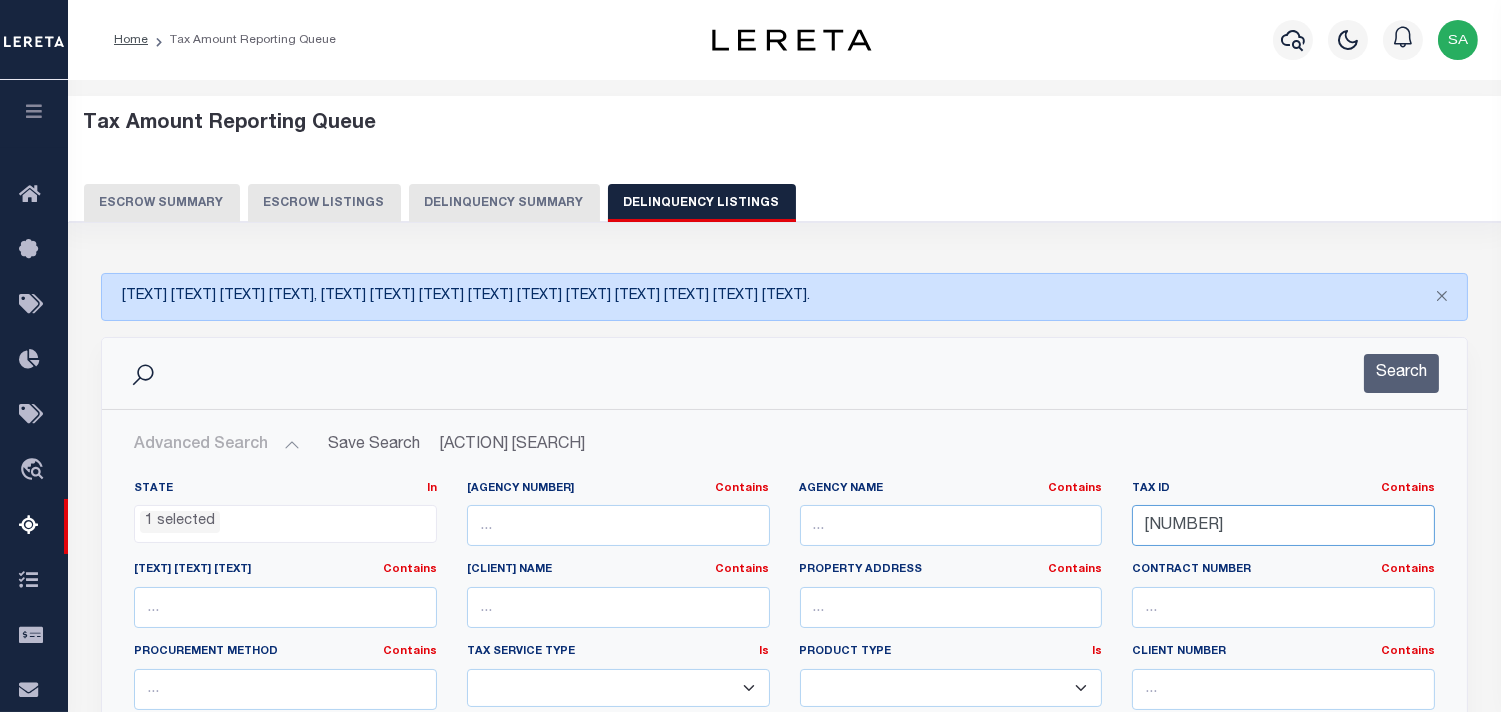 paste on "3002" 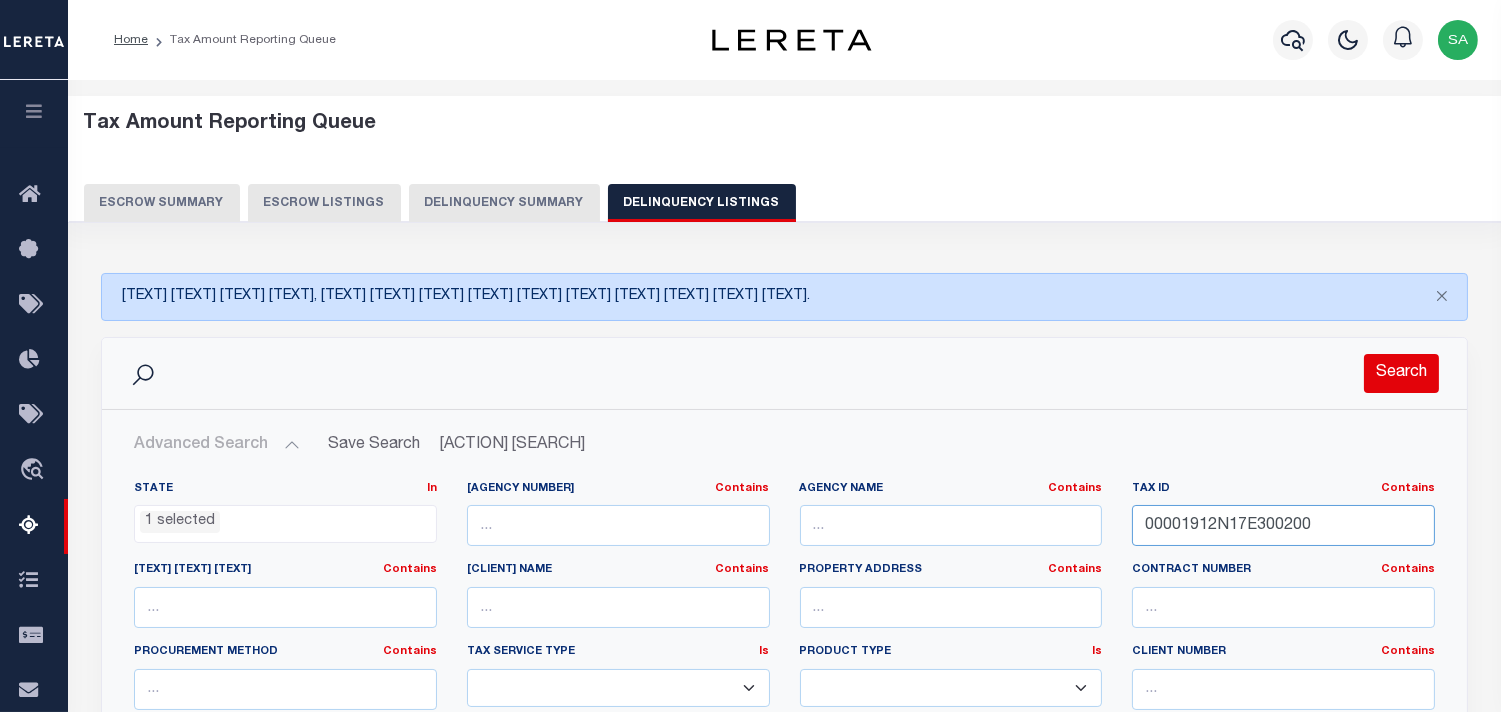 type on "00001912N17E300200" 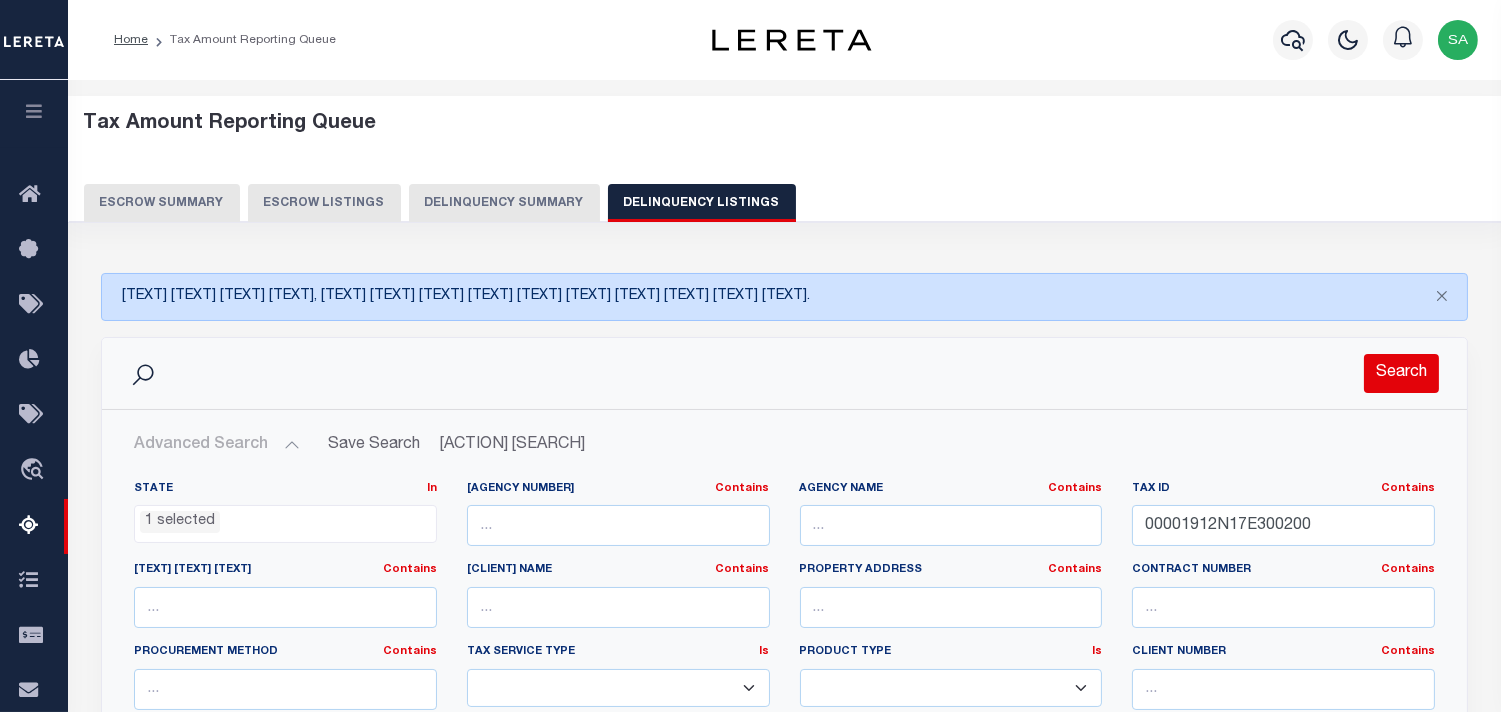 click on "Search" at bounding box center [1401, 373] 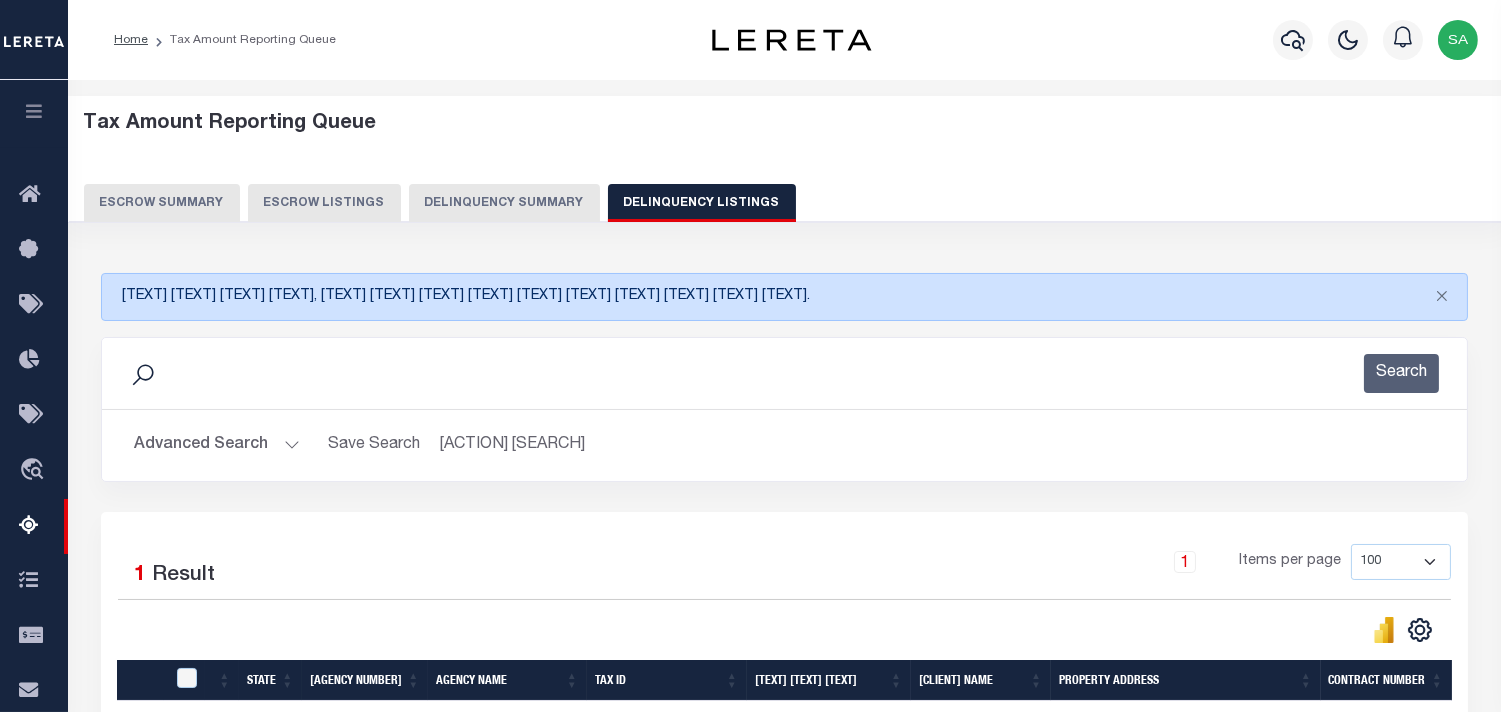scroll, scrollTop: 333, scrollLeft: 0, axis: vertical 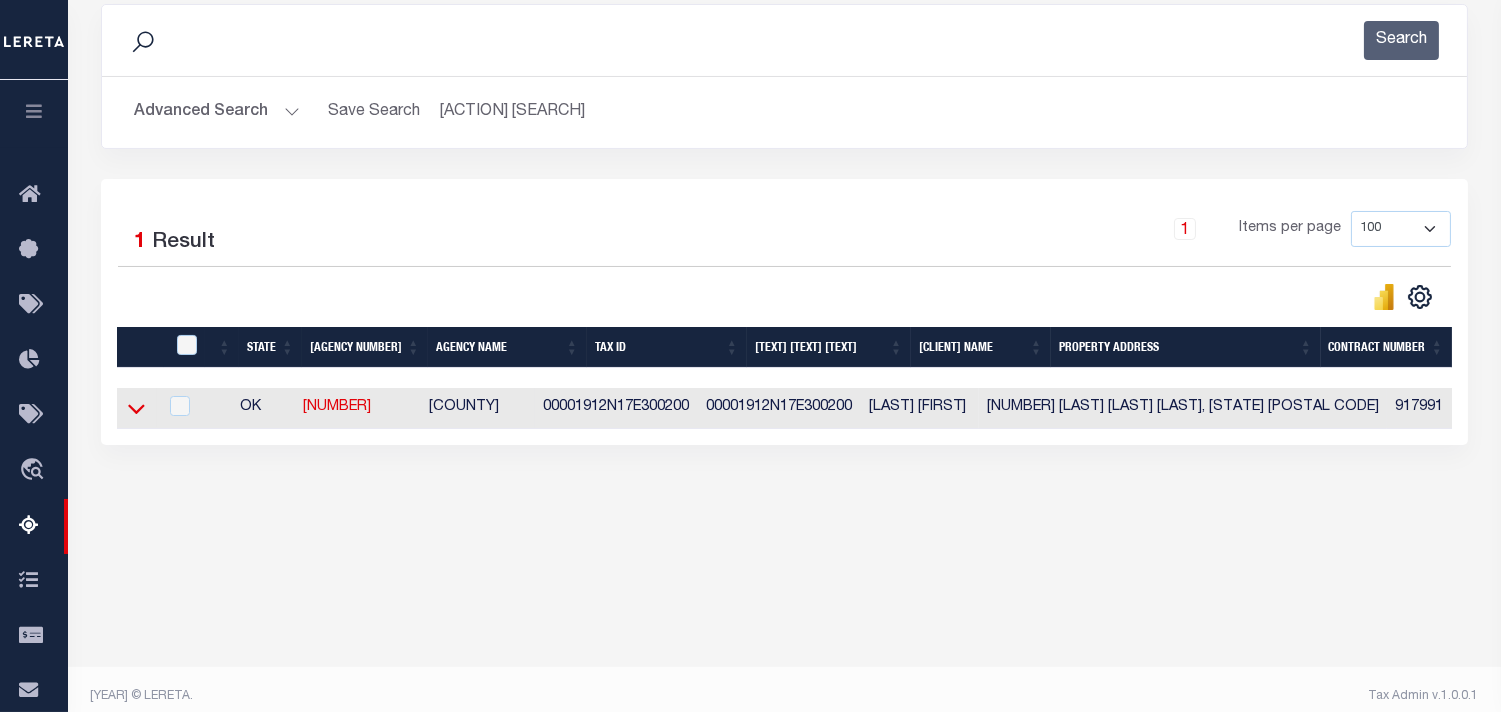 click at bounding box center [136, 408] 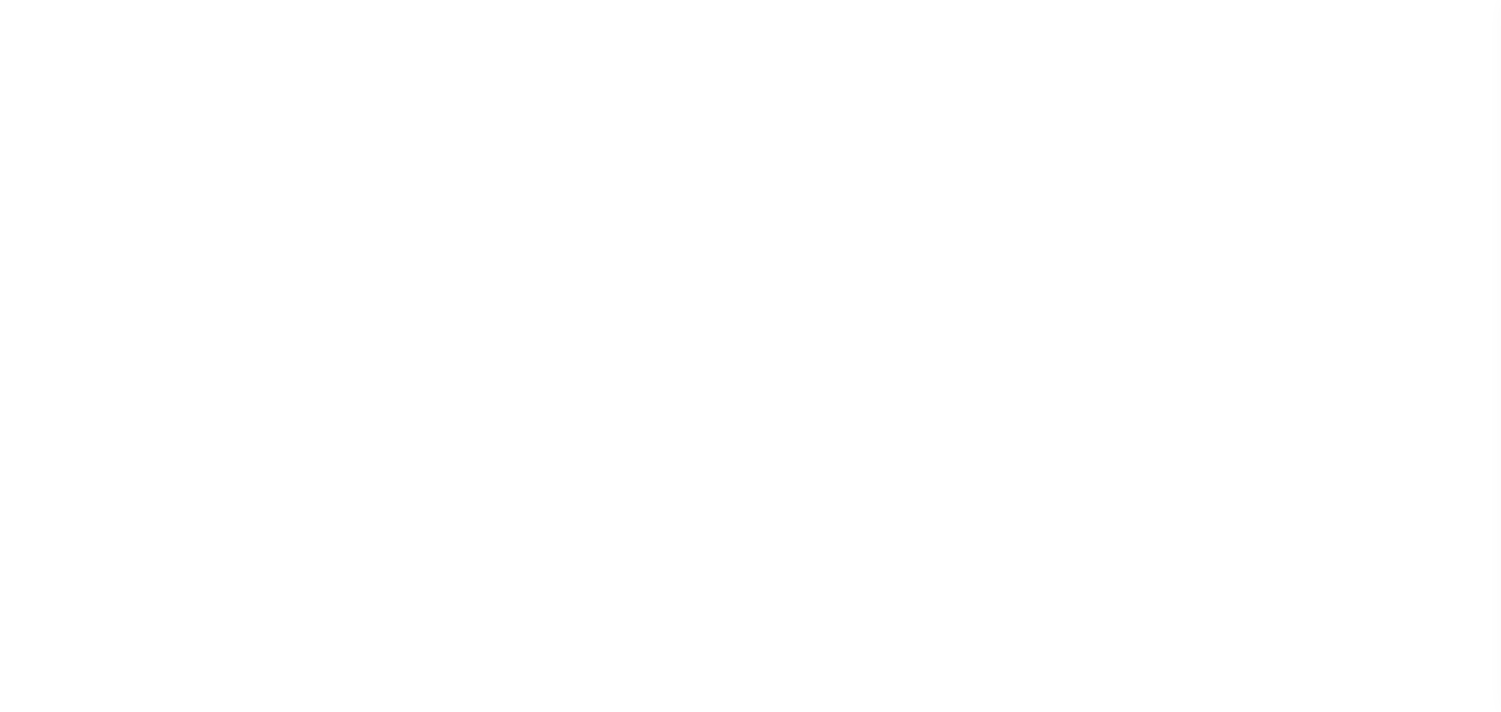 scroll, scrollTop: 0, scrollLeft: 0, axis: both 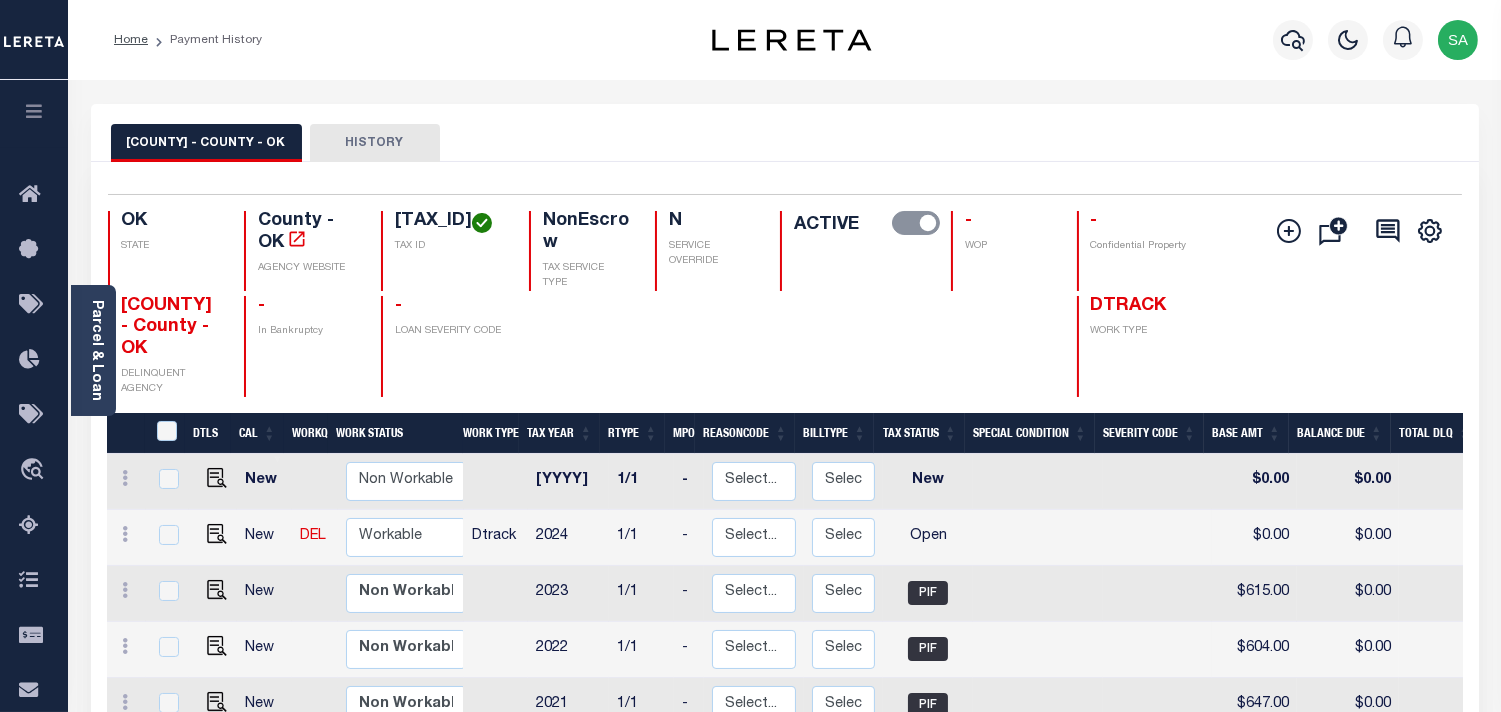 click on "[COUNTY] [STATE]" at bounding box center [785, 133] 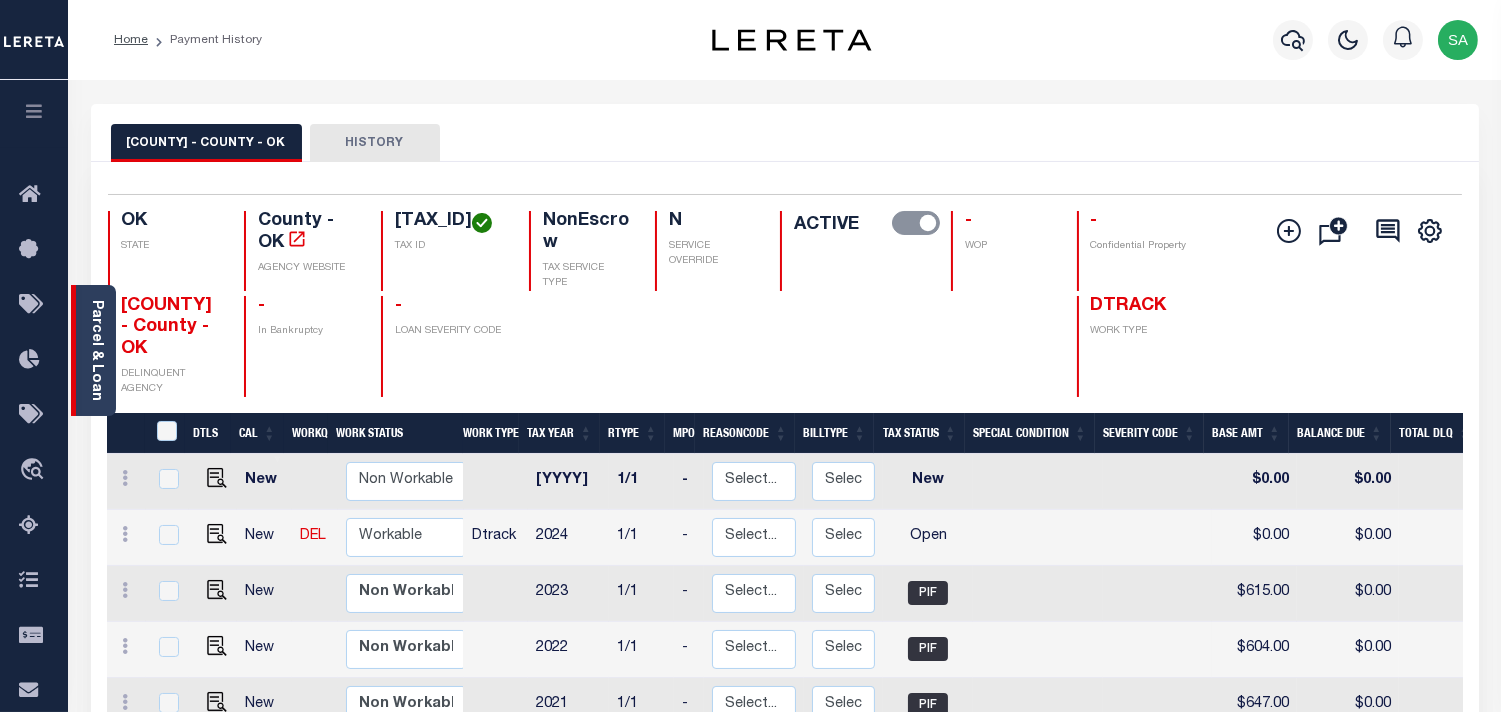 click on "Parcel & Loan" at bounding box center (96, 350) 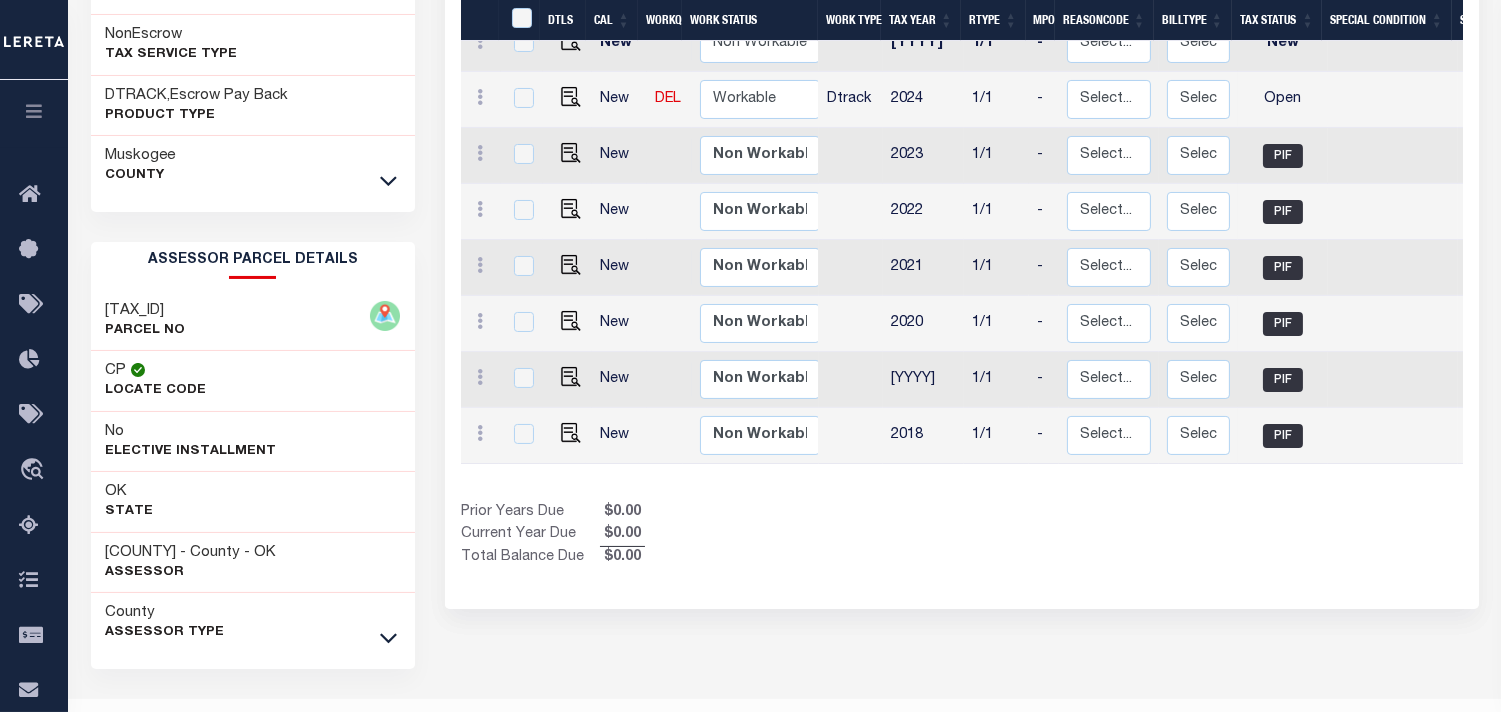 scroll, scrollTop: 523, scrollLeft: 0, axis: vertical 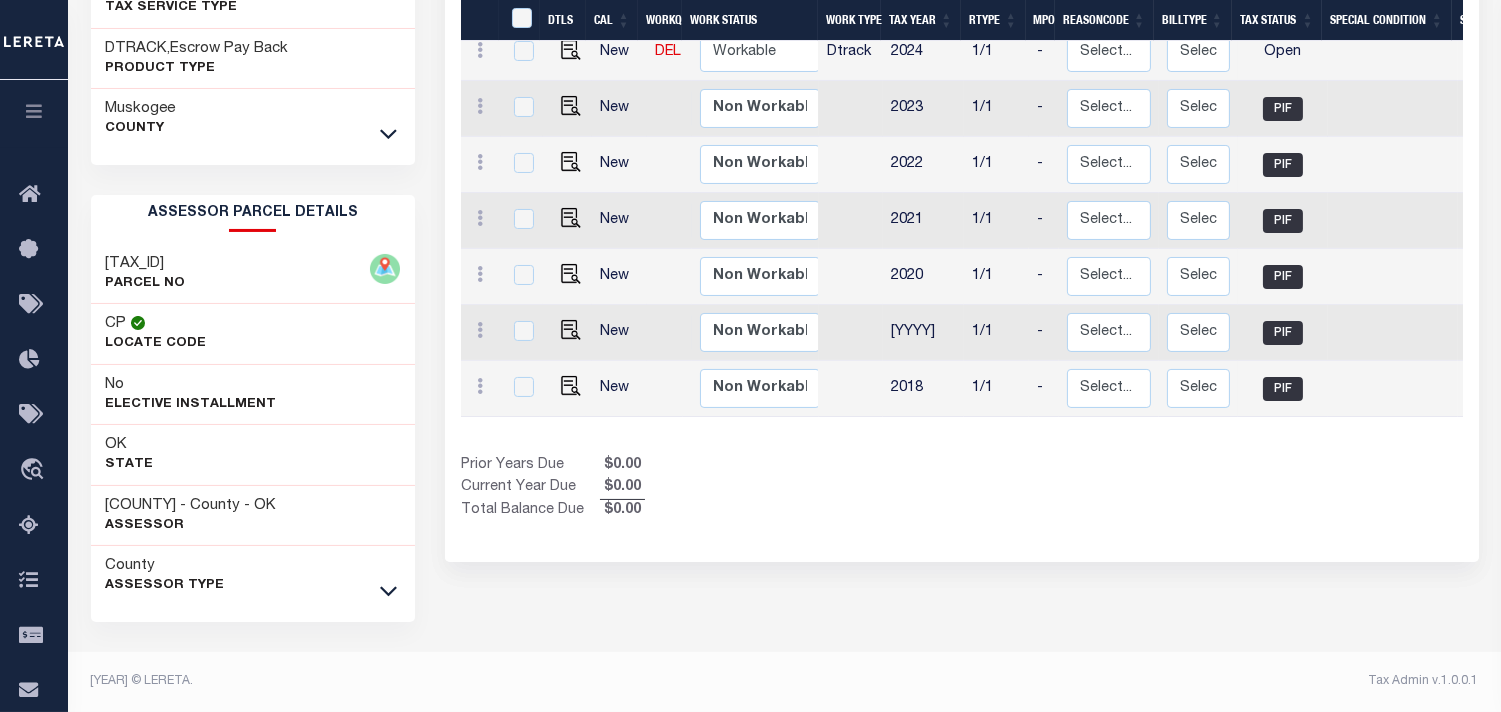 click on "[TEXT]-[TEXT]-[TEXT]-[TEXT]-[TEXT]-[TEXT]" at bounding box center (146, 264) 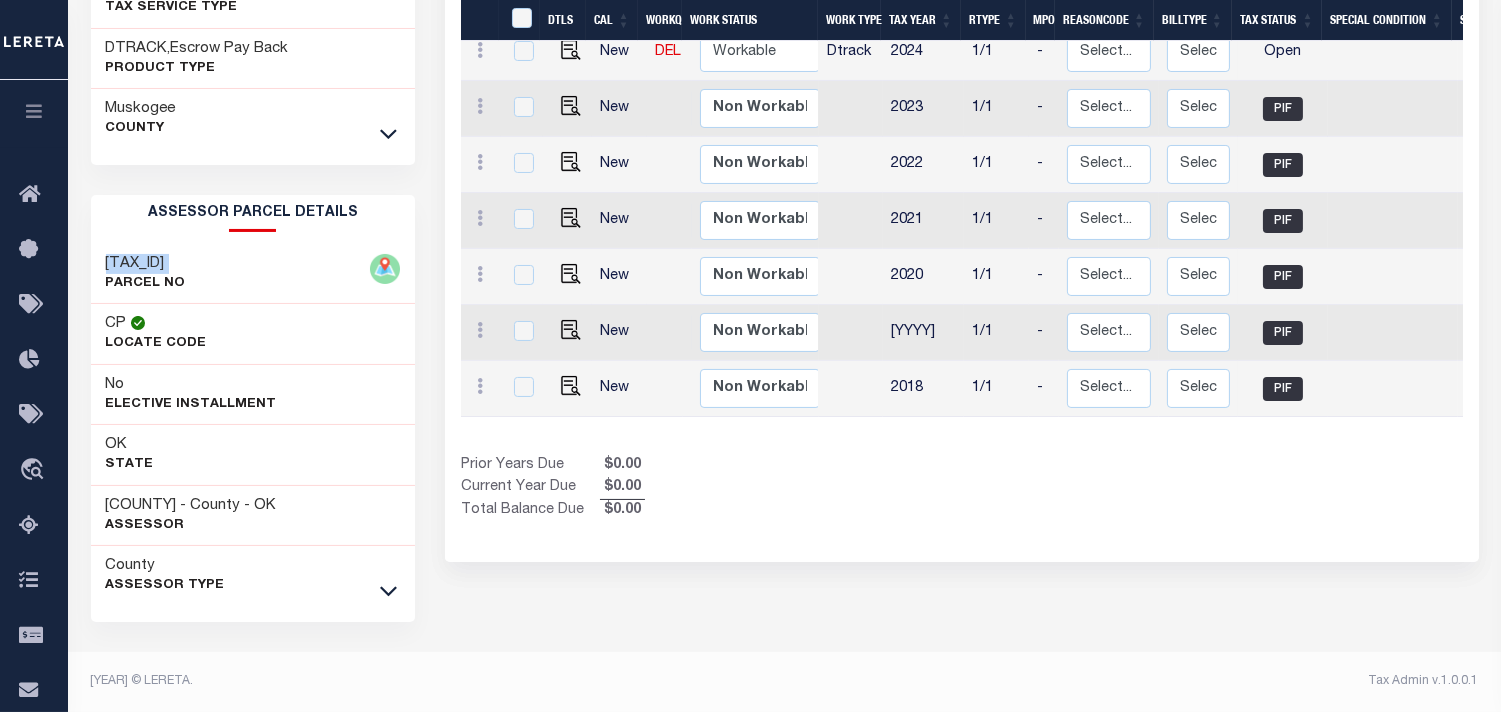click on "[TEXT]-[TEXT]-[TEXT]-[TEXT]-[TEXT]-[TEXT]" at bounding box center (146, 264) 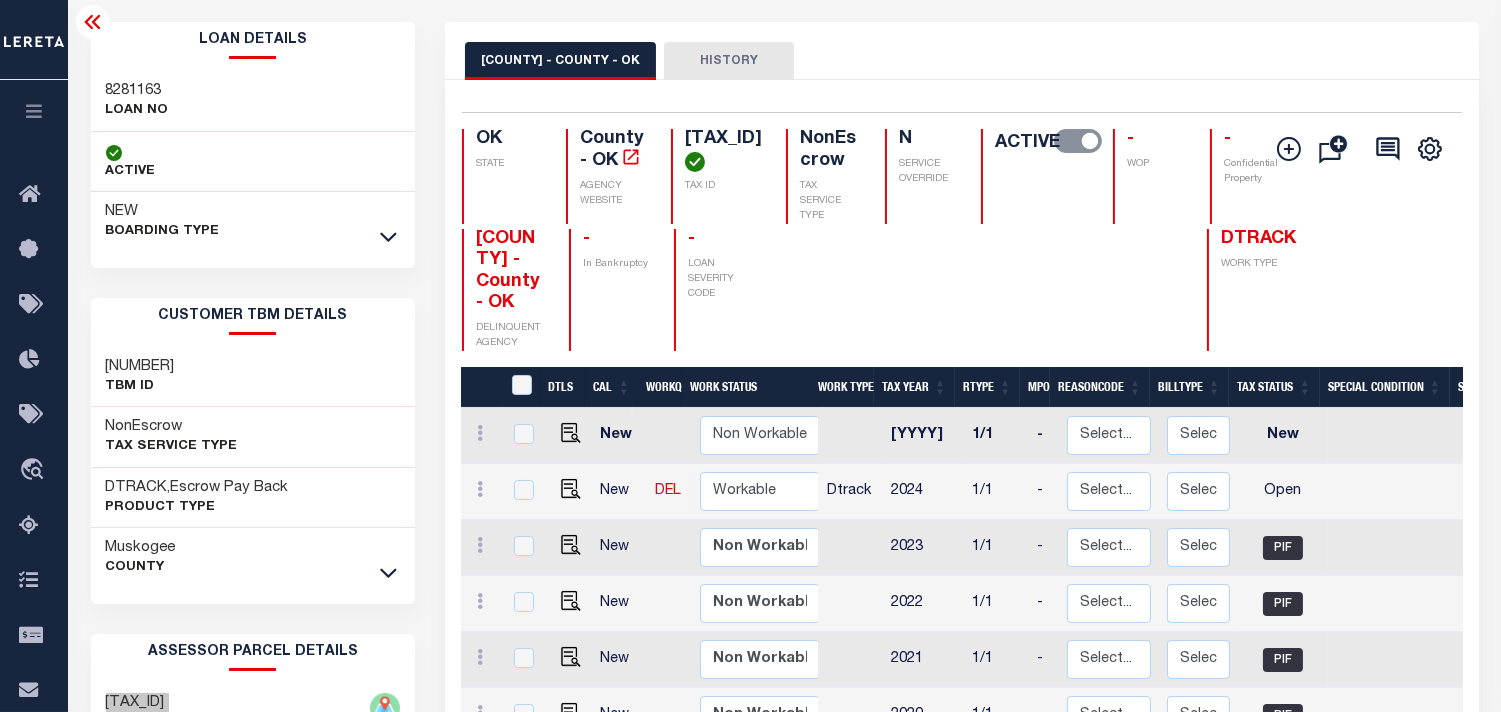 scroll, scrollTop: 78, scrollLeft: 0, axis: vertical 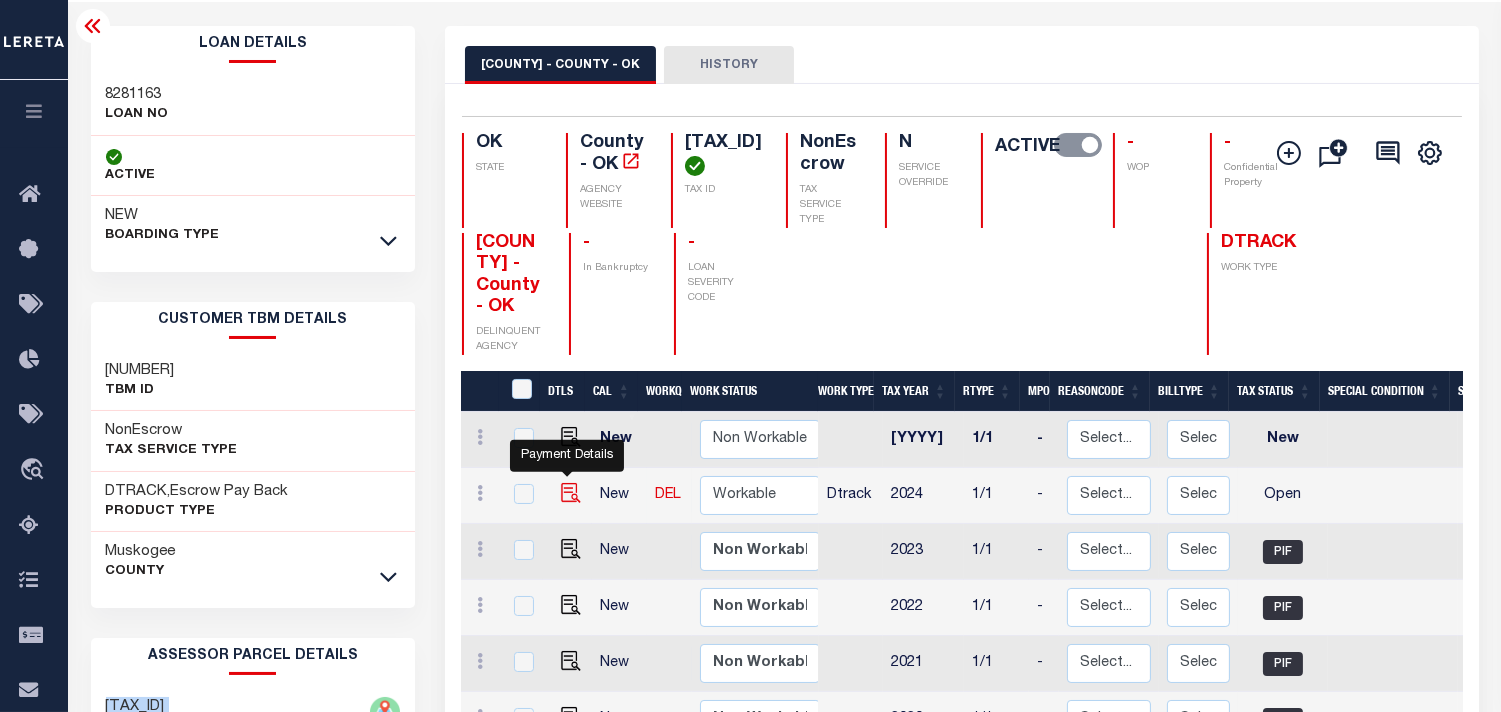 click at bounding box center [571, 493] 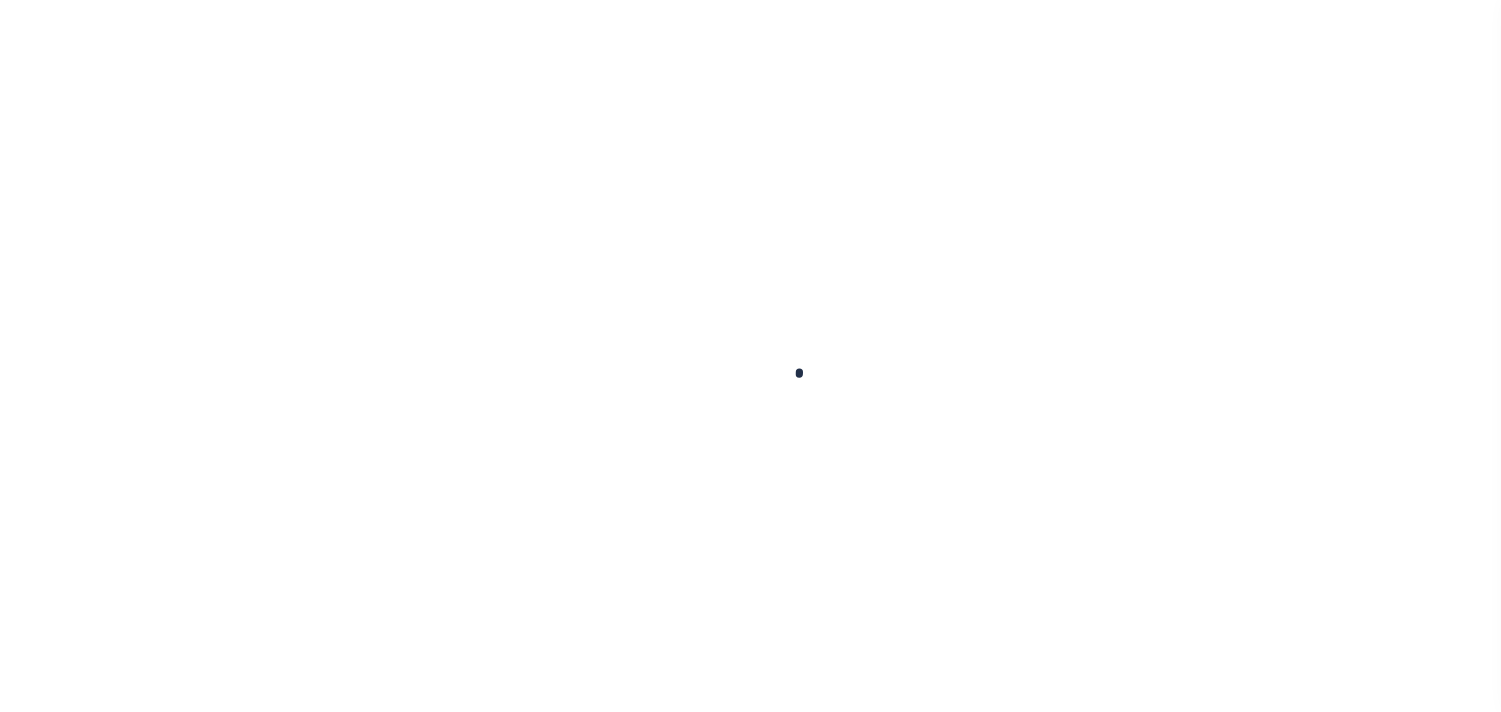 scroll, scrollTop: 0, scrollLeft: 0, axis: both 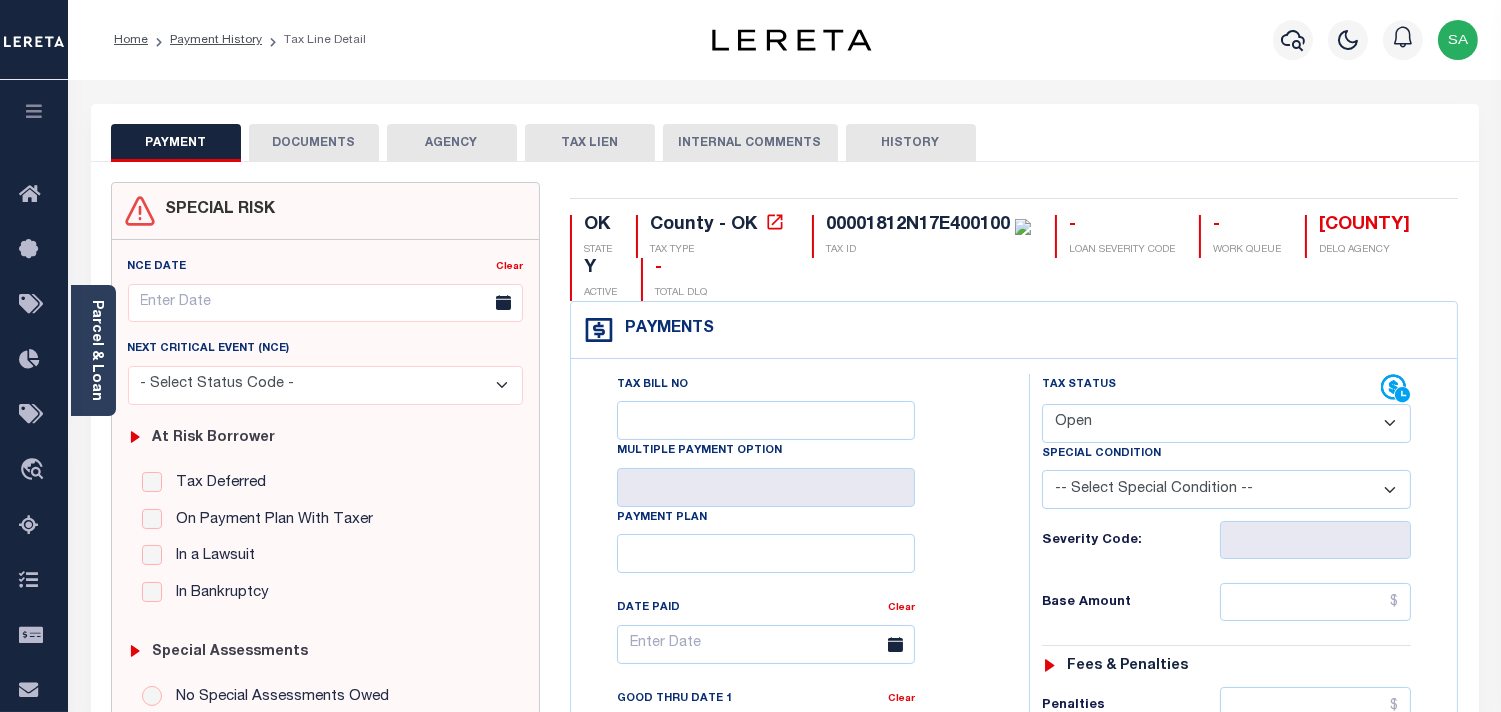 drag, startPoint x: 1292, startPoint y: 415, endPoint x: 1266, endPoint y: 435, distance: 32.80244 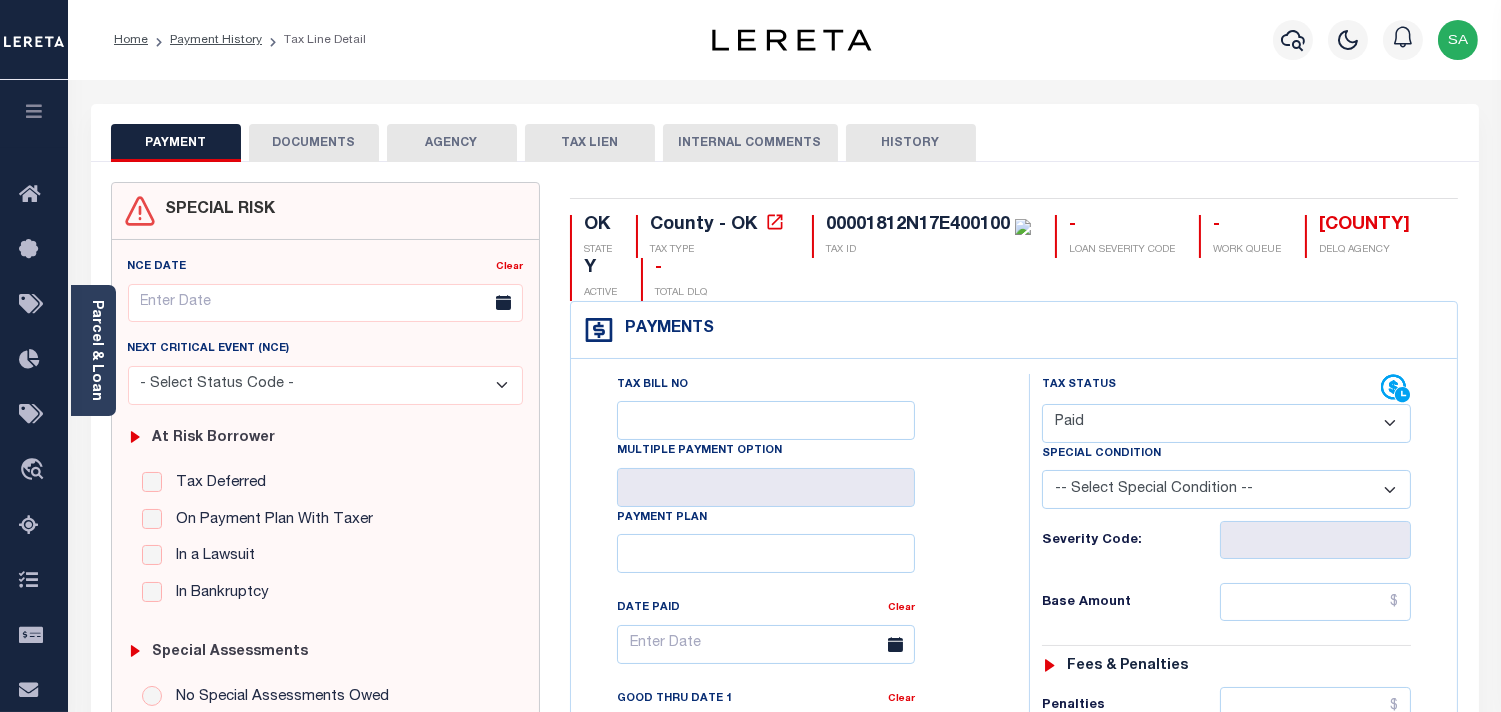 click on "- Select Status Code -
Open
Due/Unpaid
Paid
Incomplete
No Tax Due
Internal Refund Processed
New" at bounding box center (1226, 423) 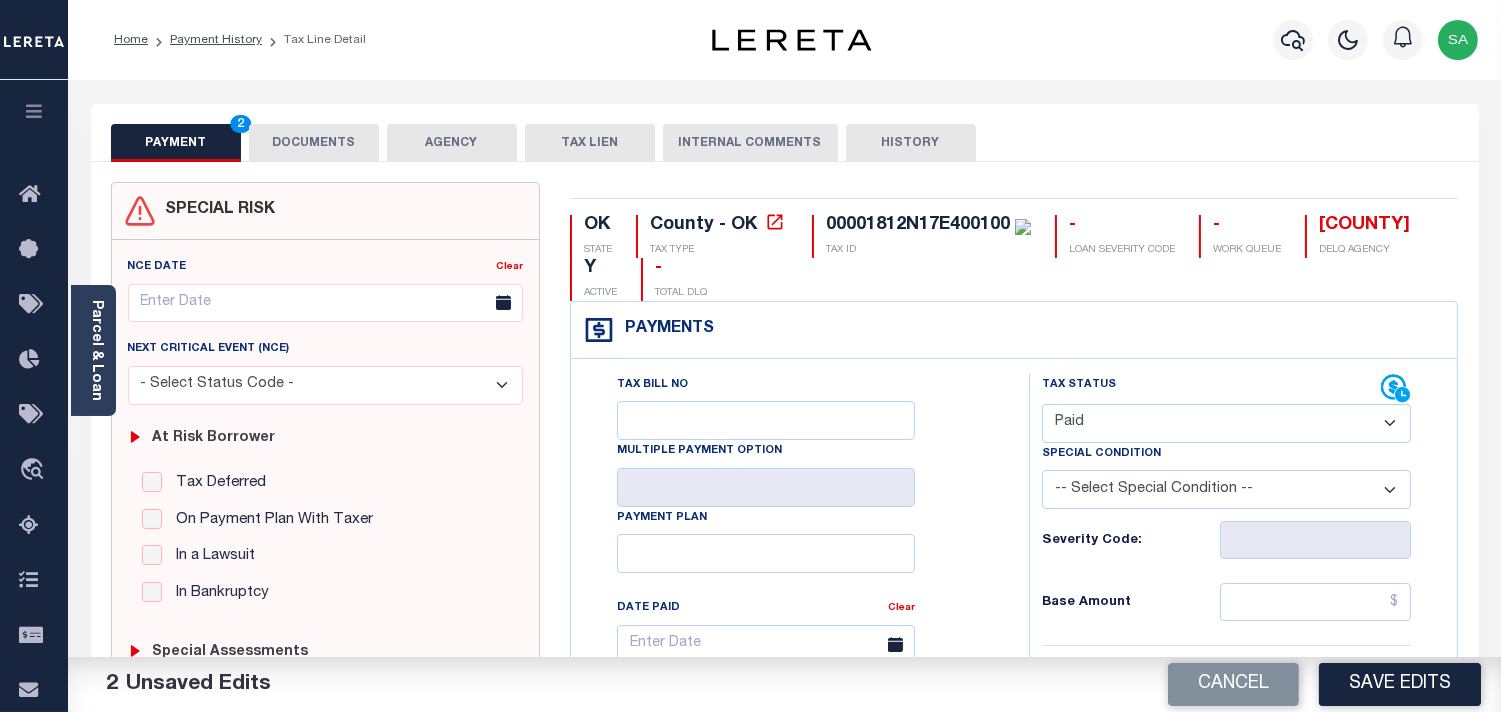 click on "DOCUMENTS" at bounding box center (314, 143) 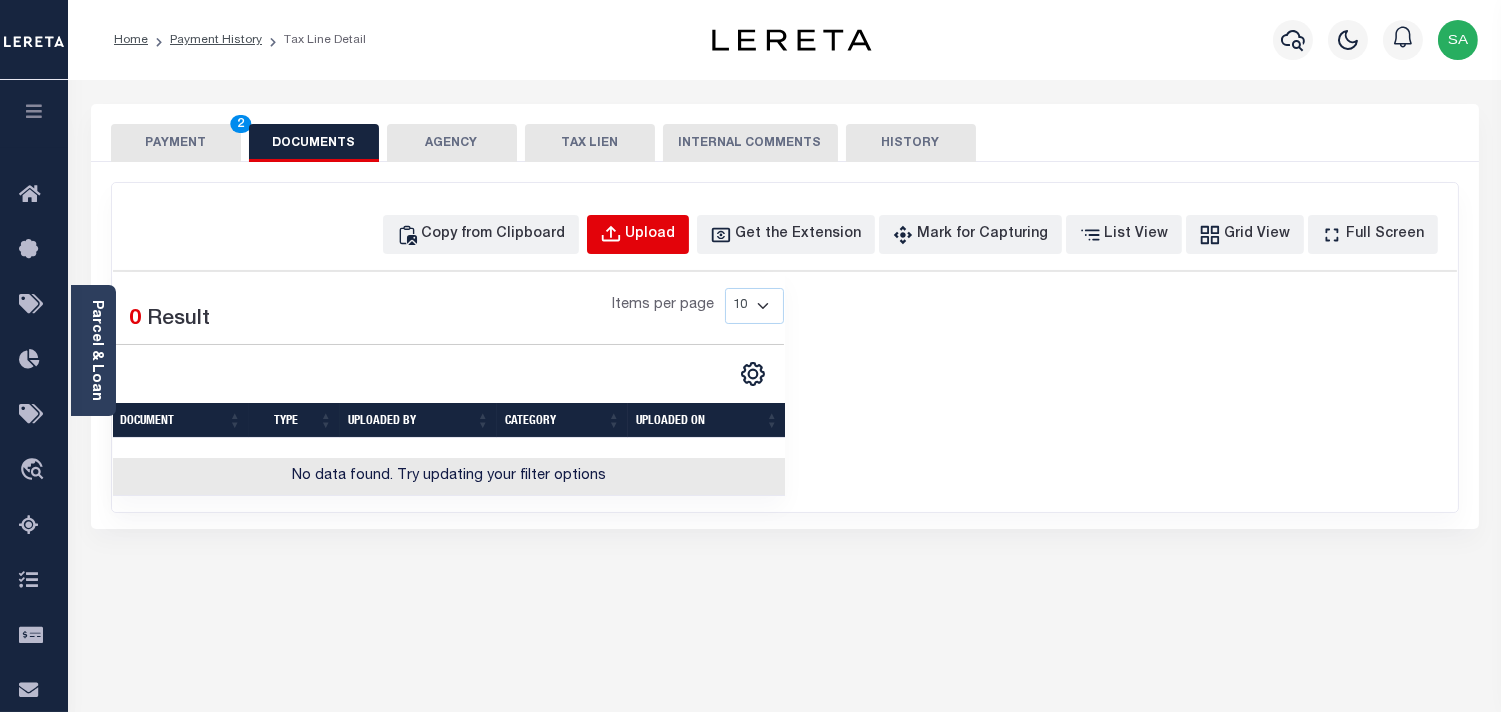 click on "Upload" at bounding box center [651, 235] 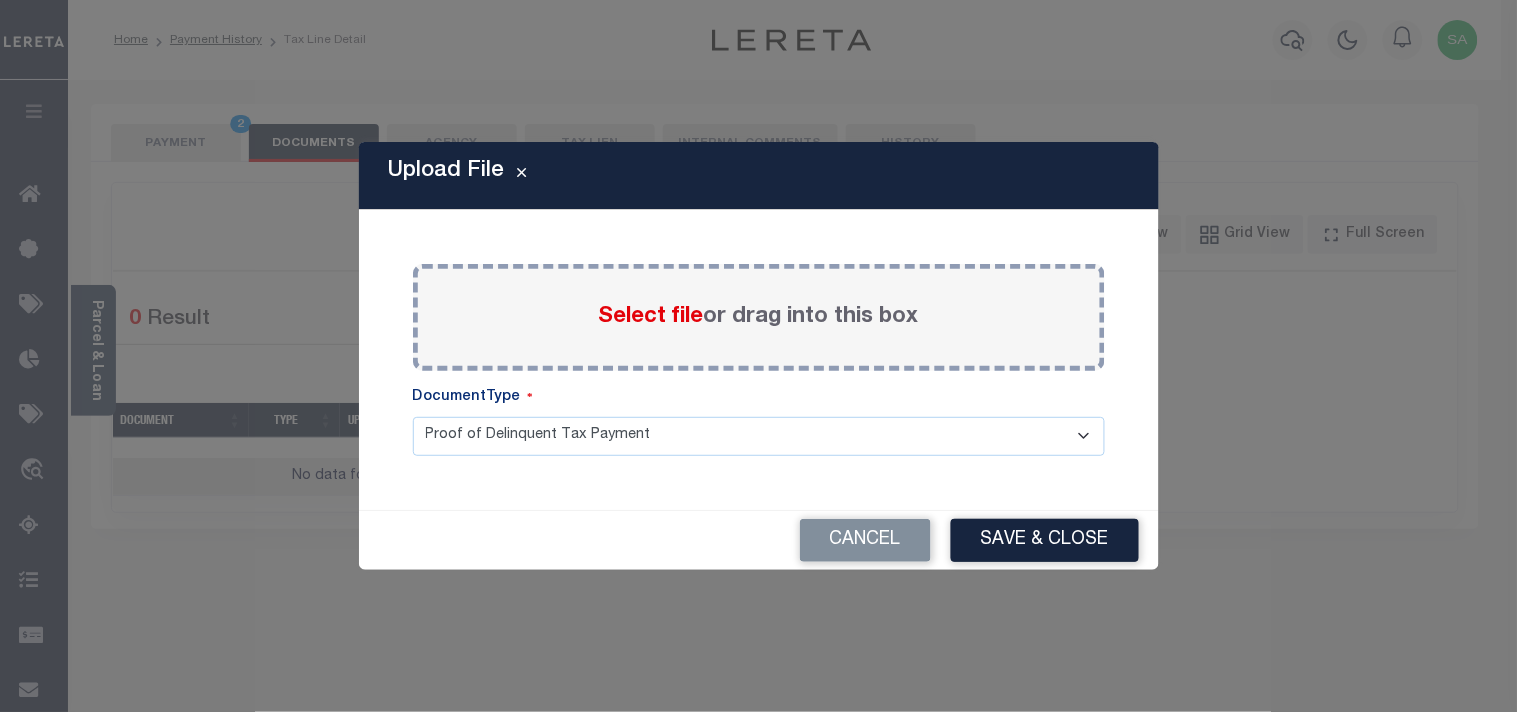 click on "Select file  or drag into this box" at bounding box center [759, 317] 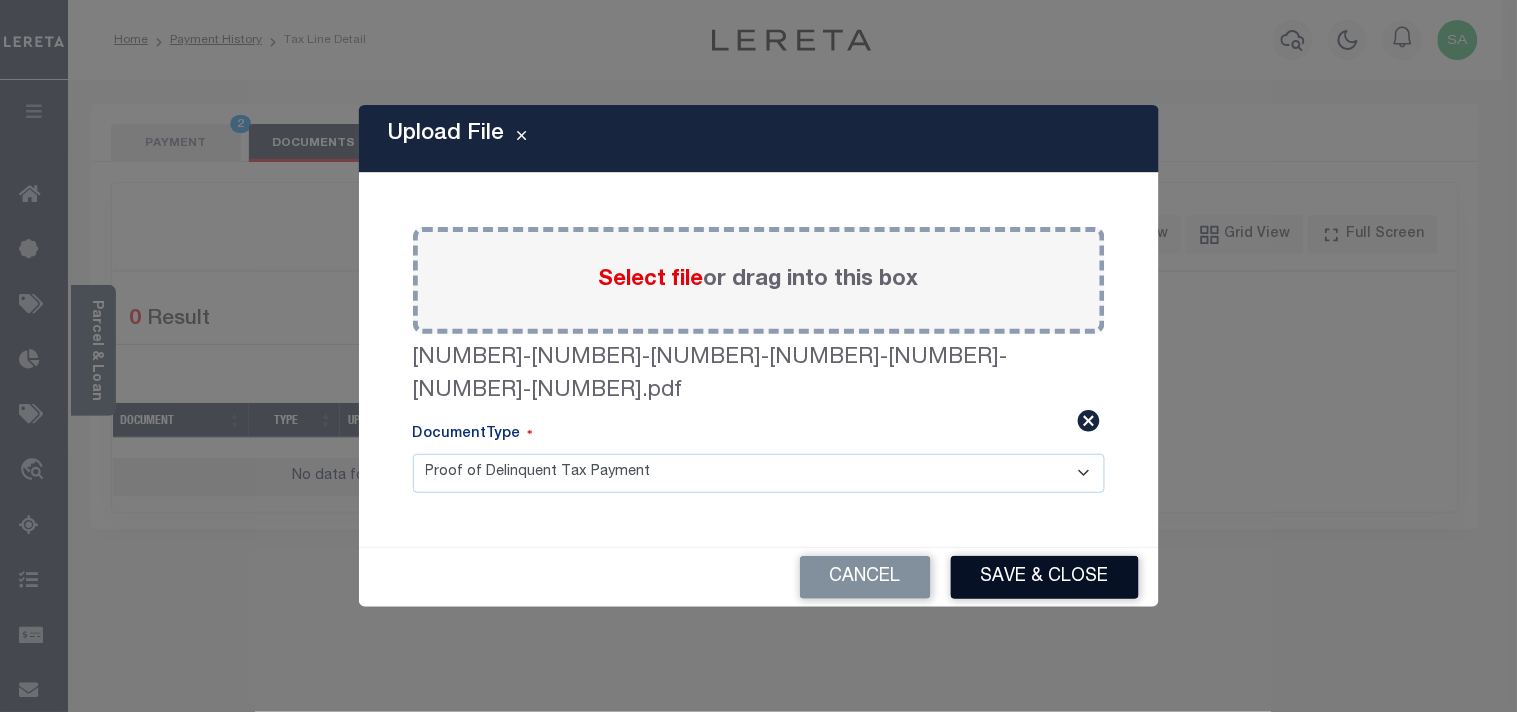 click on "Save & Close" at bounding box center (1045, 577) 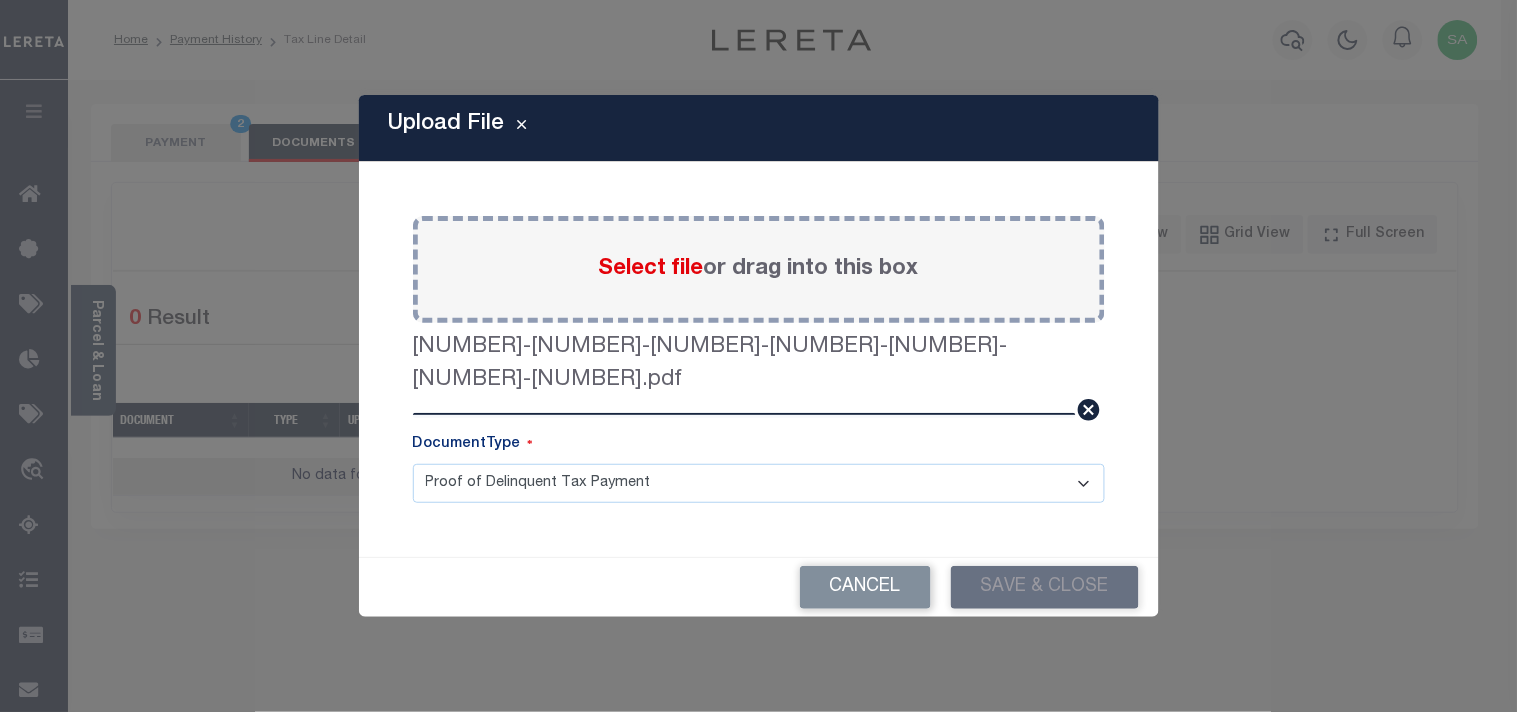 click on "Cancel
Save & Close" at bounding box center (759, 587) 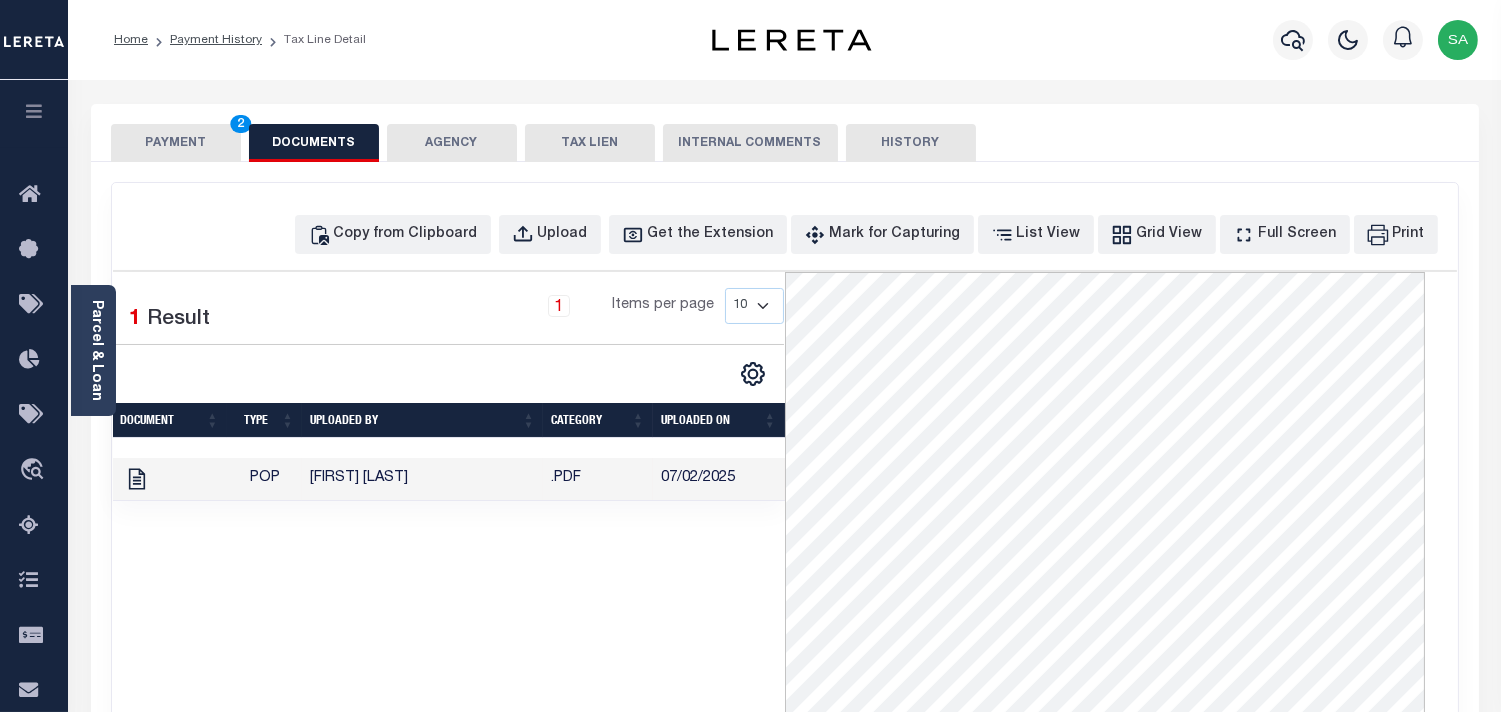 click on "PAYMENT
2" at bounding box center [176, 143] 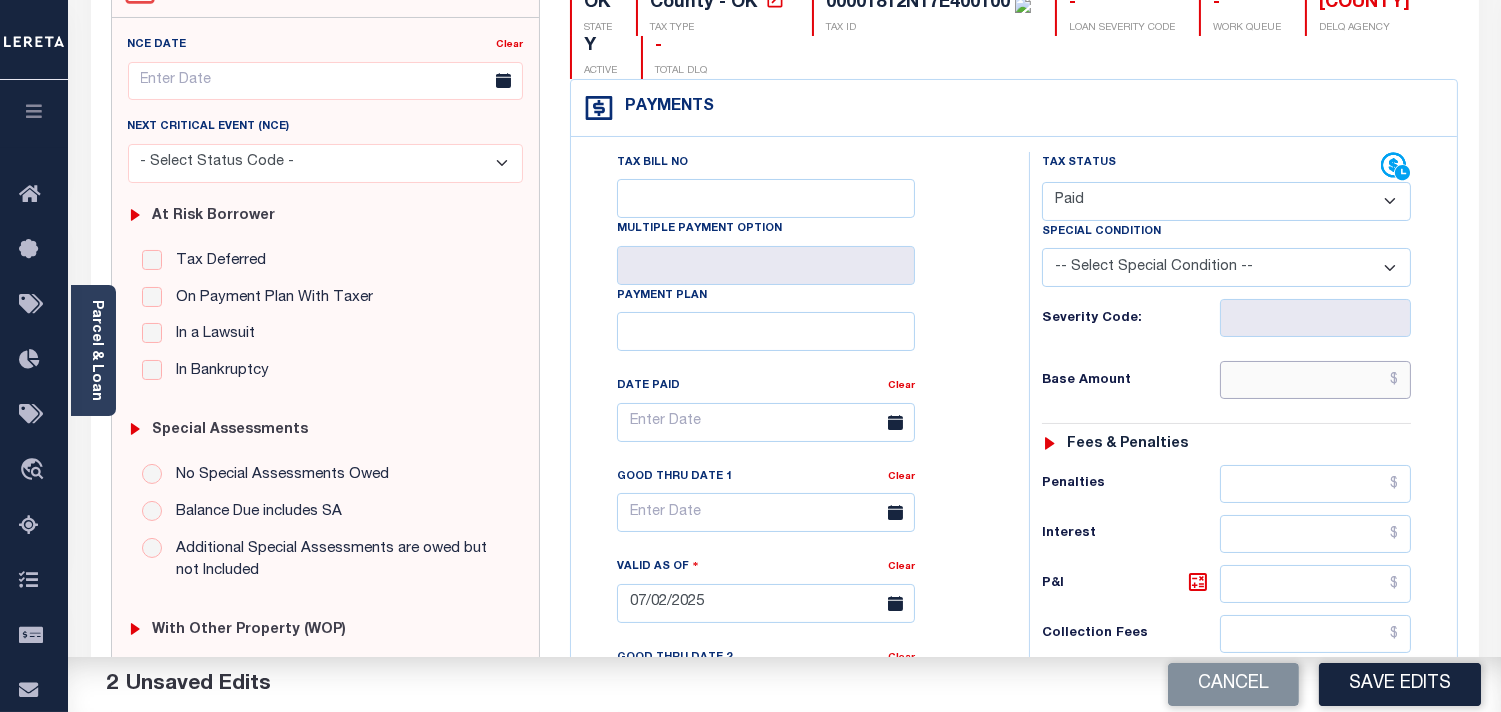click at bounding box center (1315, 380) 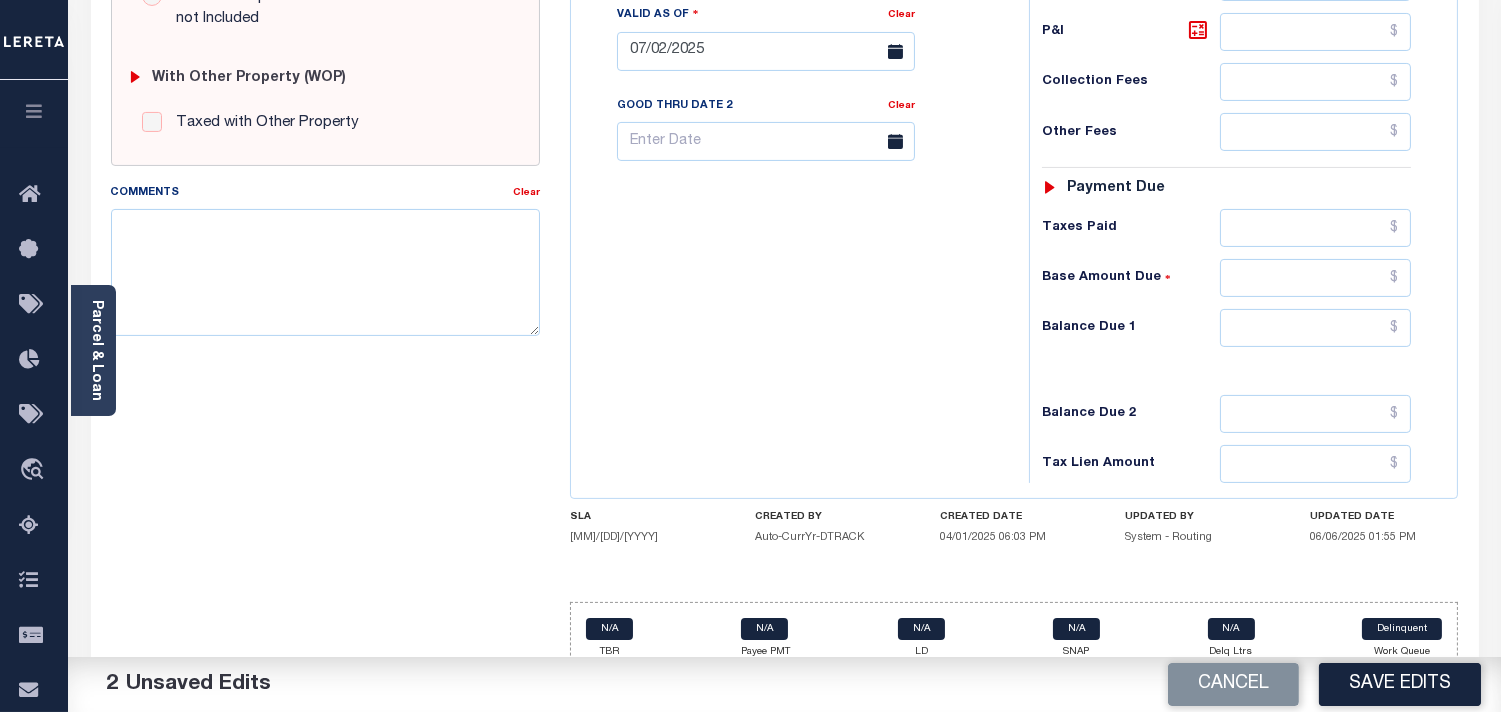 scroll, scrollTop: 800, scrollLeft: 0, axis: vertical 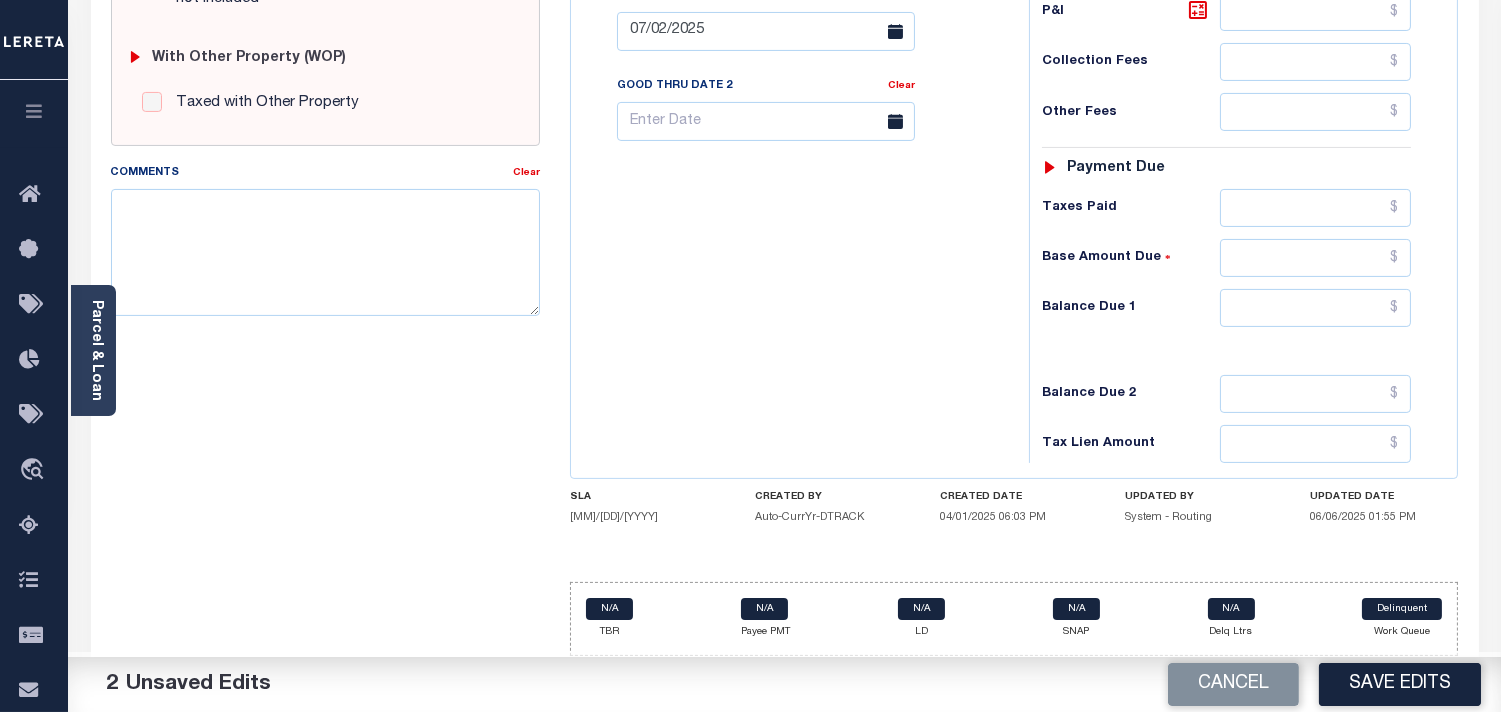 type on "[CURRENCY][AMOUNT]" 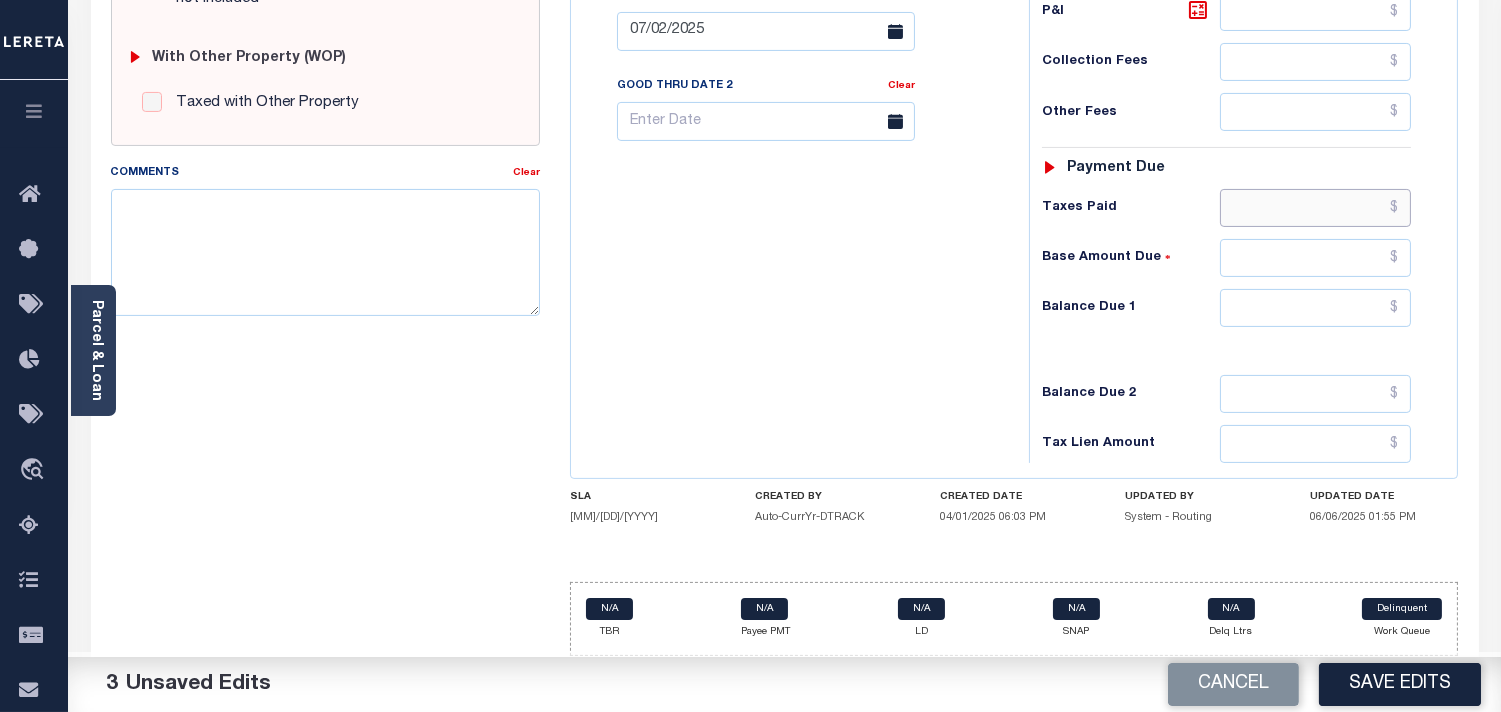 click at bounding box center [1315, 208] 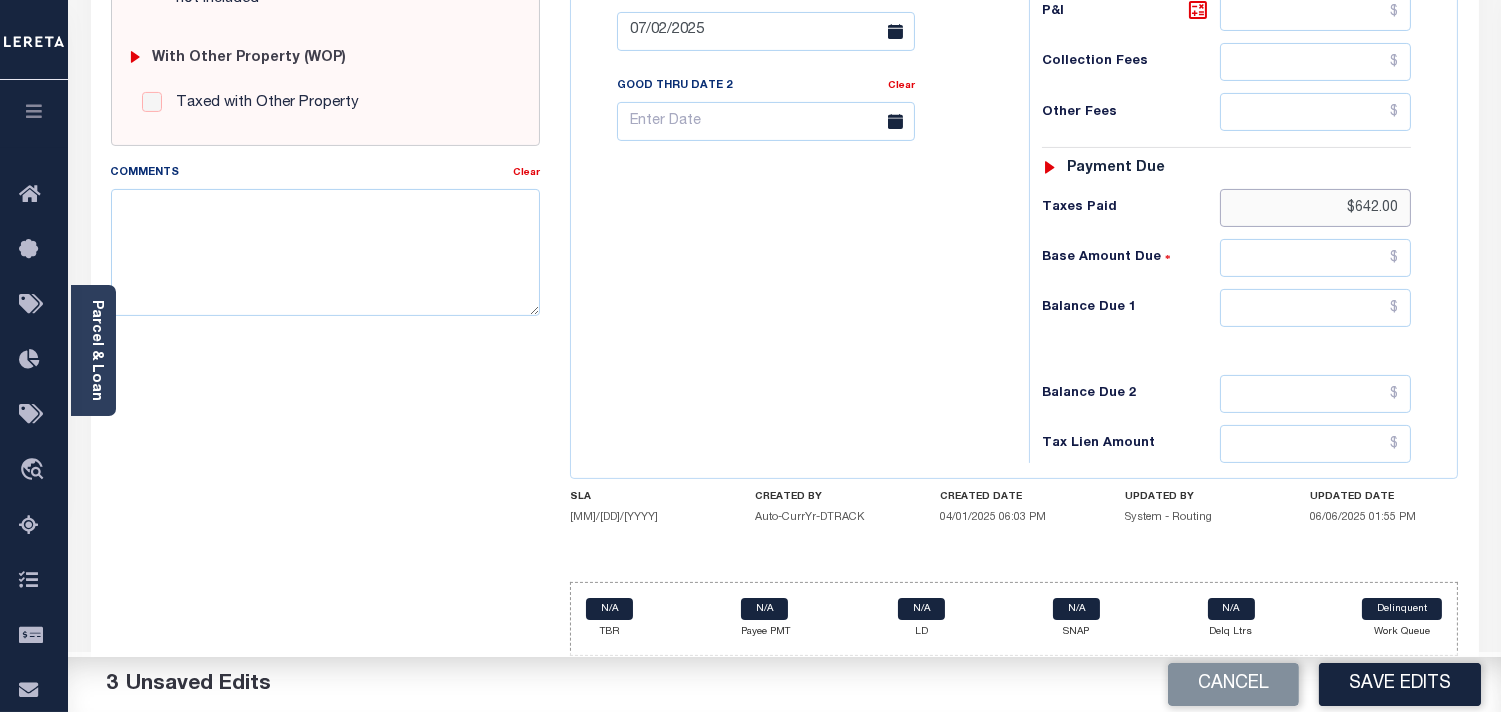 type on "[CURRENCY][AMOUNT]" 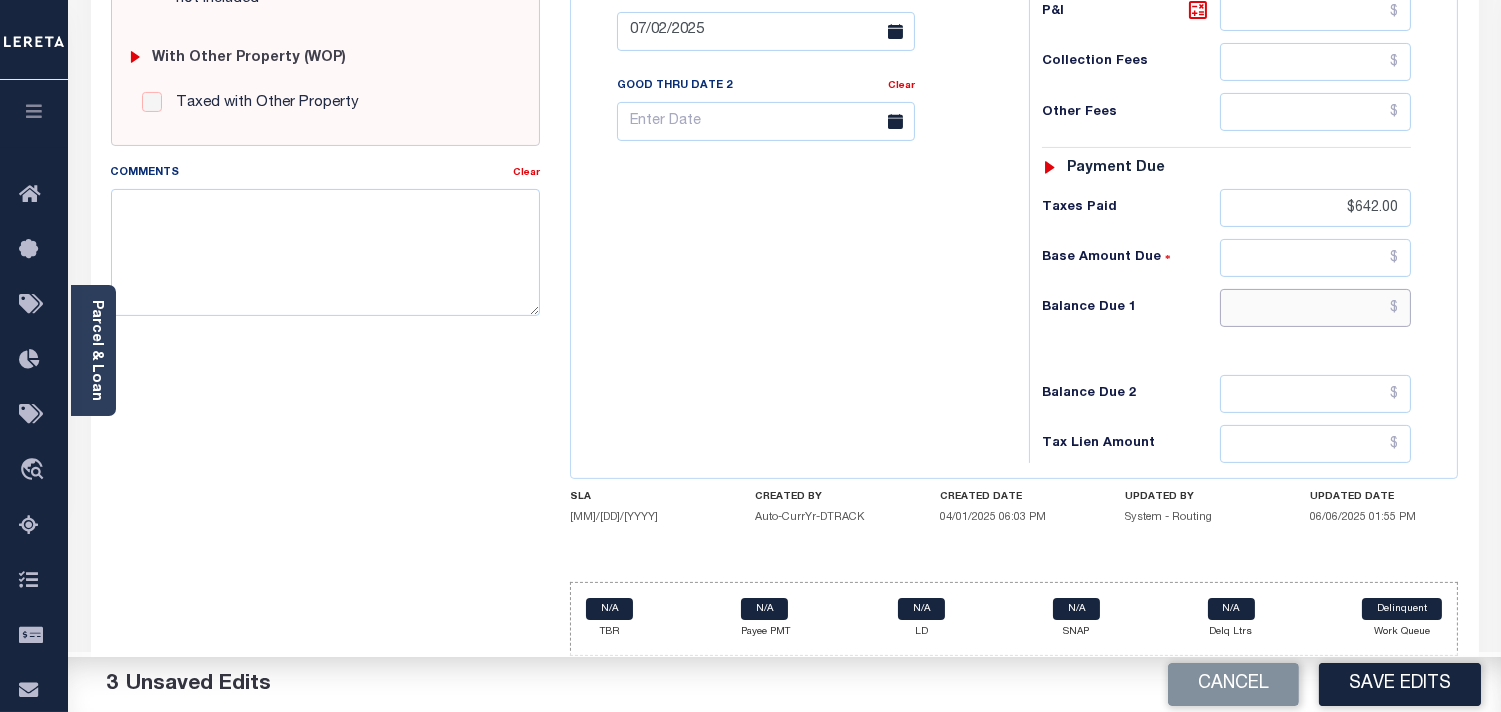 drag, startPoint x: 1332, startPoint y: 312, endPoint x: 1345, endPoint y: 304, distance: 15.264338 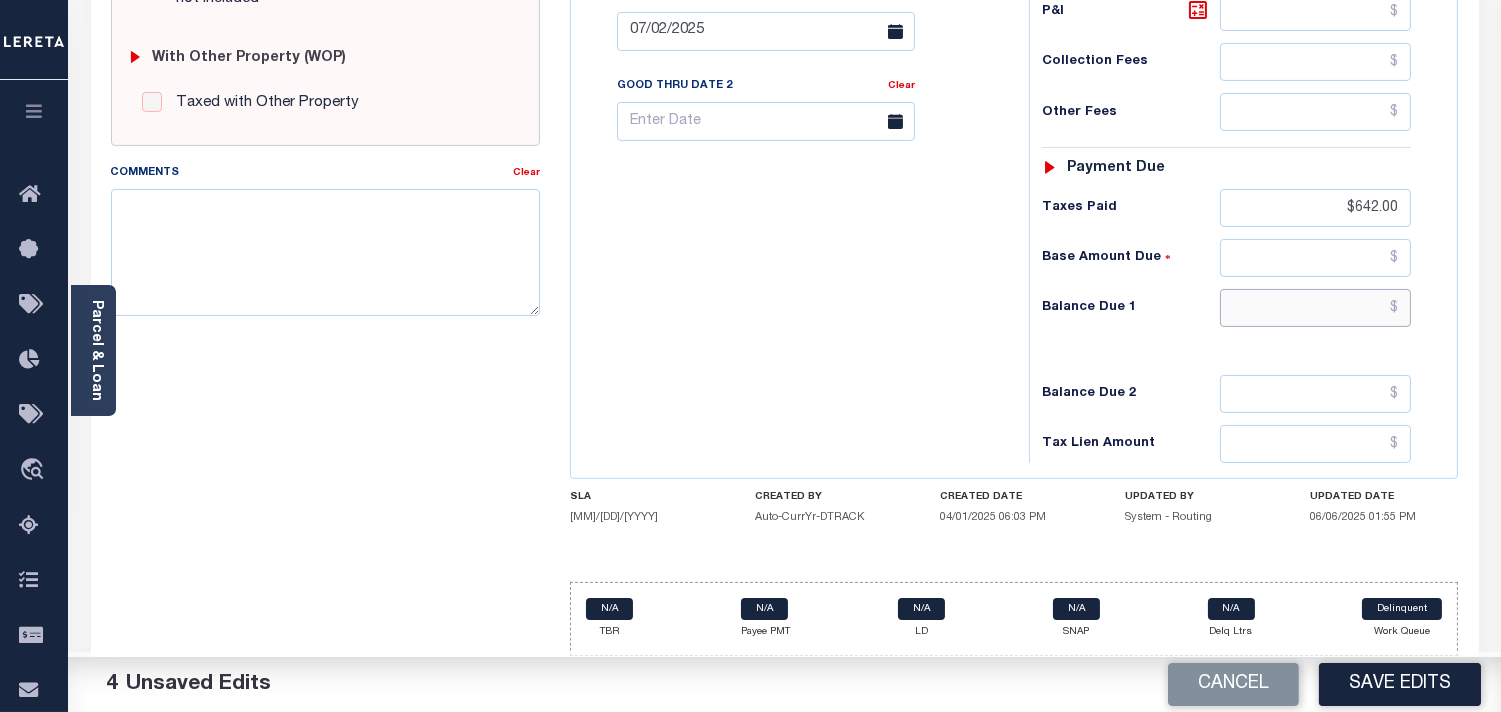 type on "$0.00" 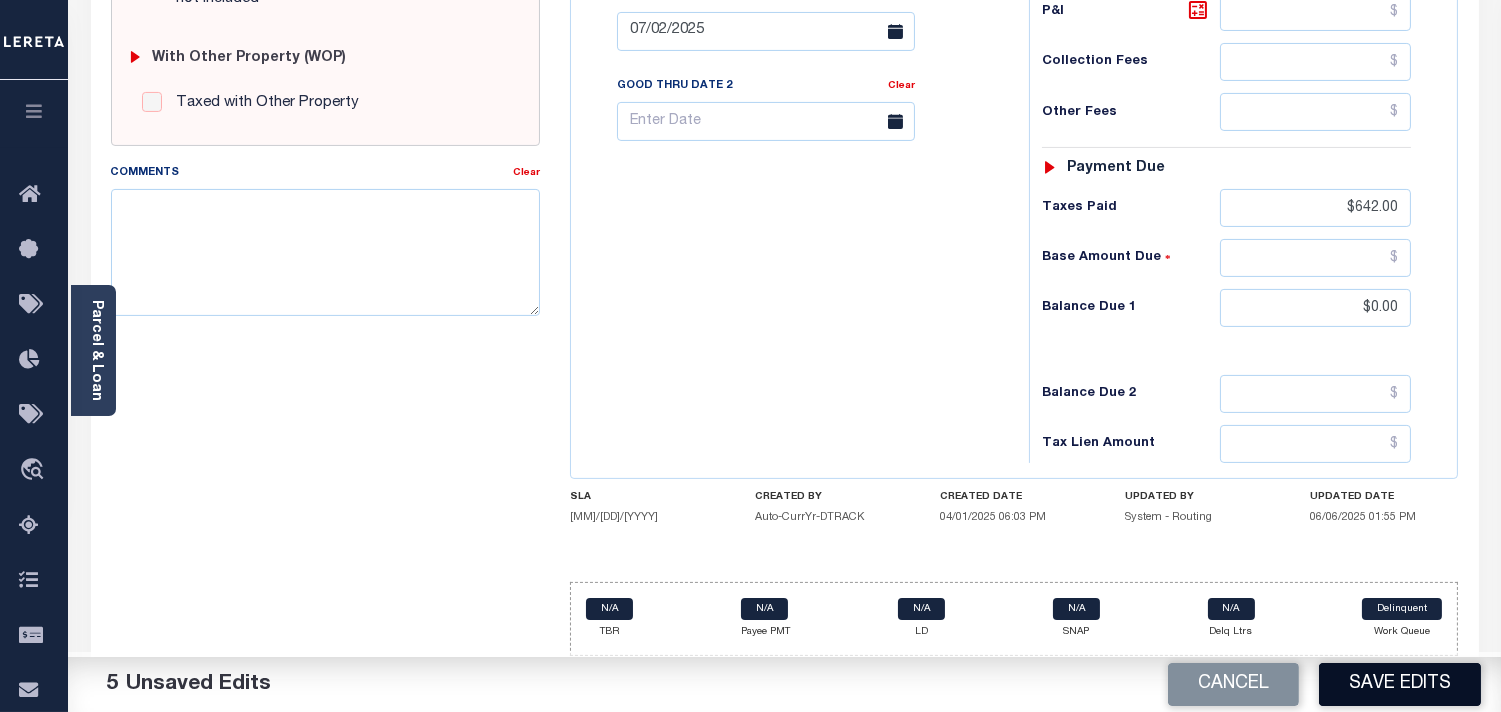 click on "Save Edits" at bounding box center (1400, 684) 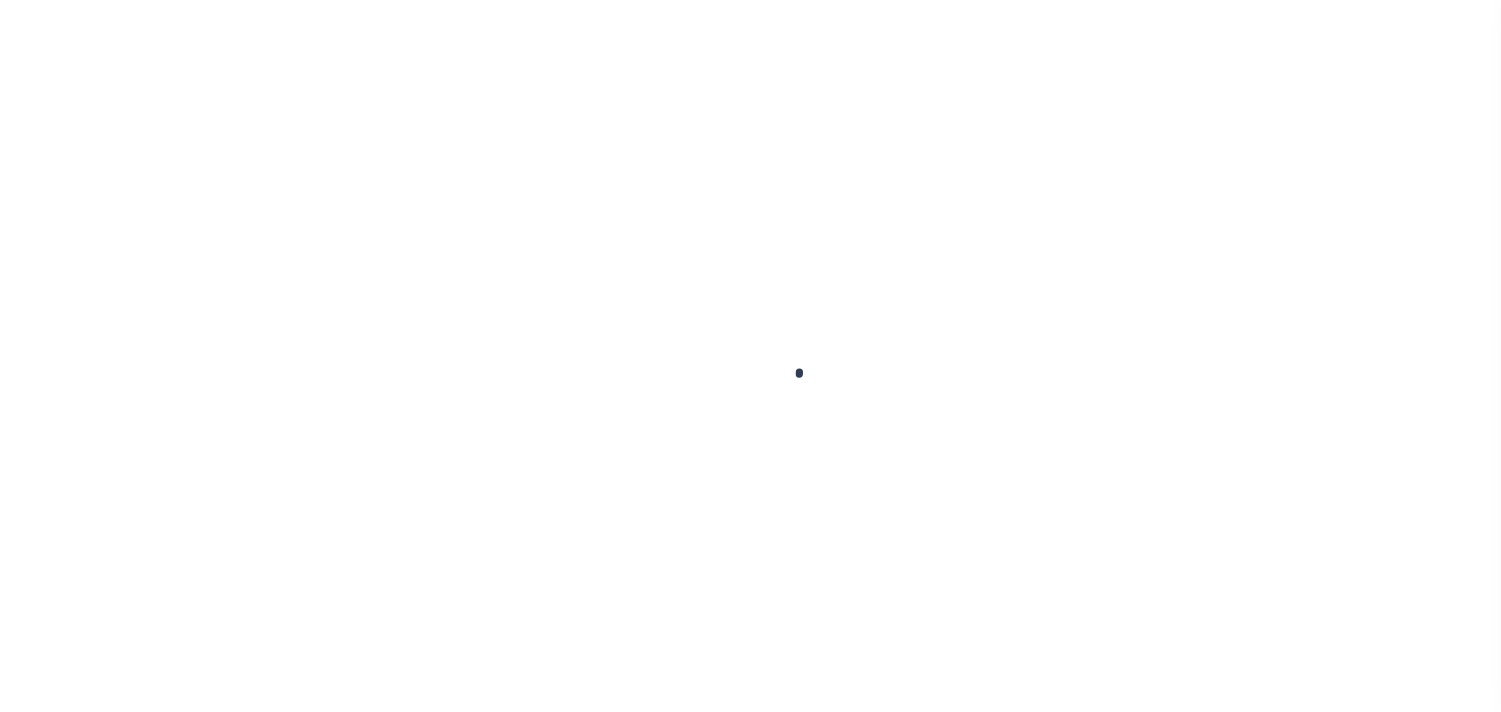 scroll, scrollTop: 0, scrollLeft: 0, axis: both 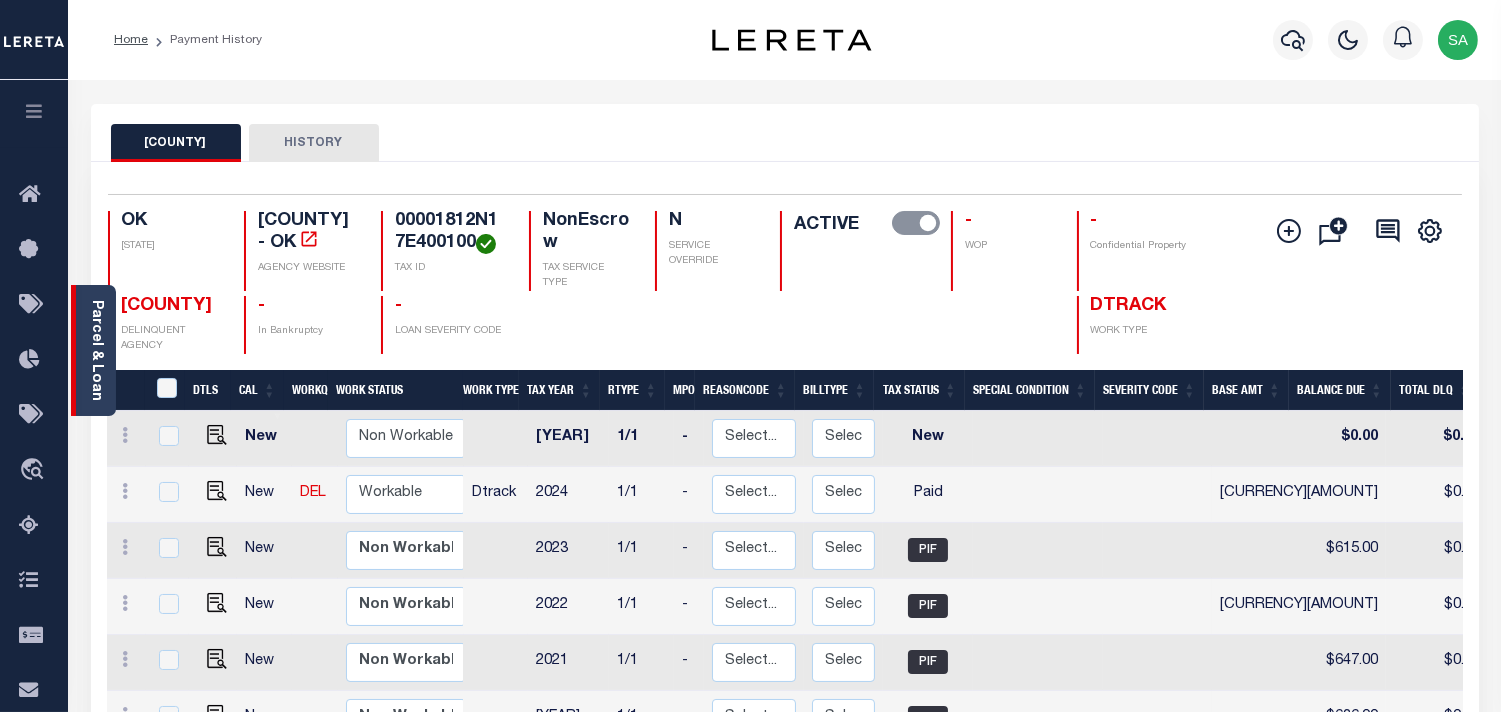 click on "Parcel & Loan" at bounding box center (96, 350) 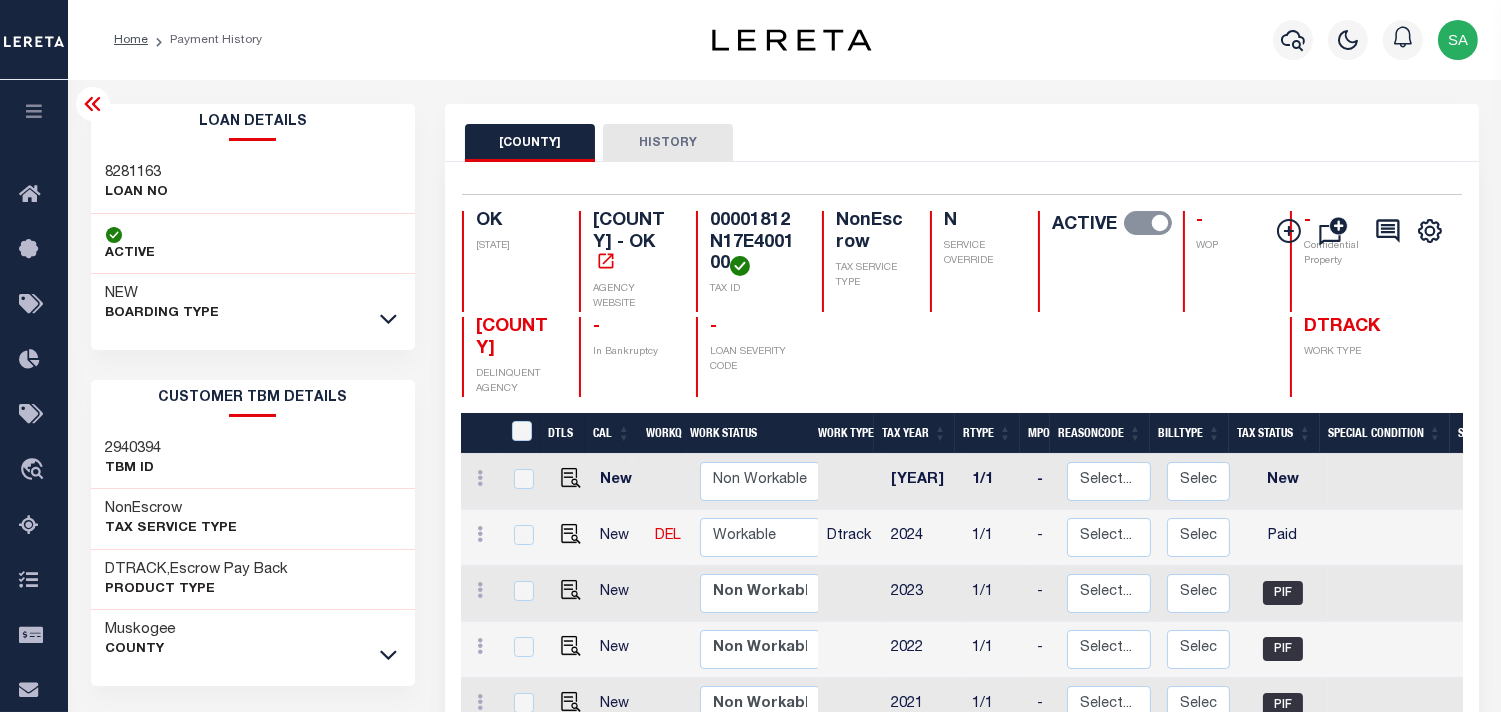 click on "[NUMBER]
[TEXT]" at bounding box center [253, 183] 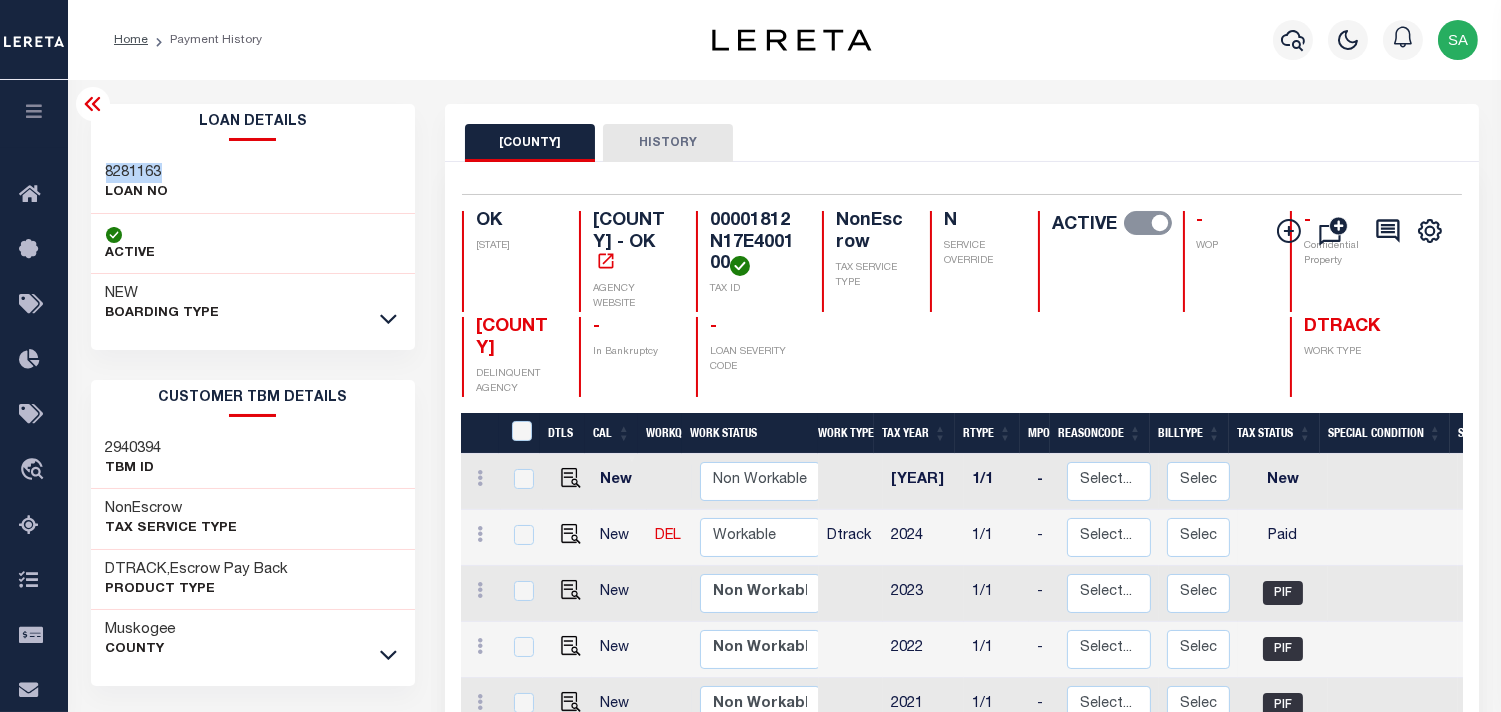 click on "[NUMBER]
[TEXT]" at bounding box center (253, 183) 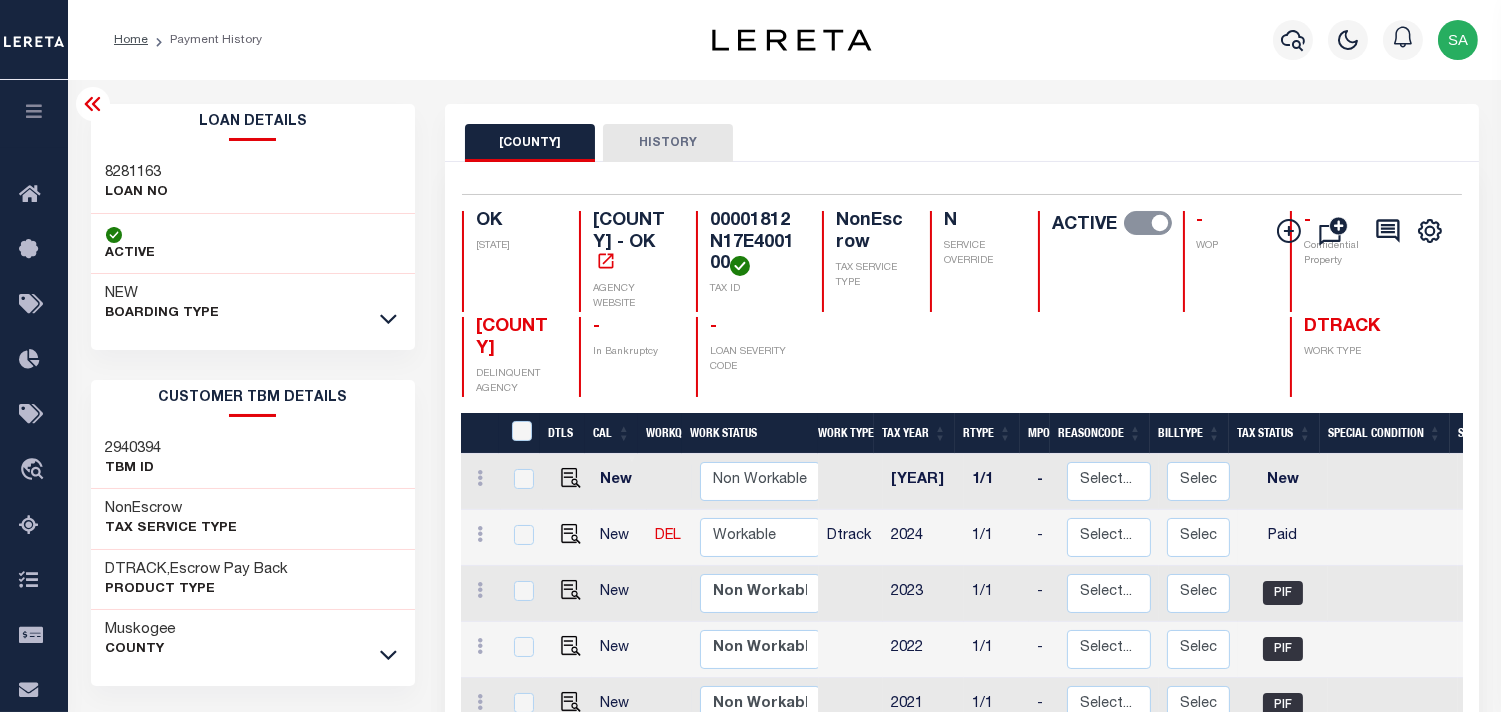 click on "00001812N17E400100" at bounding box center [515, 222] 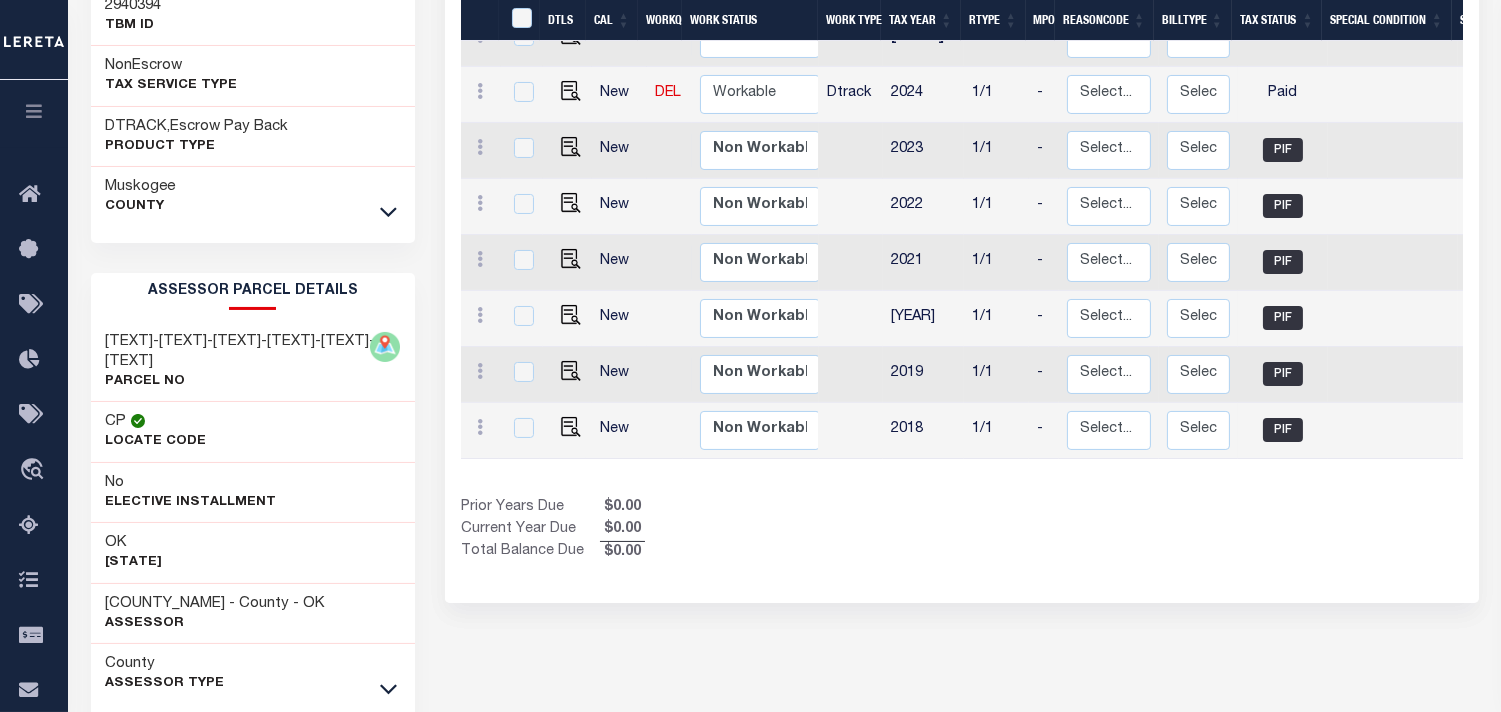 scroll, scrollTop: 444, scrollLeft: 0, axis: vertical 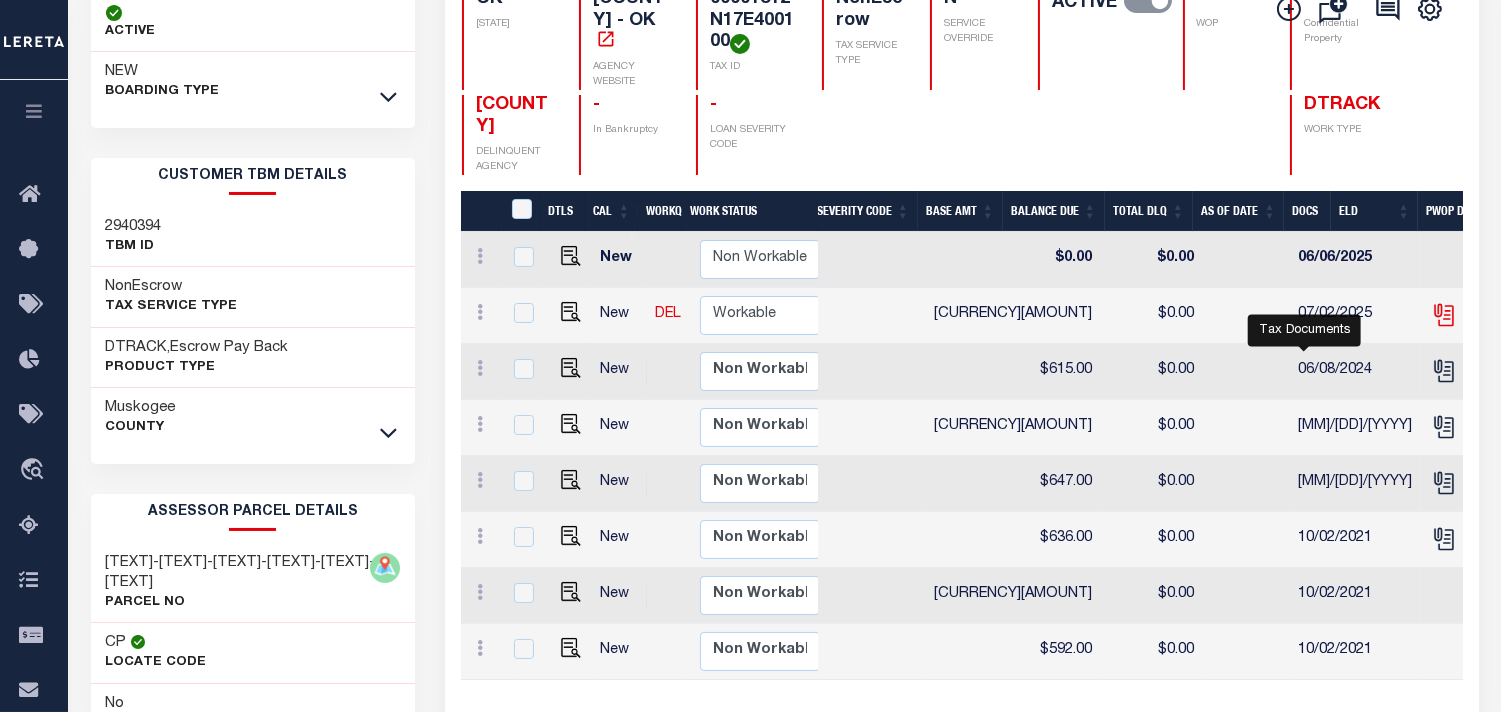 click at bounding box center [1444, 315] 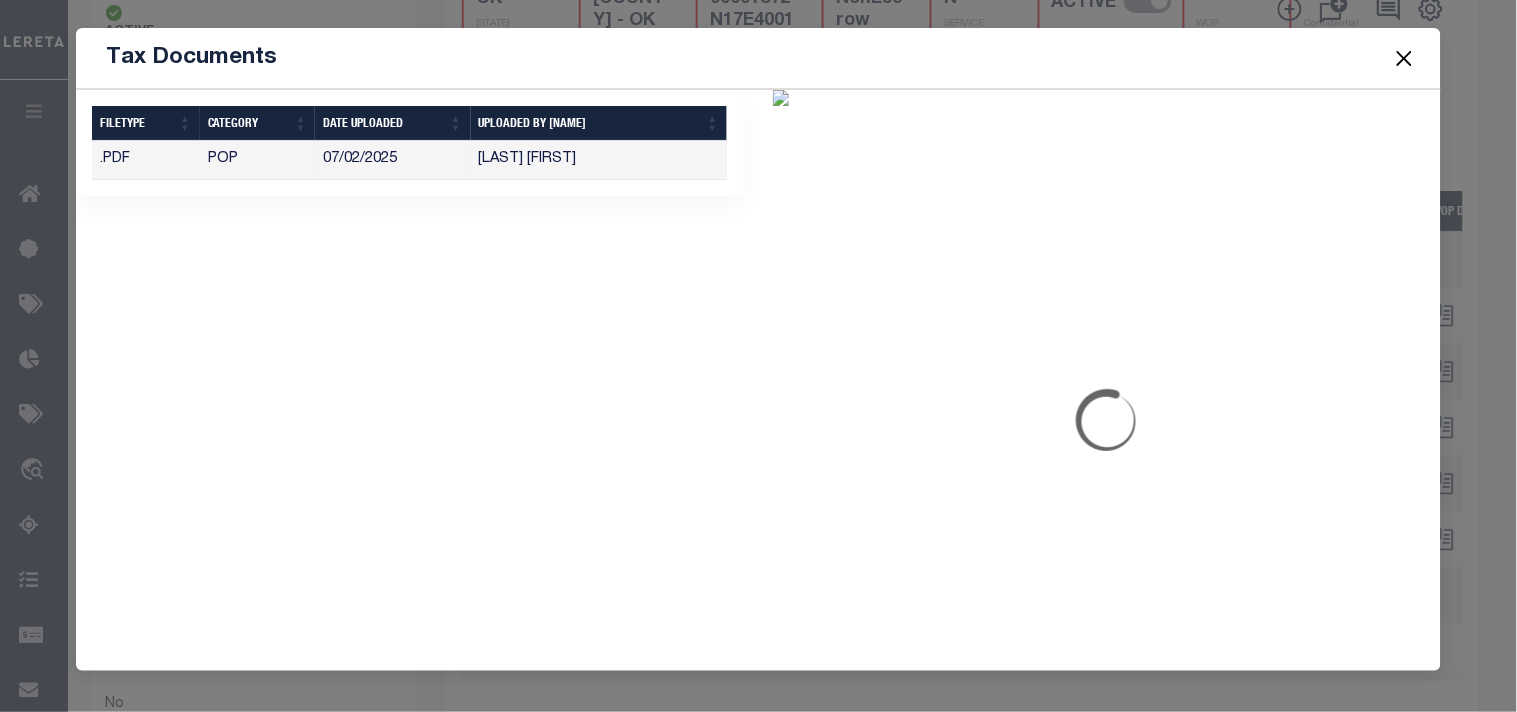 click at bounding box center [1404, 58] 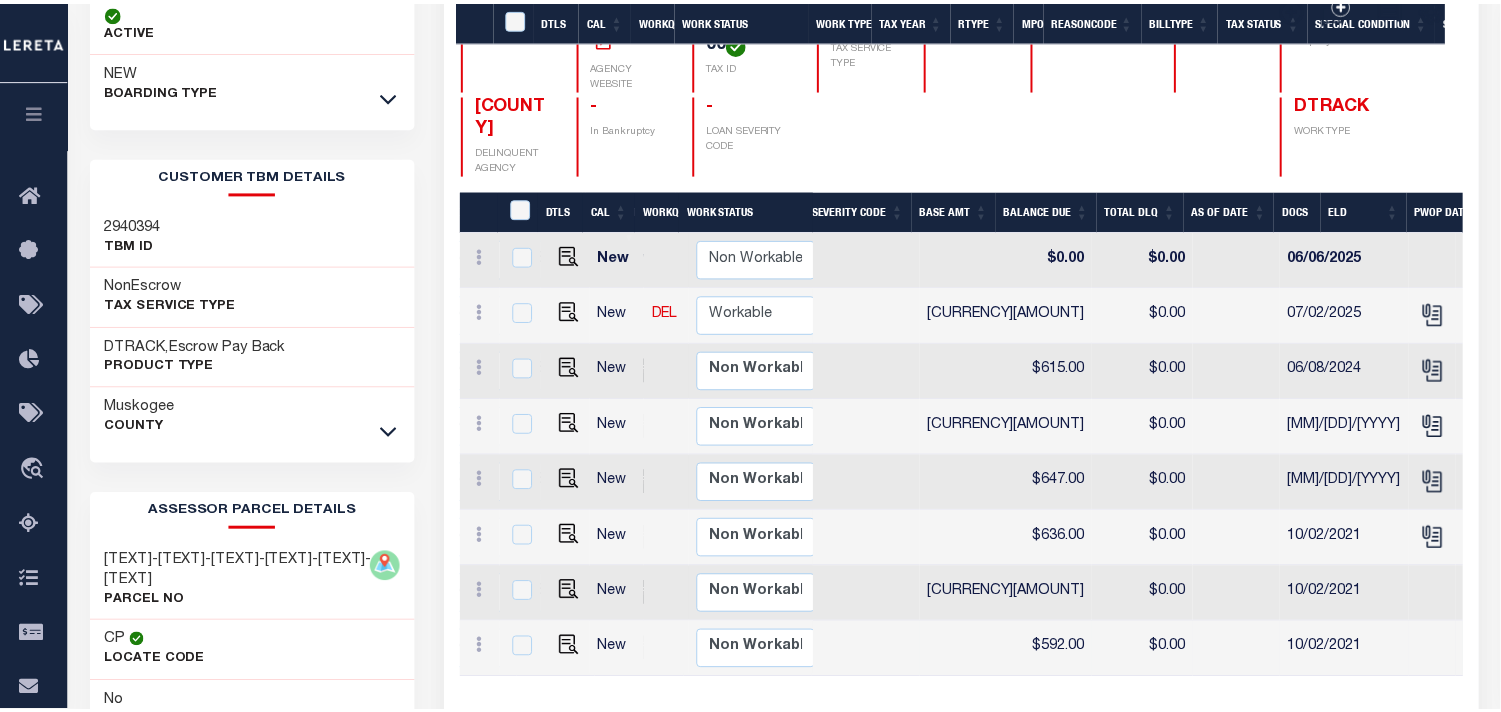 scroll, scrollTop: 444, scrollLeft: 0, axis: vertical 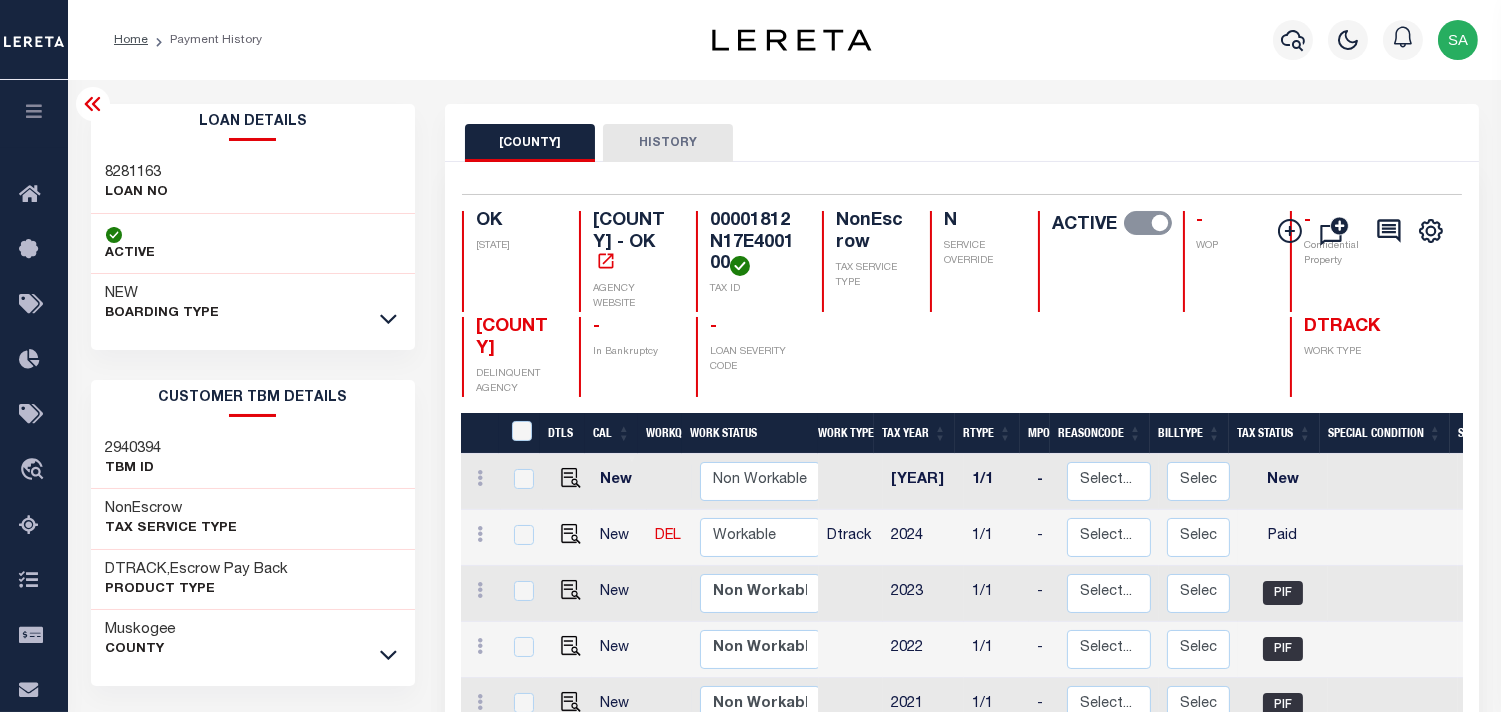 click on "00001812N17E400100" at bounding box center [515, 222] 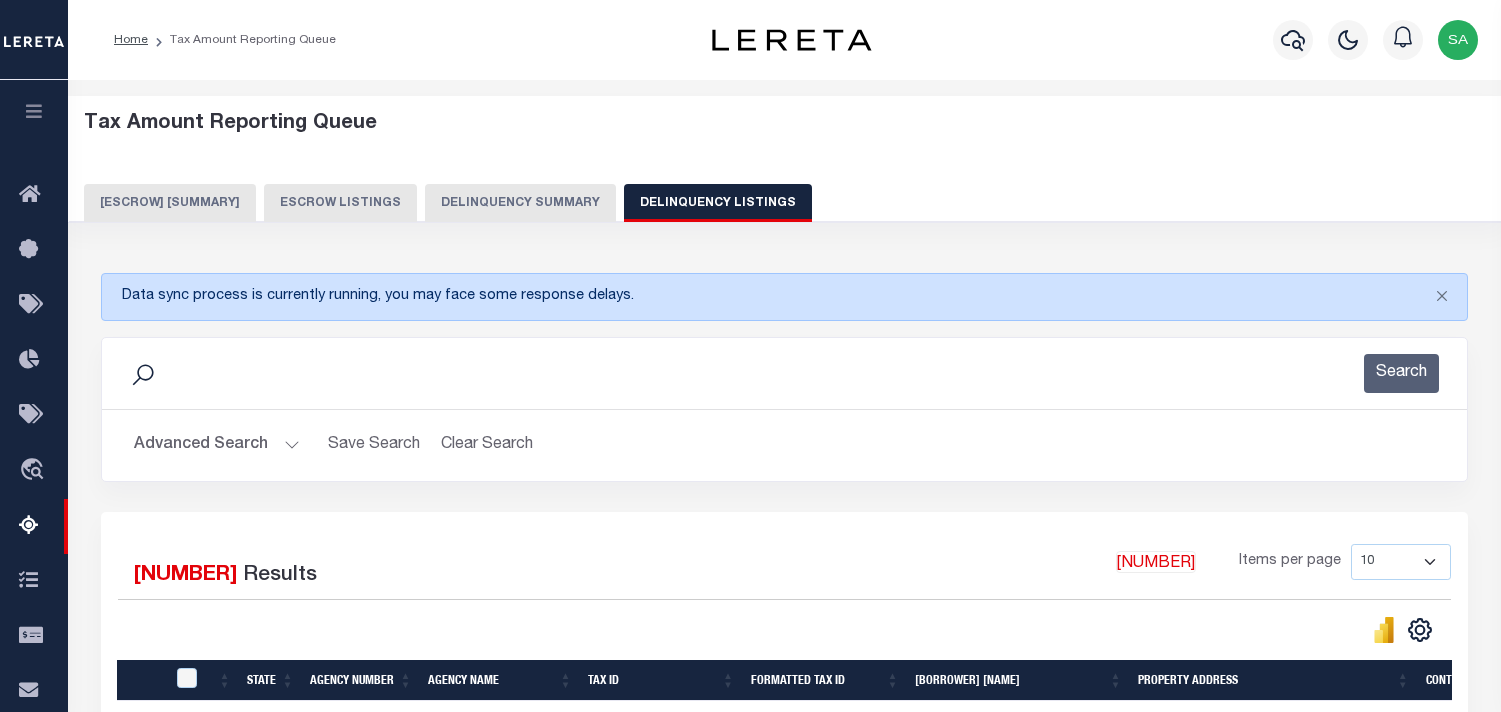 scroll, scrollTop: 0, scrollLeft: 0, axis: both 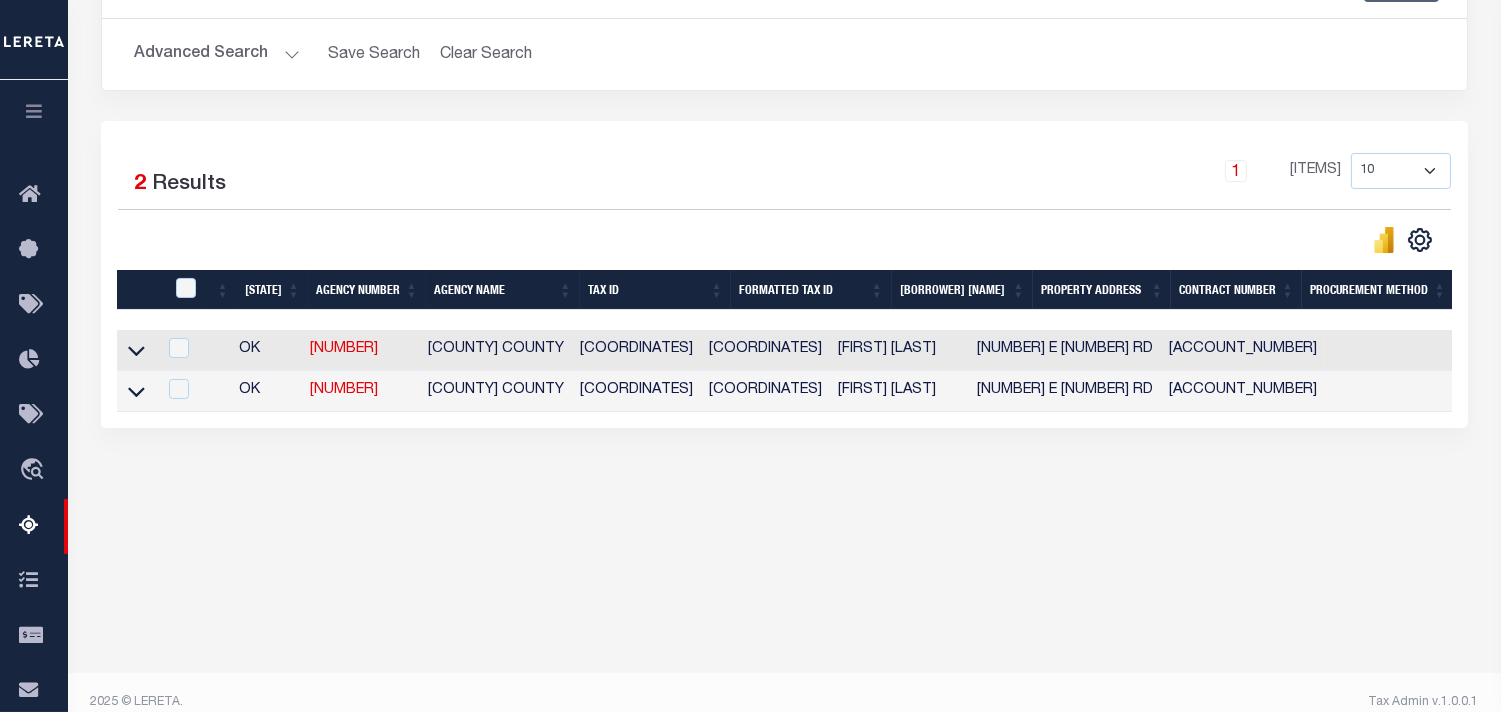 click on "Advanced Search" at bounding box center (217, 54) 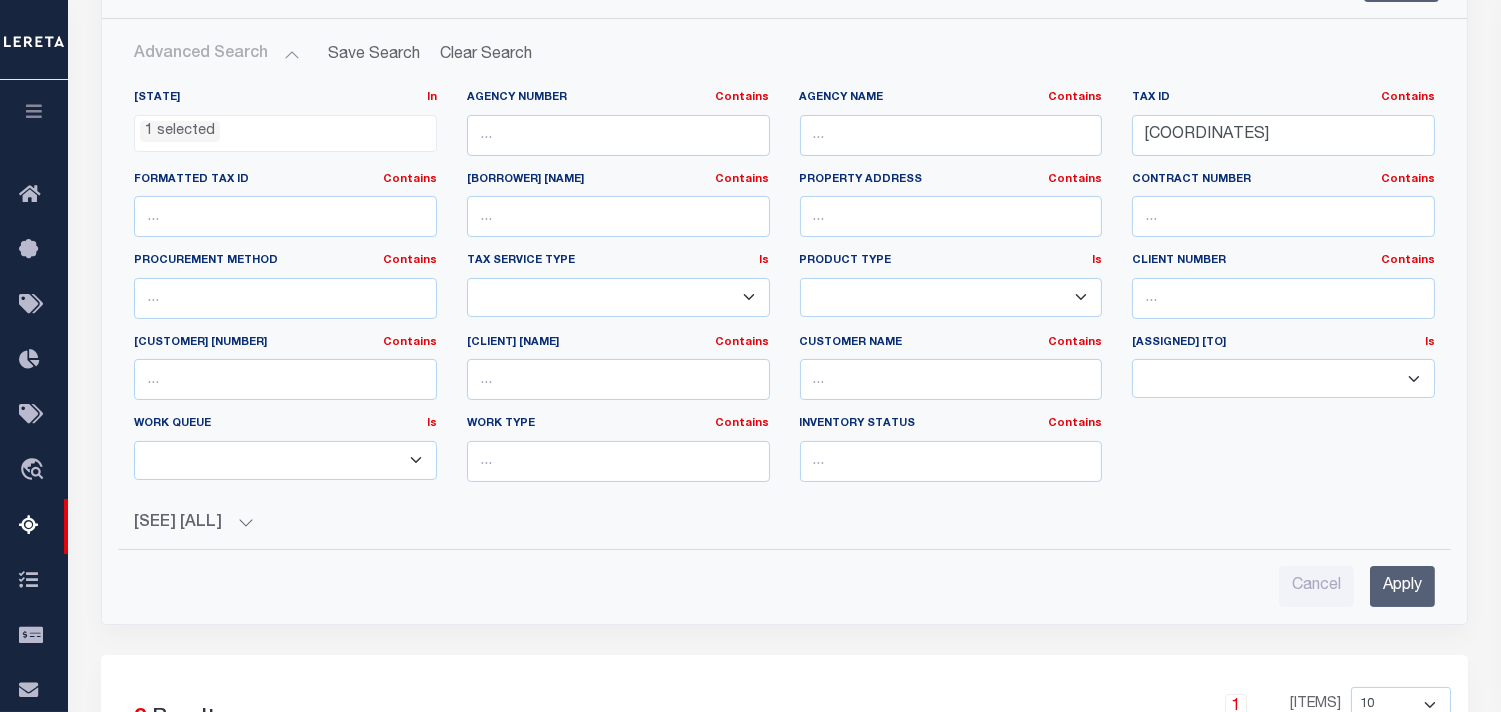 scroll, scrollTop: 0, scrollLeft: 0, axis: both 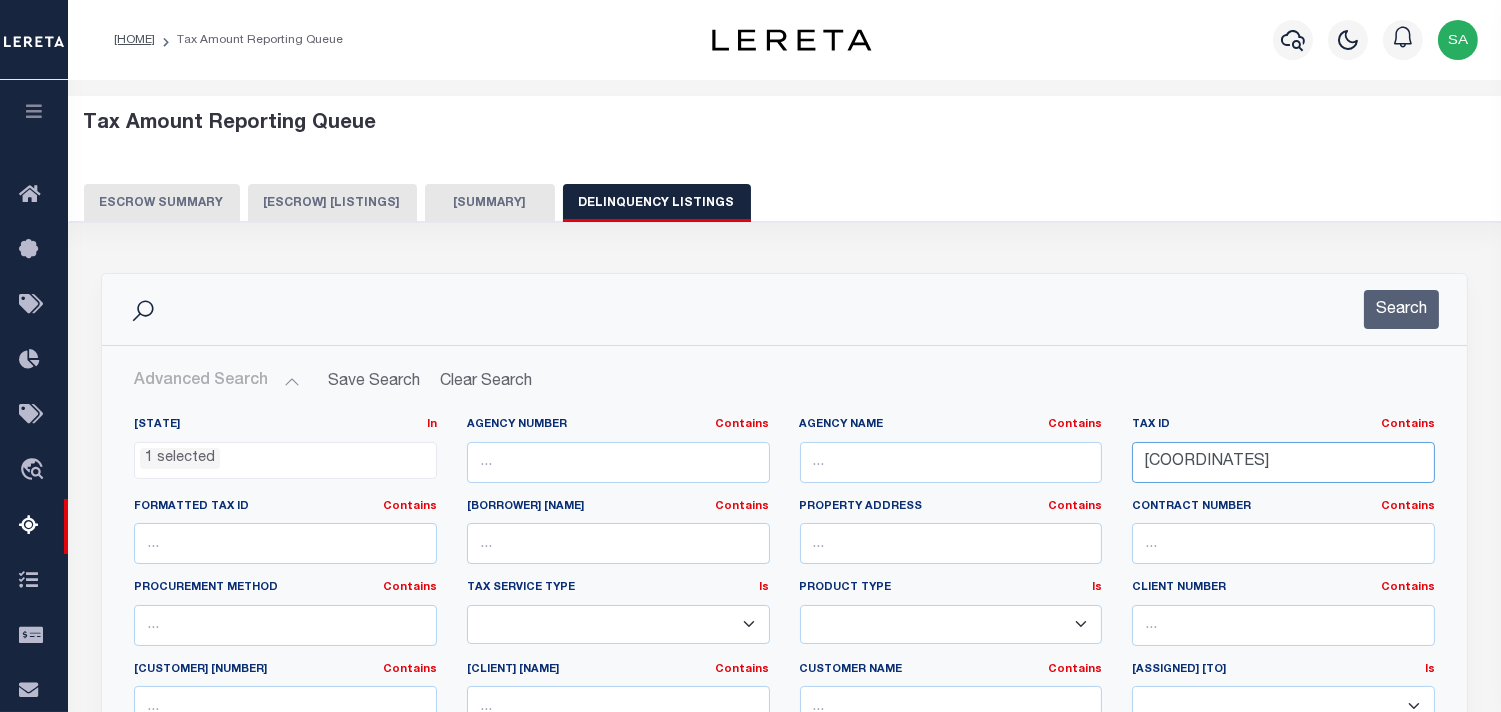 drag, startPoint x: 1332, startPoint y: 462, endPoint x: 1366, endPoint y: 481, distance: 38.948685 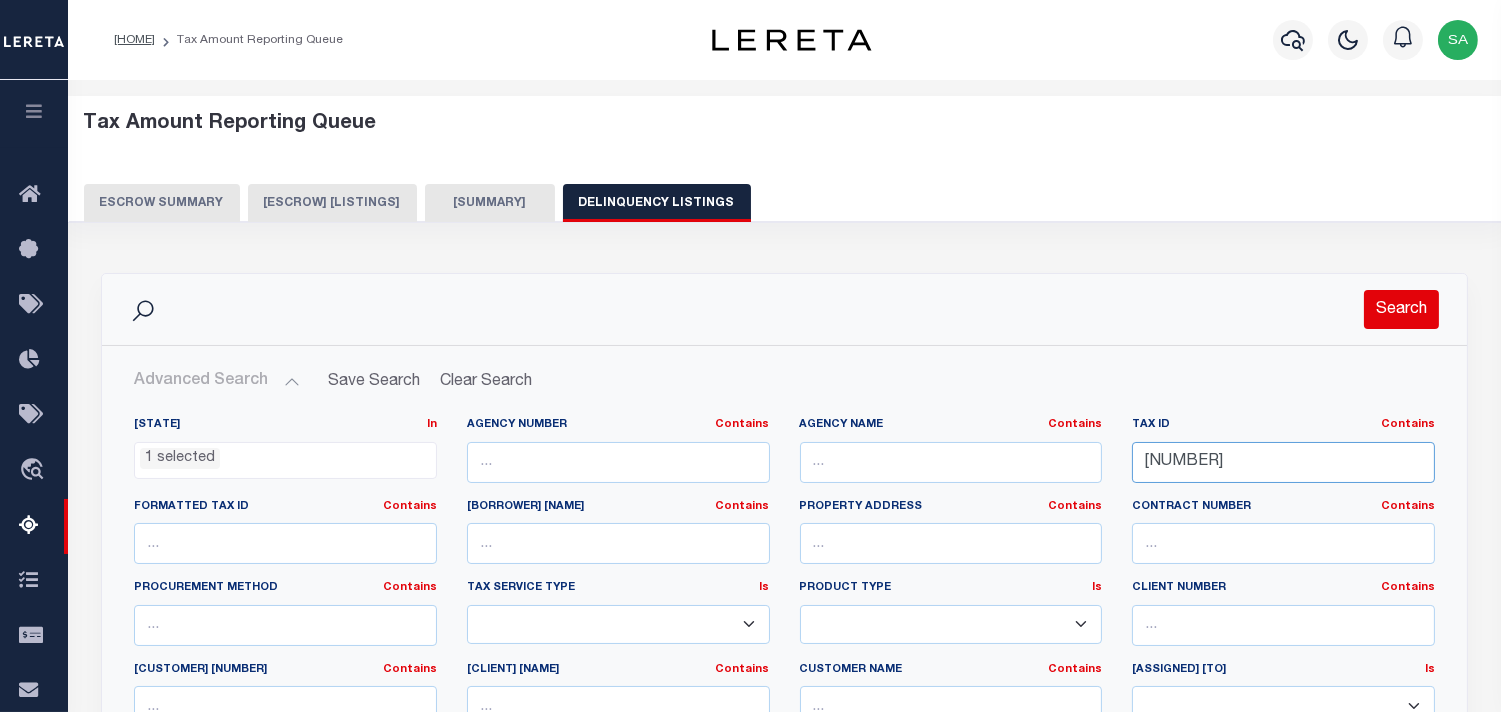 type on "00001812N17E400100" 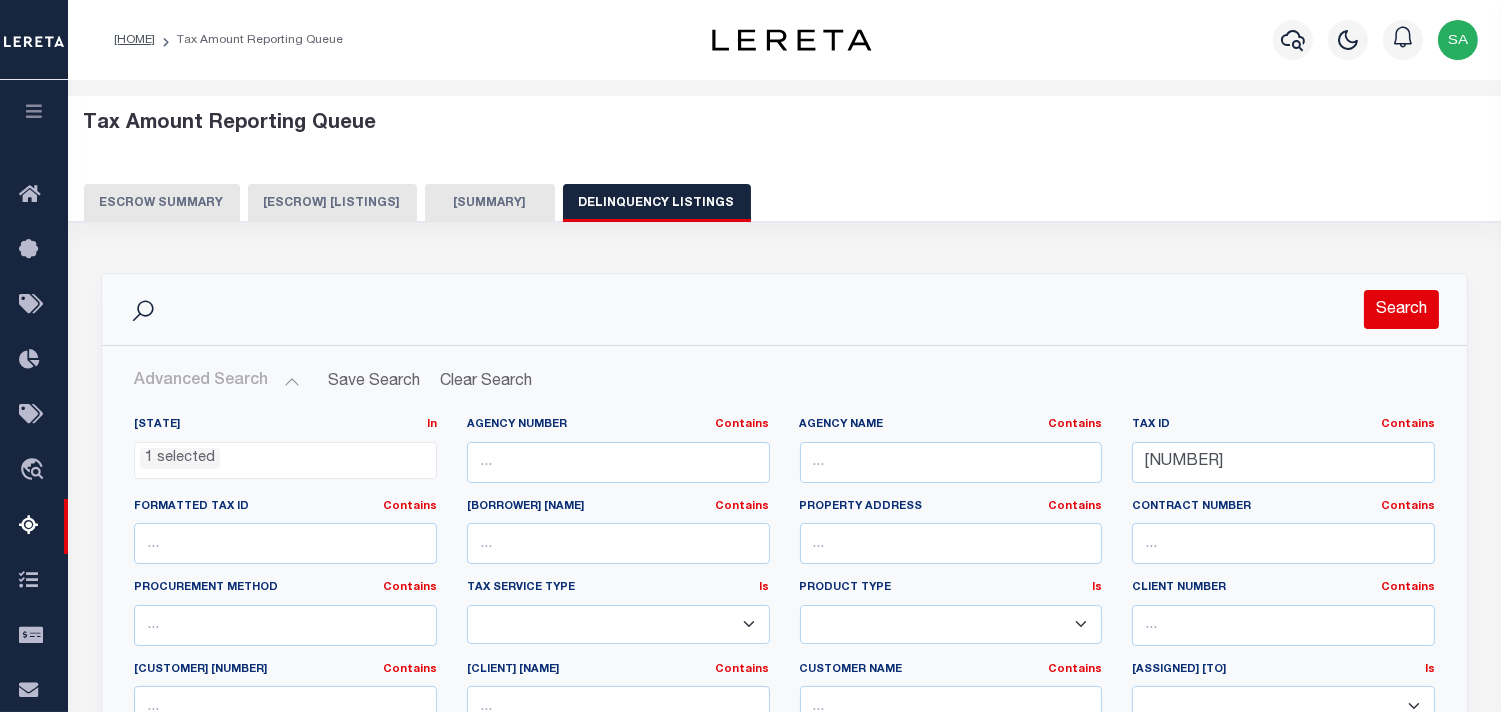 click on "Search" at bounding box center (1401, 309) 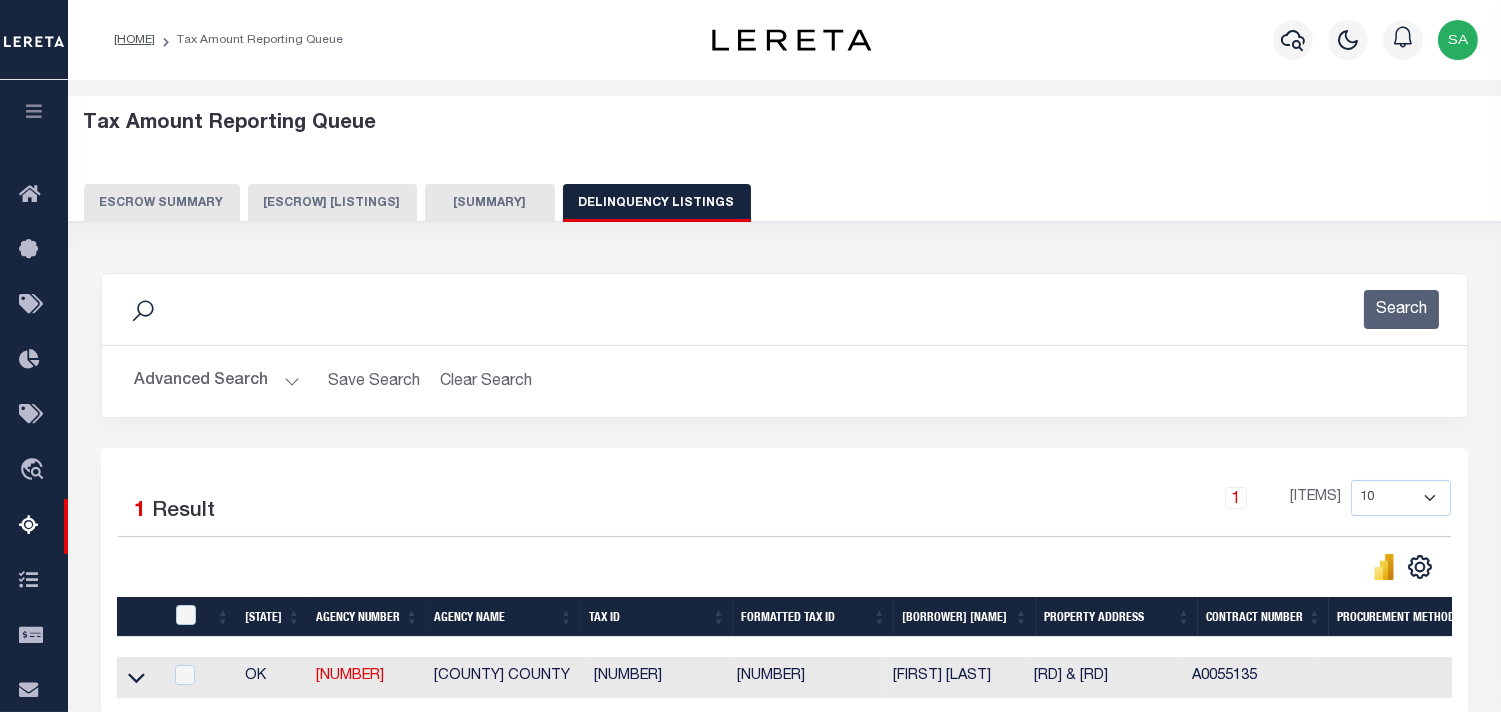 scroll, scrollTop: 333, scrollLeft: 0, axis: vertical 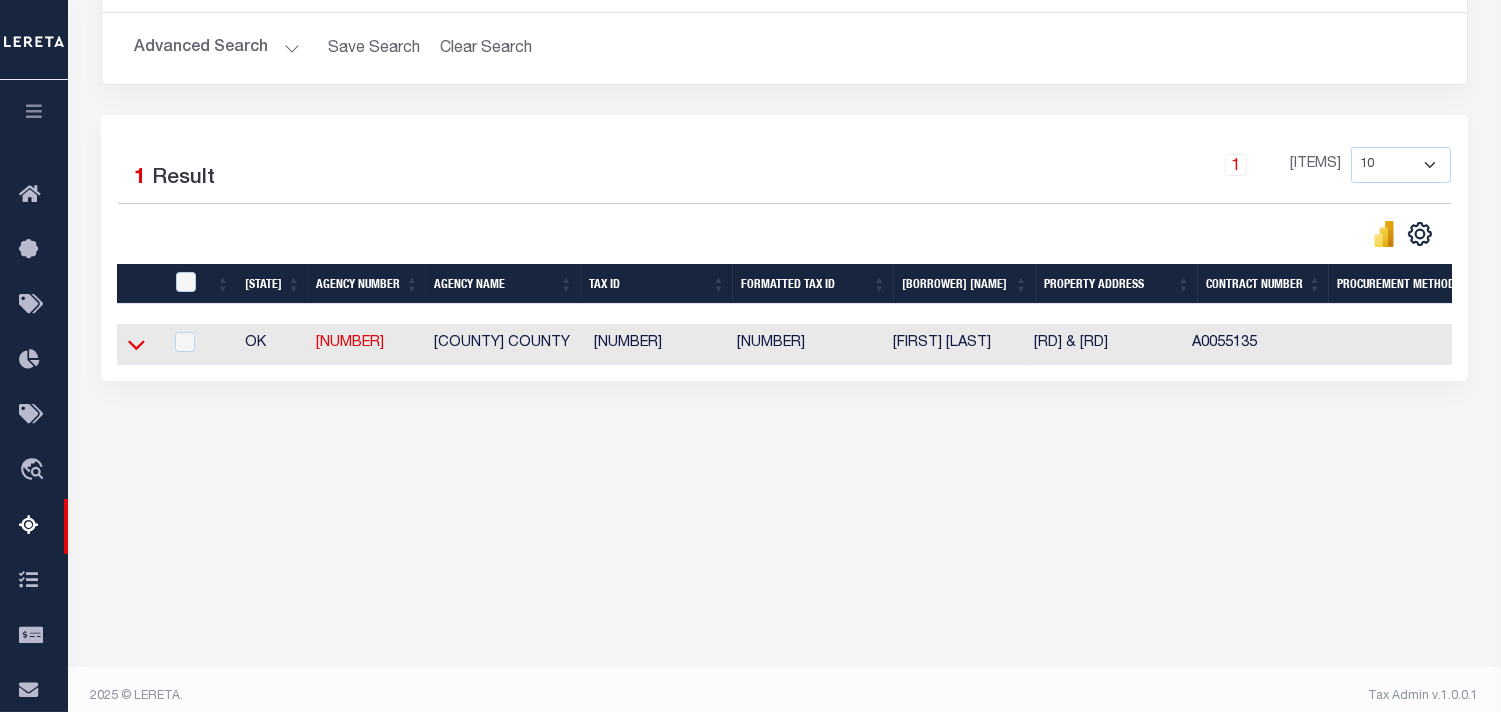click at bounding box center [136, 344] 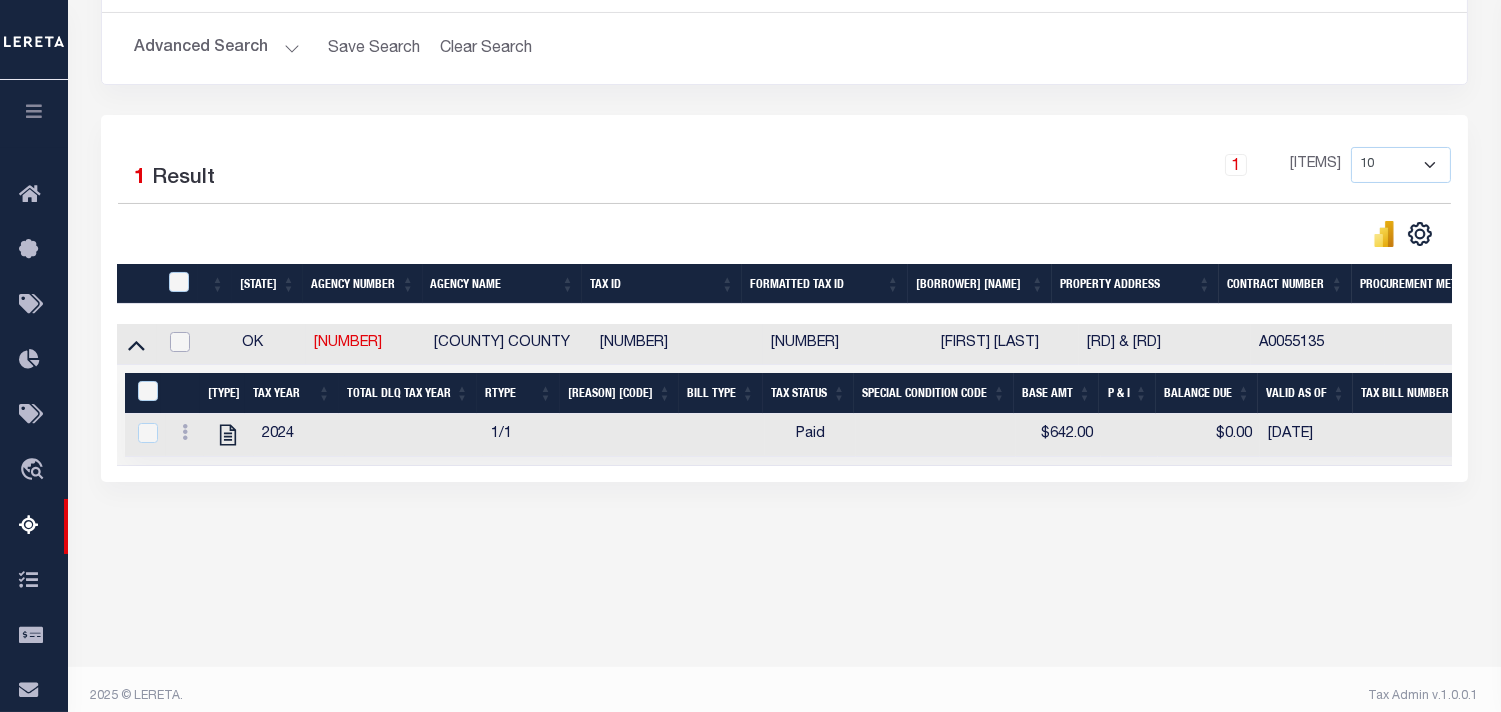 click at bounding box center (180, 342) 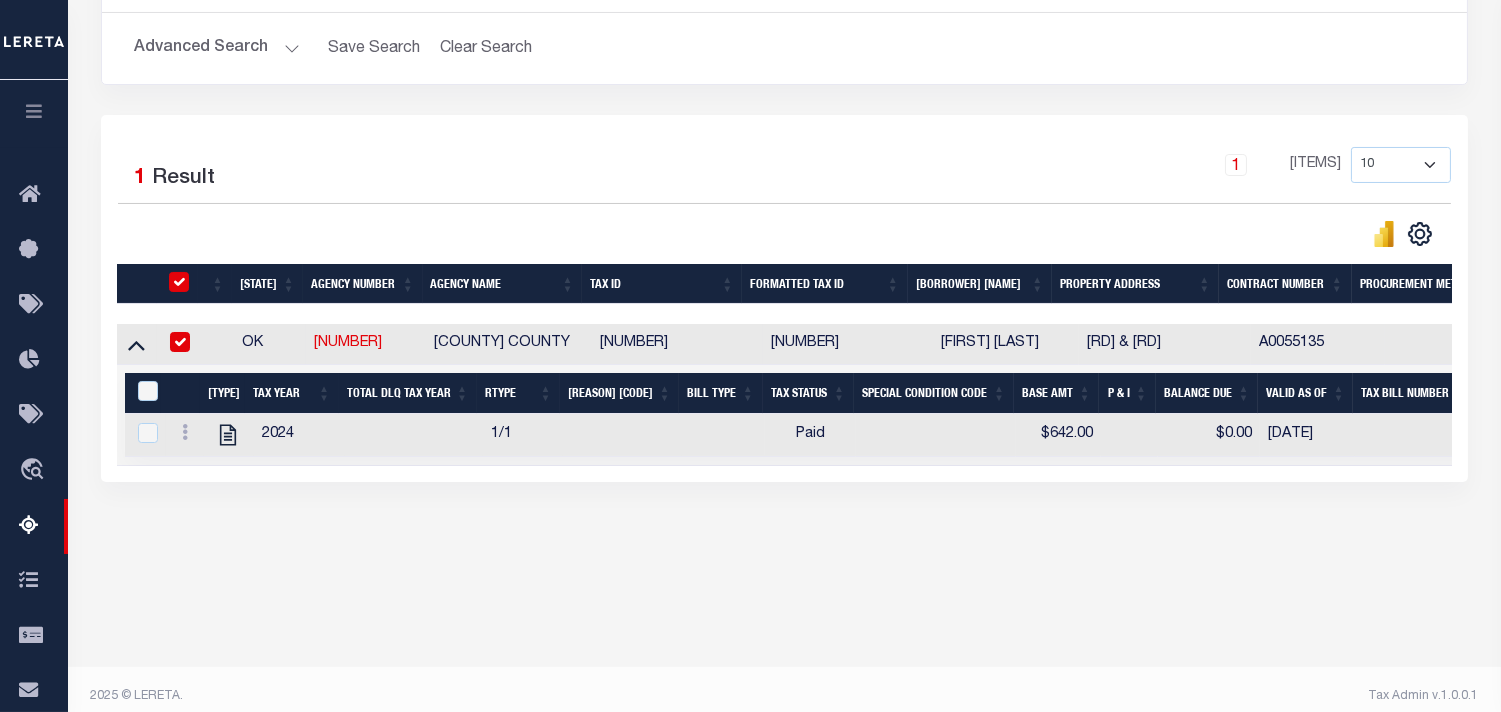 checkbox on "true" 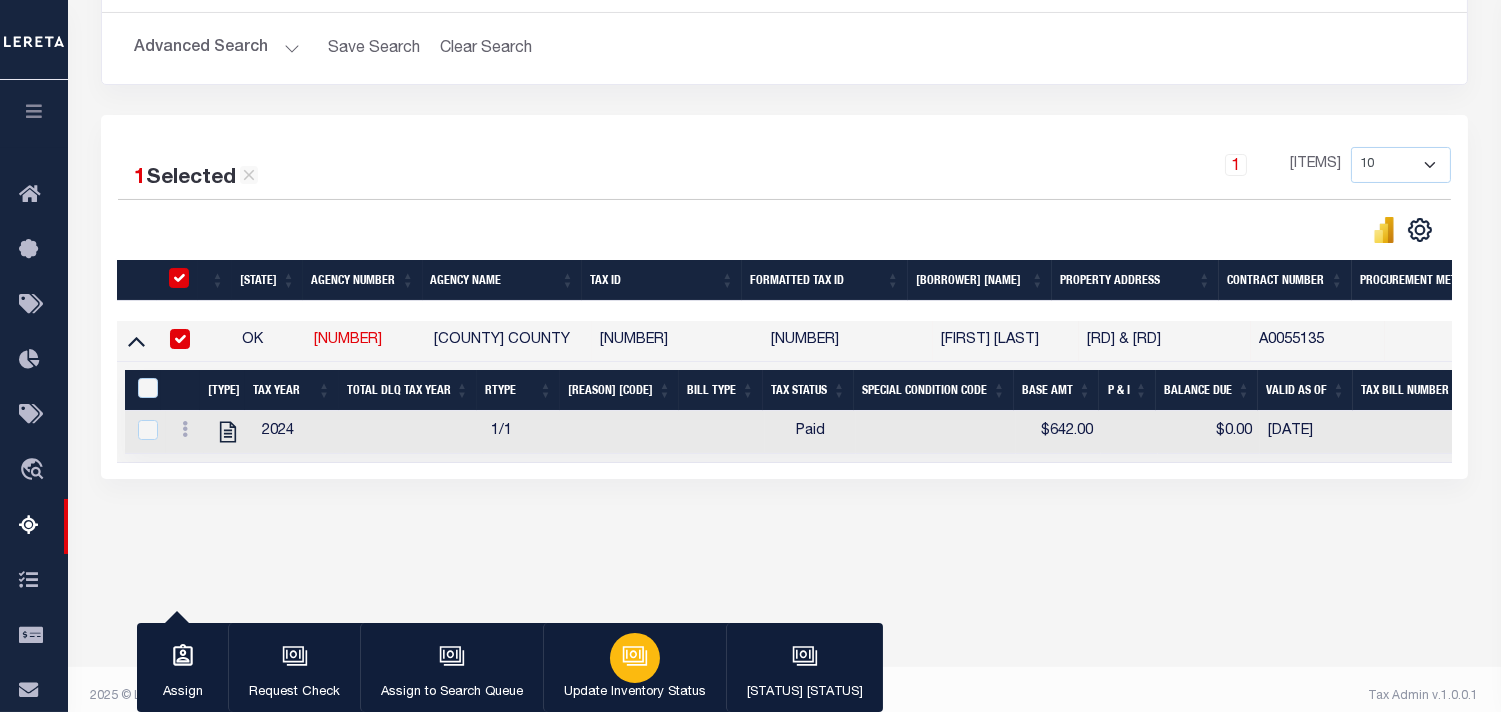 click on "Update Inventory Status" at bounding box center [634, 668] 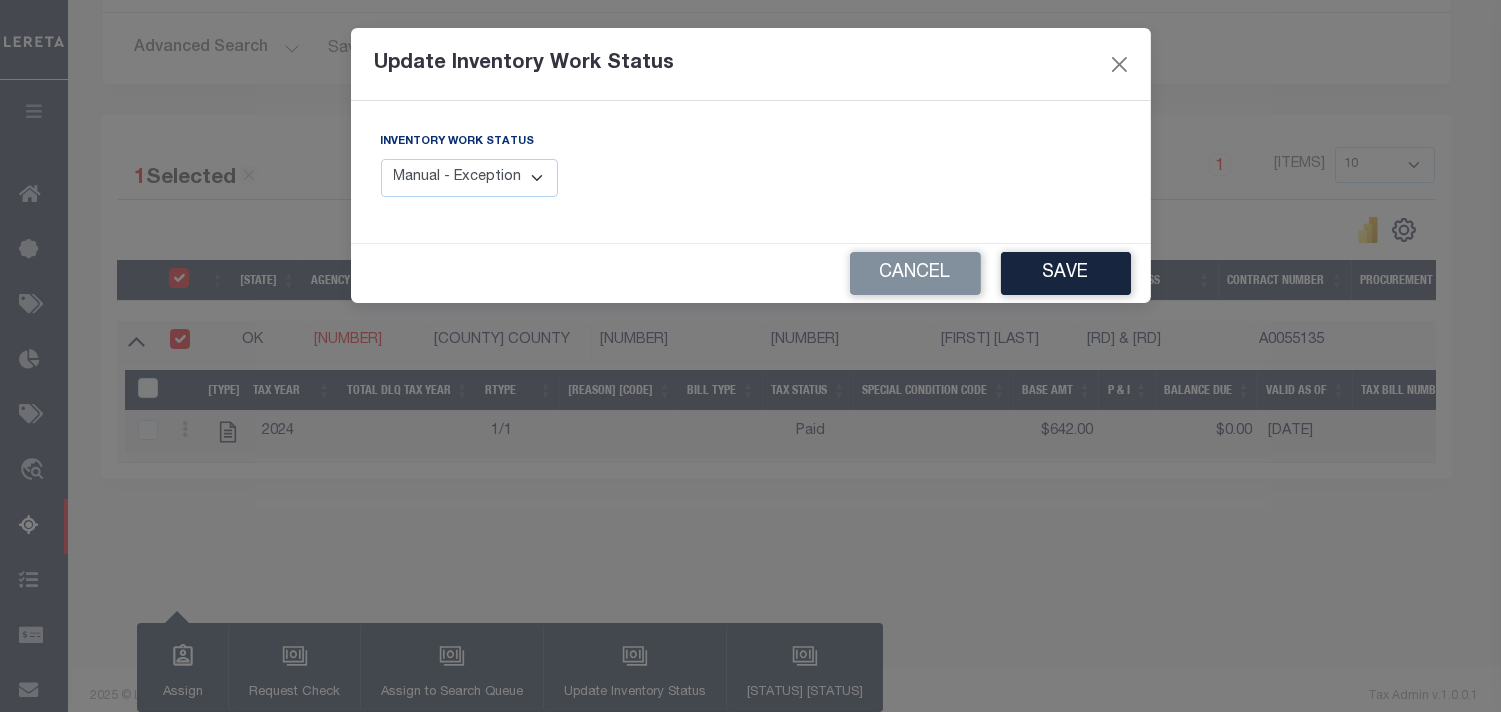 click on "Manual - Exception
Pended - Awaiting Search
Late Add Exception
Completed" at bounding box center [470, 178] 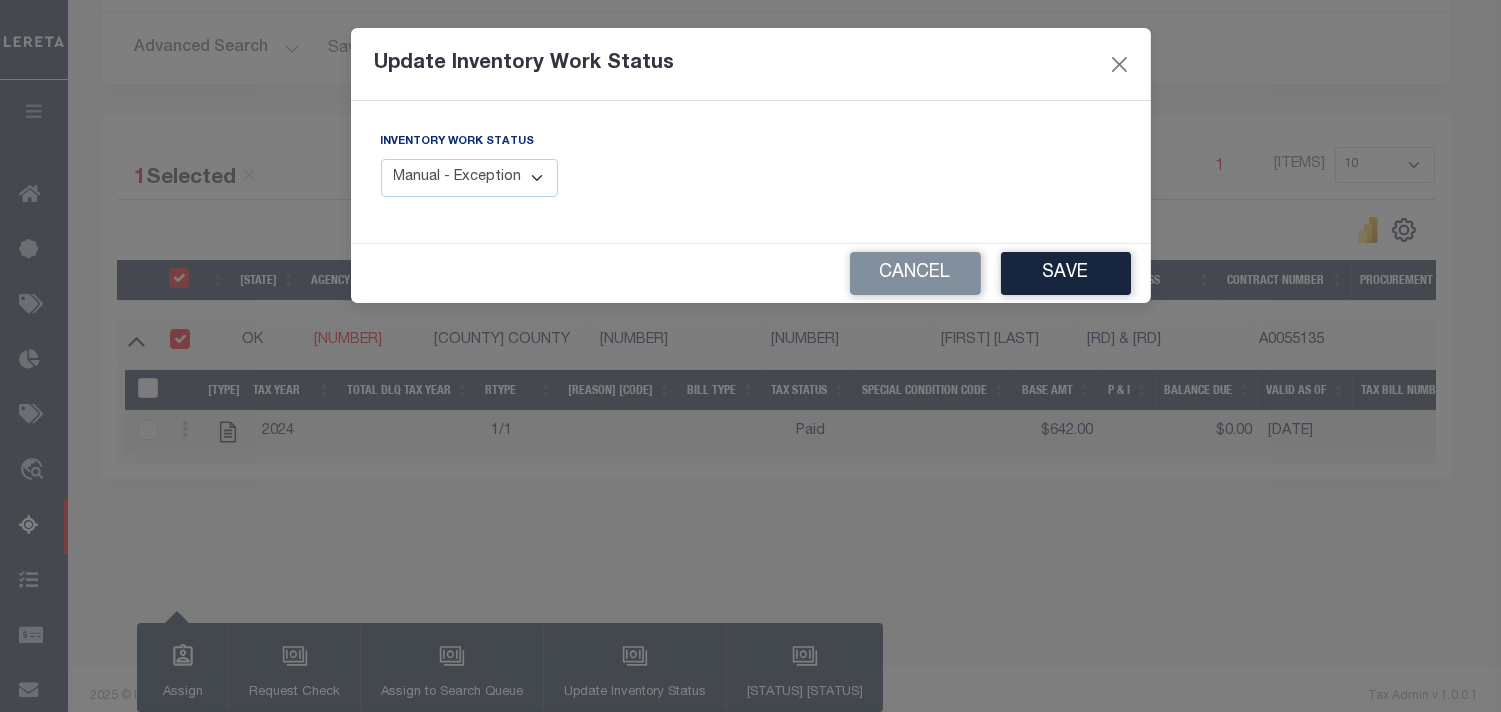 click on "Manual - Exception
Pended - Awaiting Search
Late Add Exception
Completed" at bounding box center (470, 178) 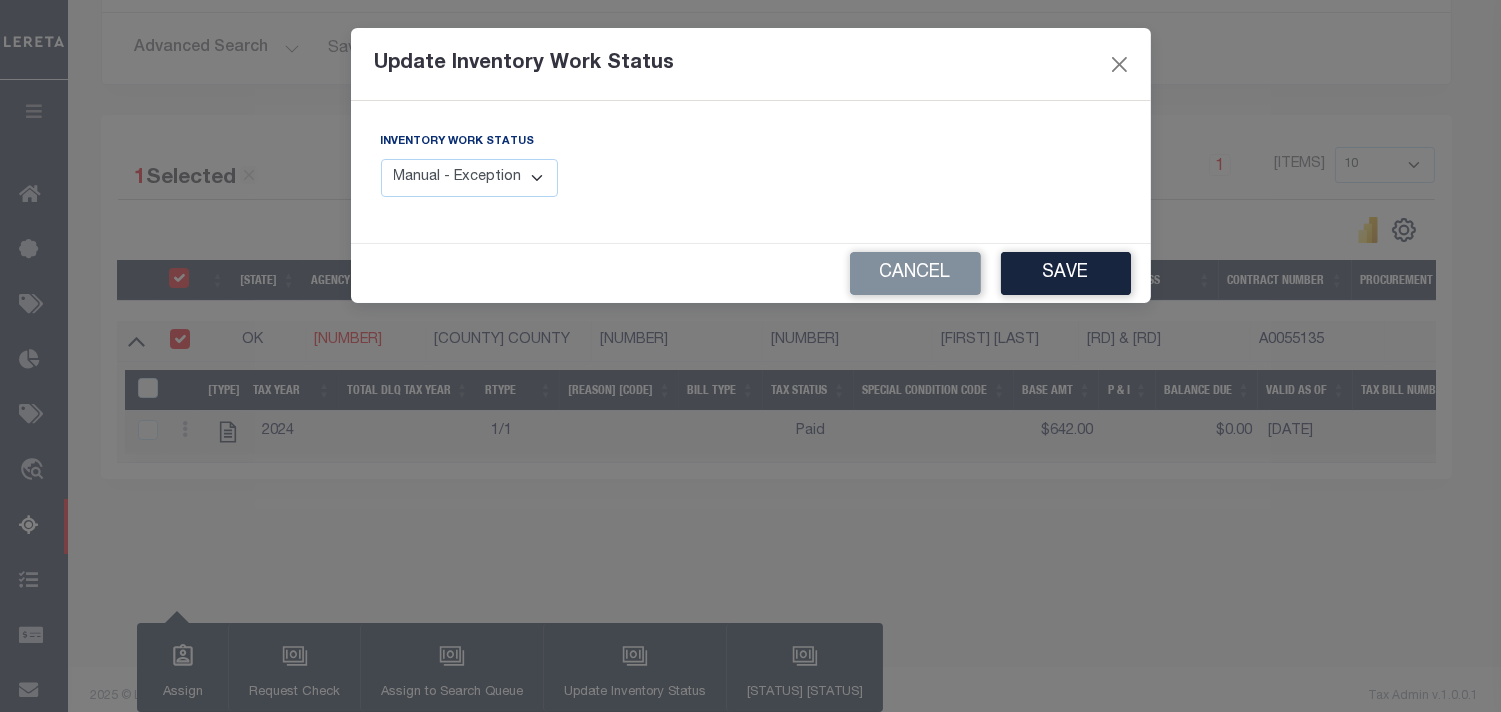 click on "Manual - Exception
Pended - Awaiting Search
Late Add Exception
Completed" at bounding box center [470, 178] 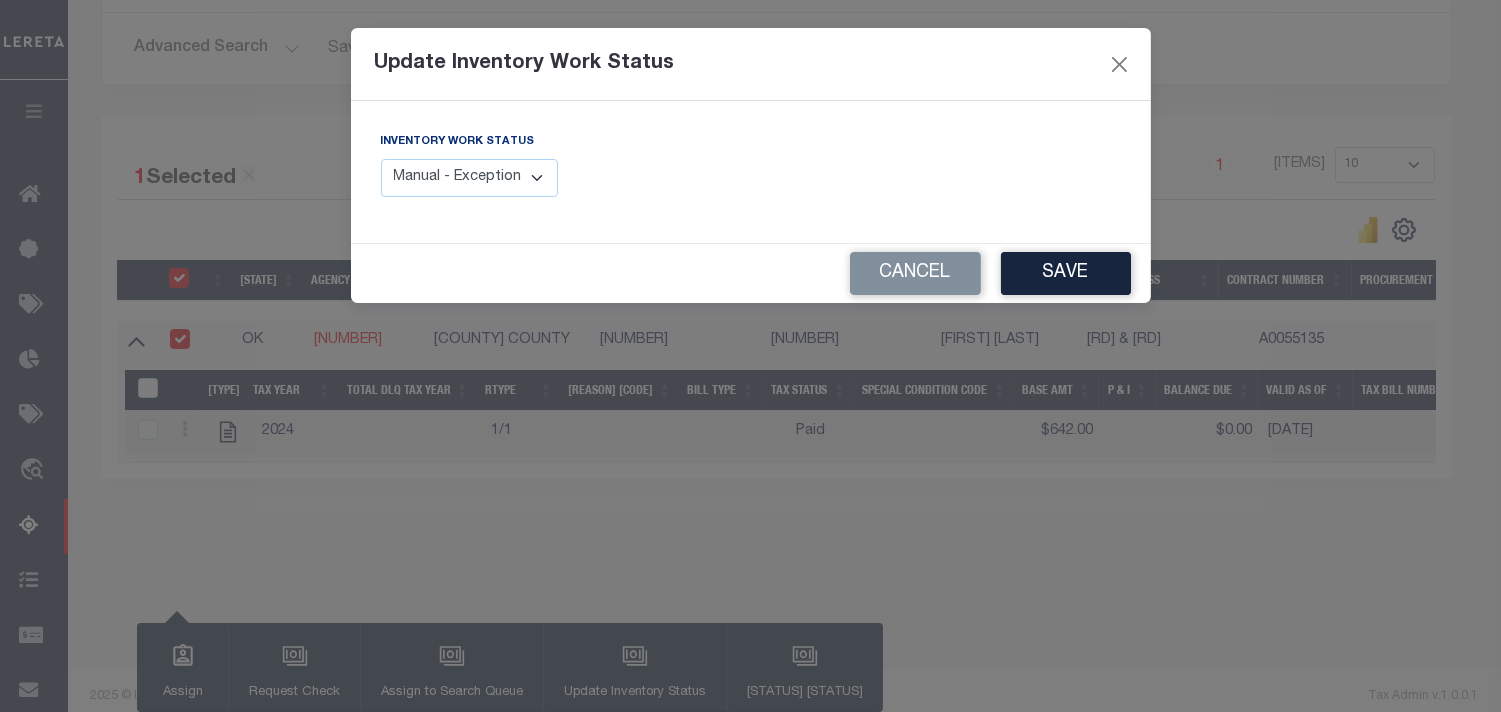 click on "Manual - Exception
Pended - Awaiting Search
Late Add Exception
Completed" at bounding box center [470, 178] 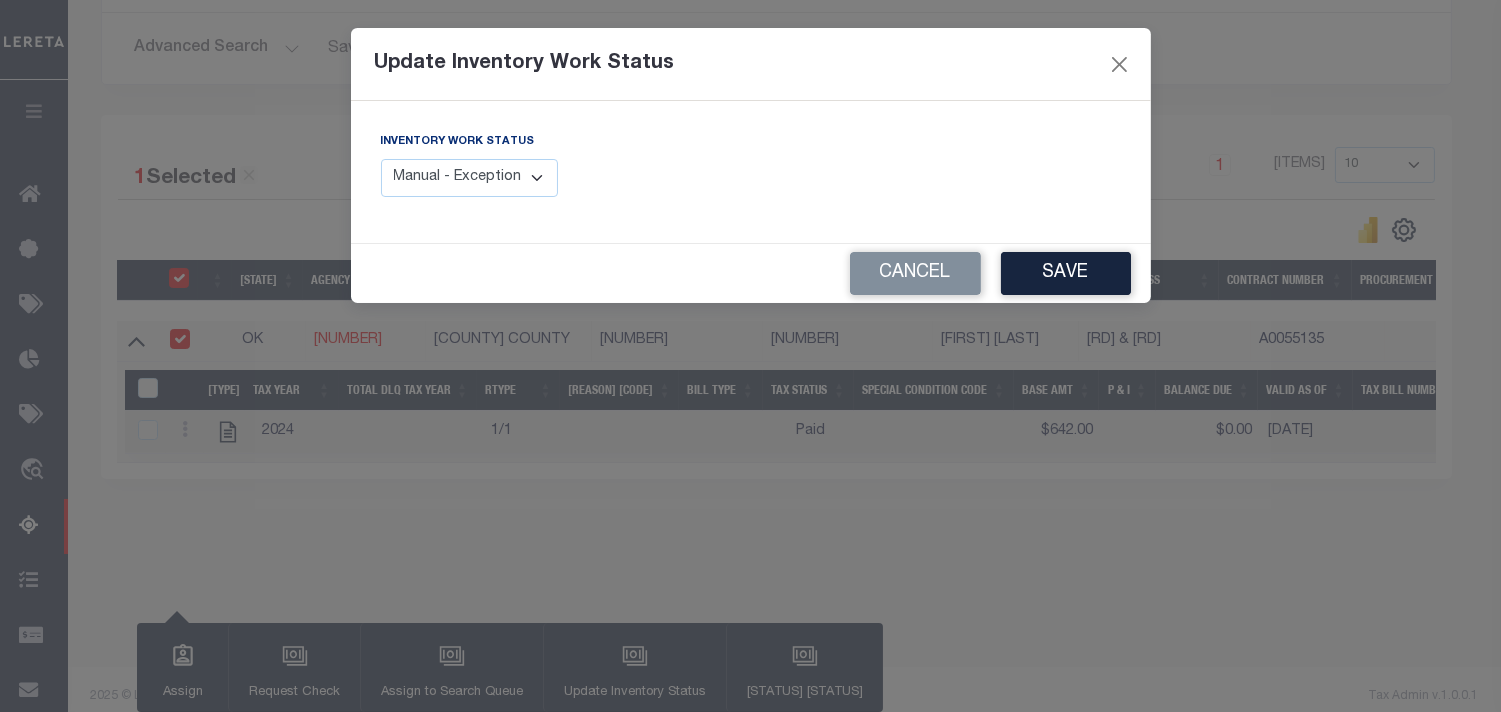 click on "Manual - Exception
Pended - Awaiting Search
Late Add Exception
Completed" at bounding box center (470, 178) 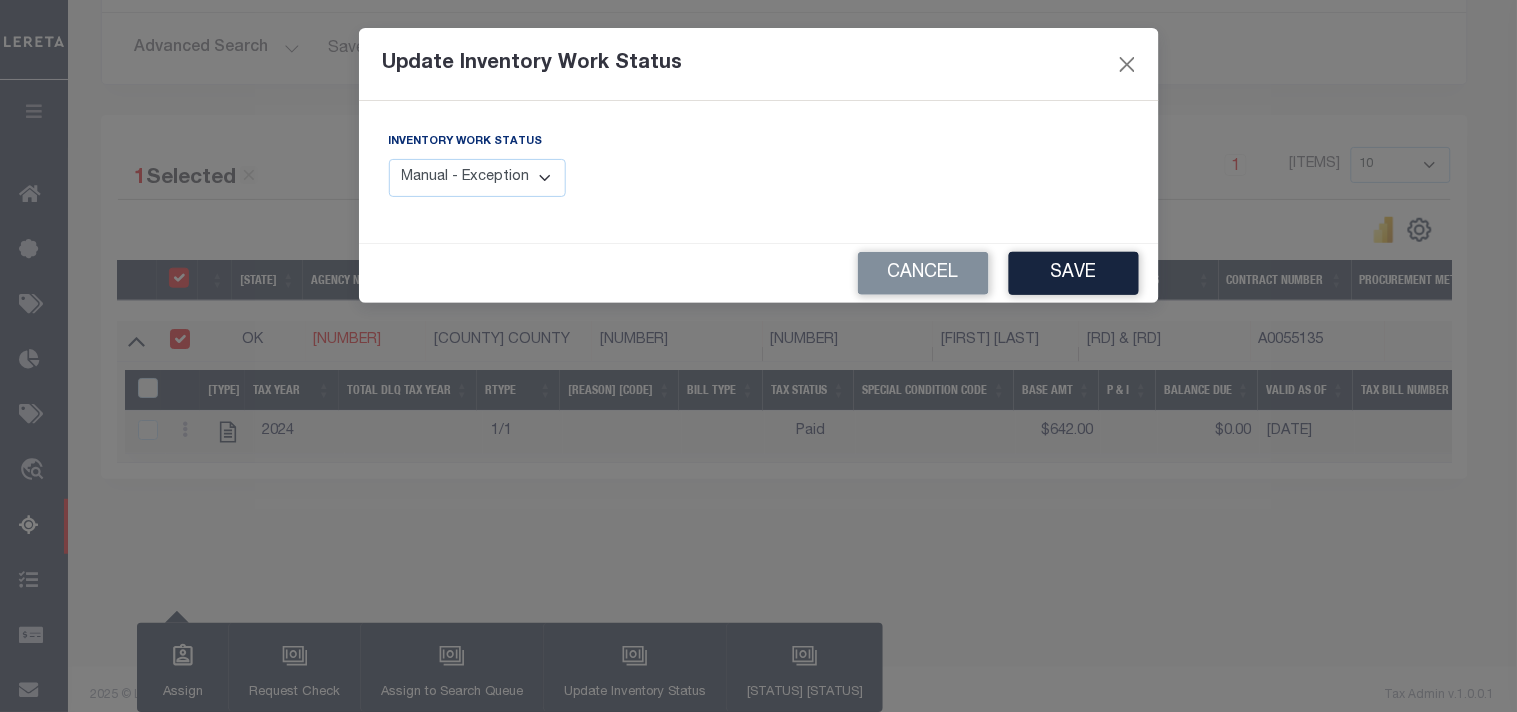 select on "4" 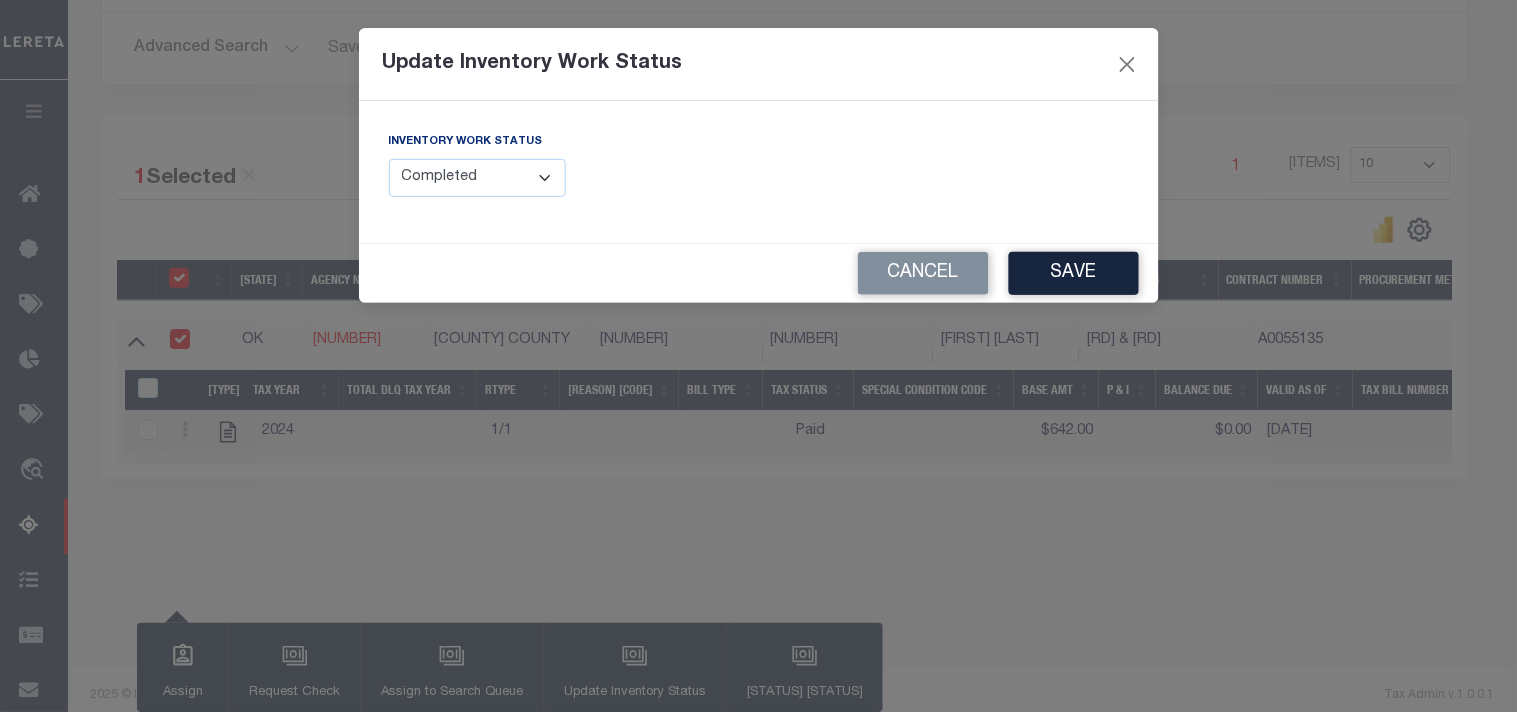 click on "Manual - Exception
Pended - Awaiting Search
Late Add Exception
Completed" at bounding box center [478, 178] 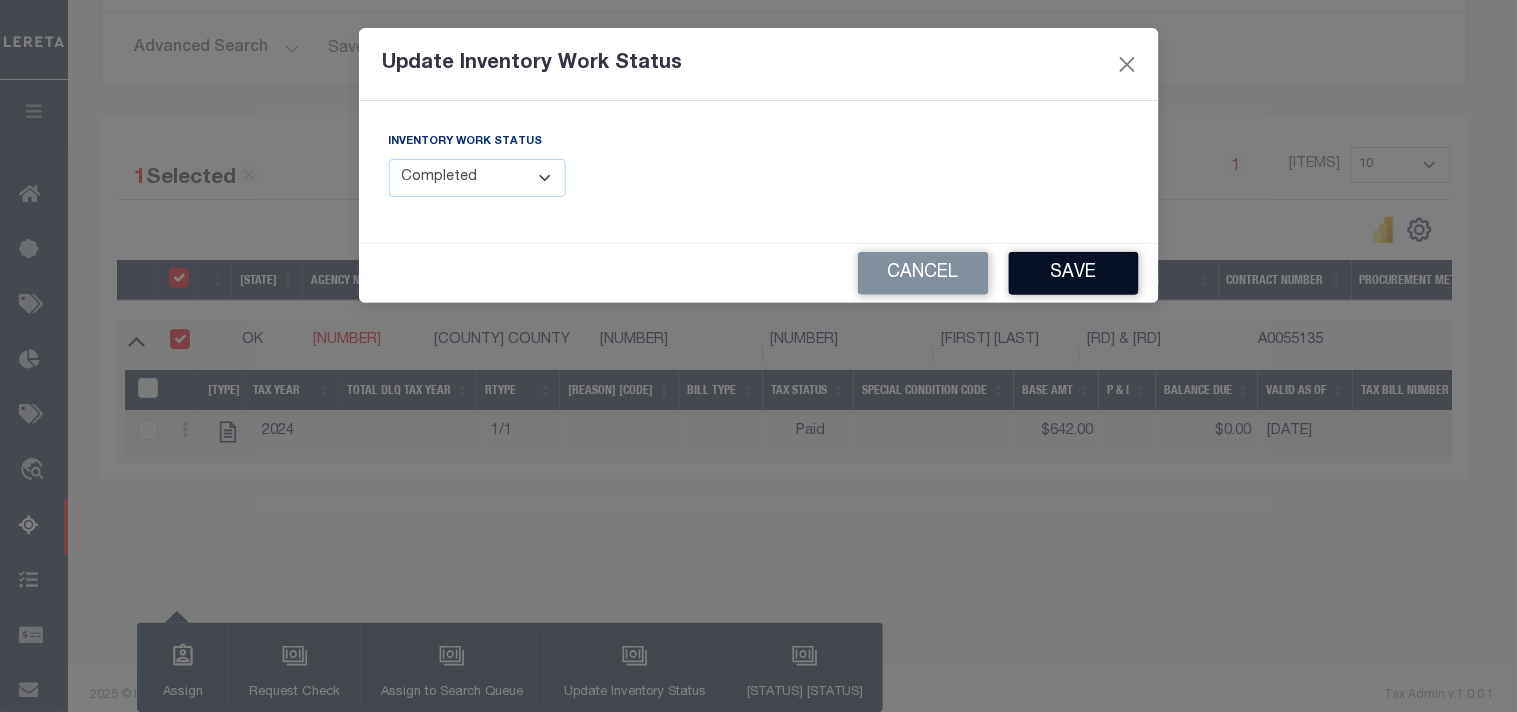 click on "Save" at bounding box center (1074, 273) 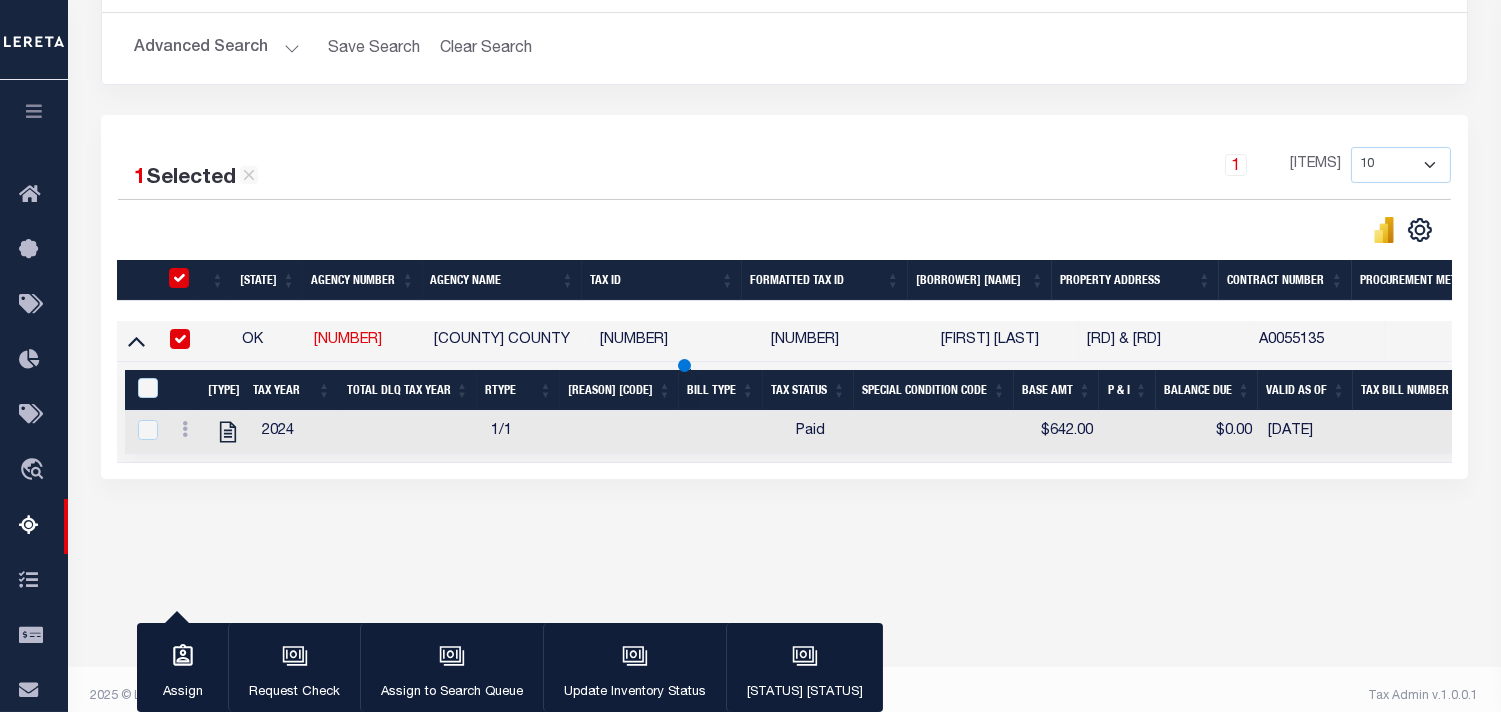 scroll, scrollTop: 111, scrollLeft: 0, axis: vertical 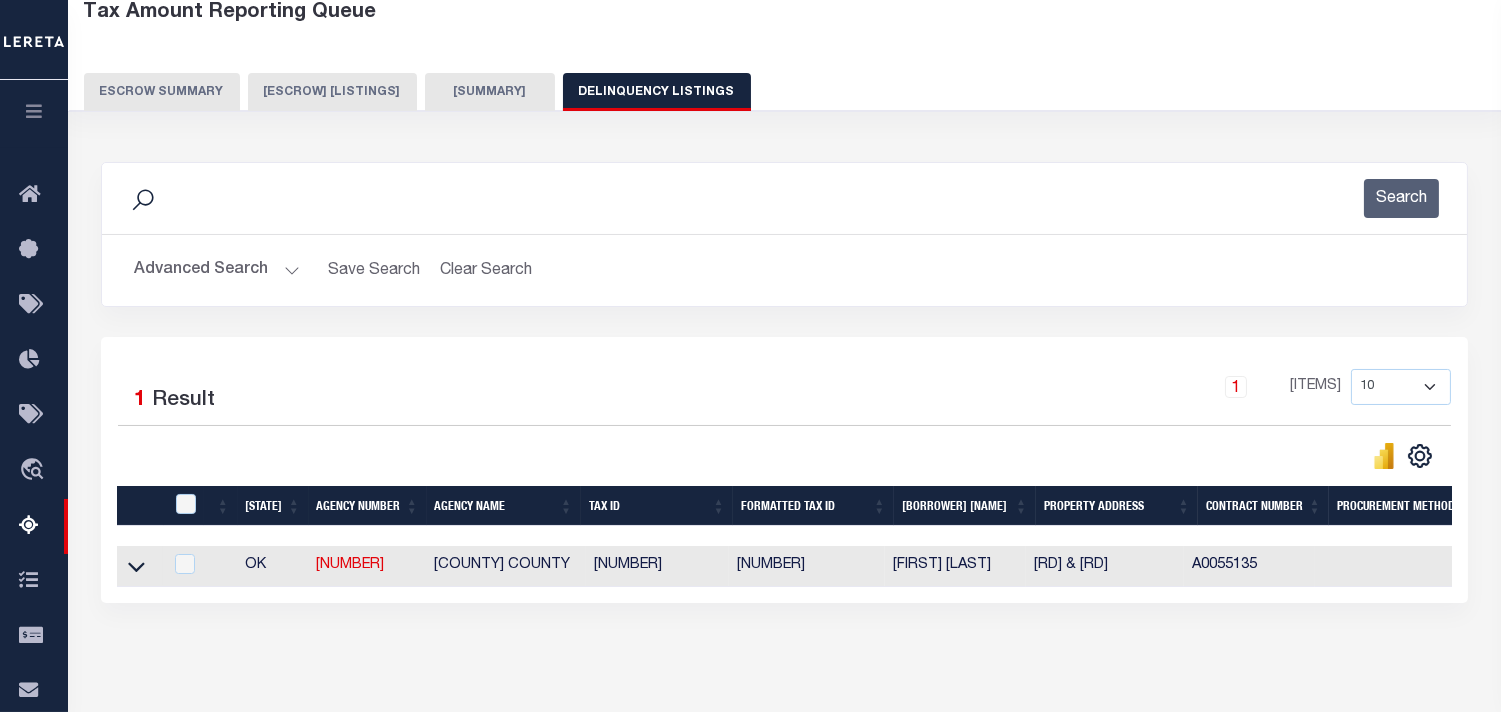 click on "Advanced Search" at bounding box center (217, 270) 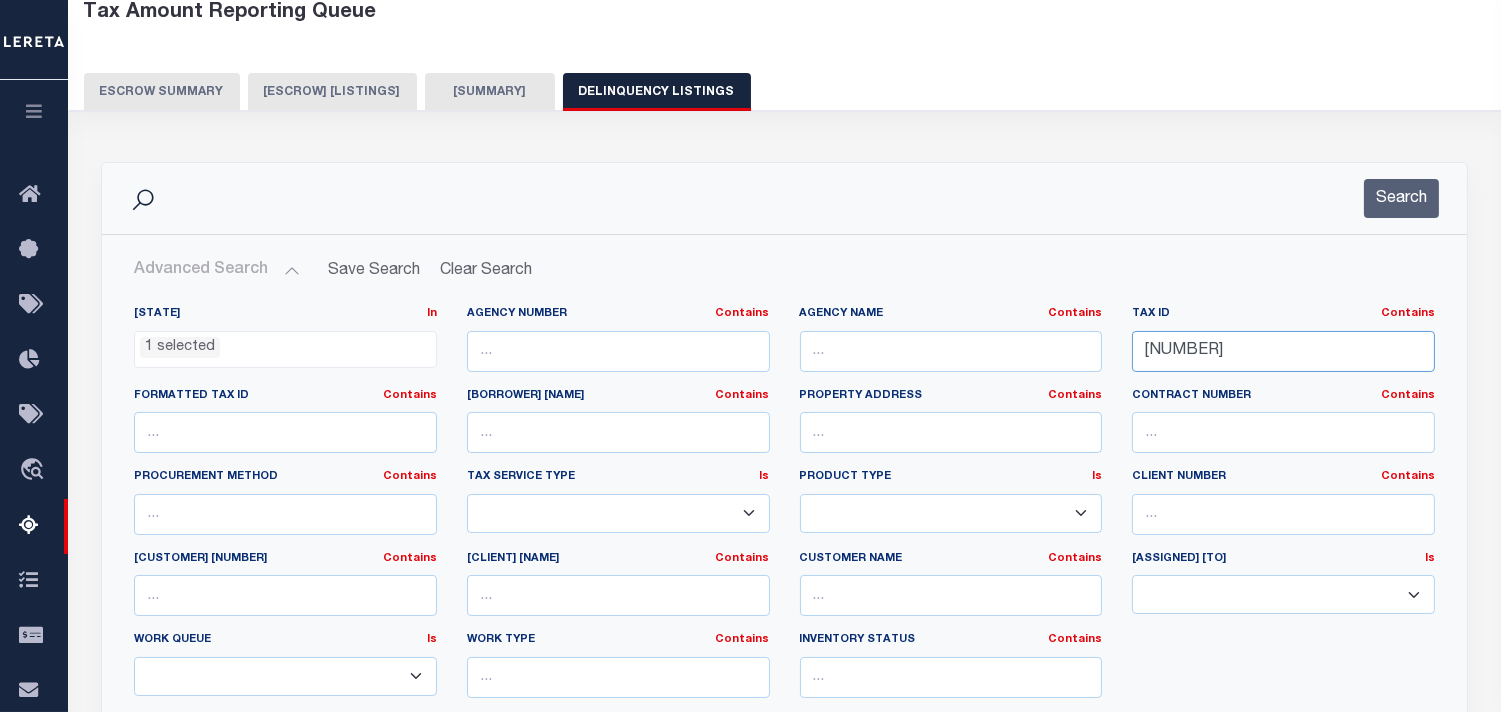 drag, startPoint x: 1311, startPoint y: 351, endPoint x: 1075, endPoint y: 353, distance: 236.00847 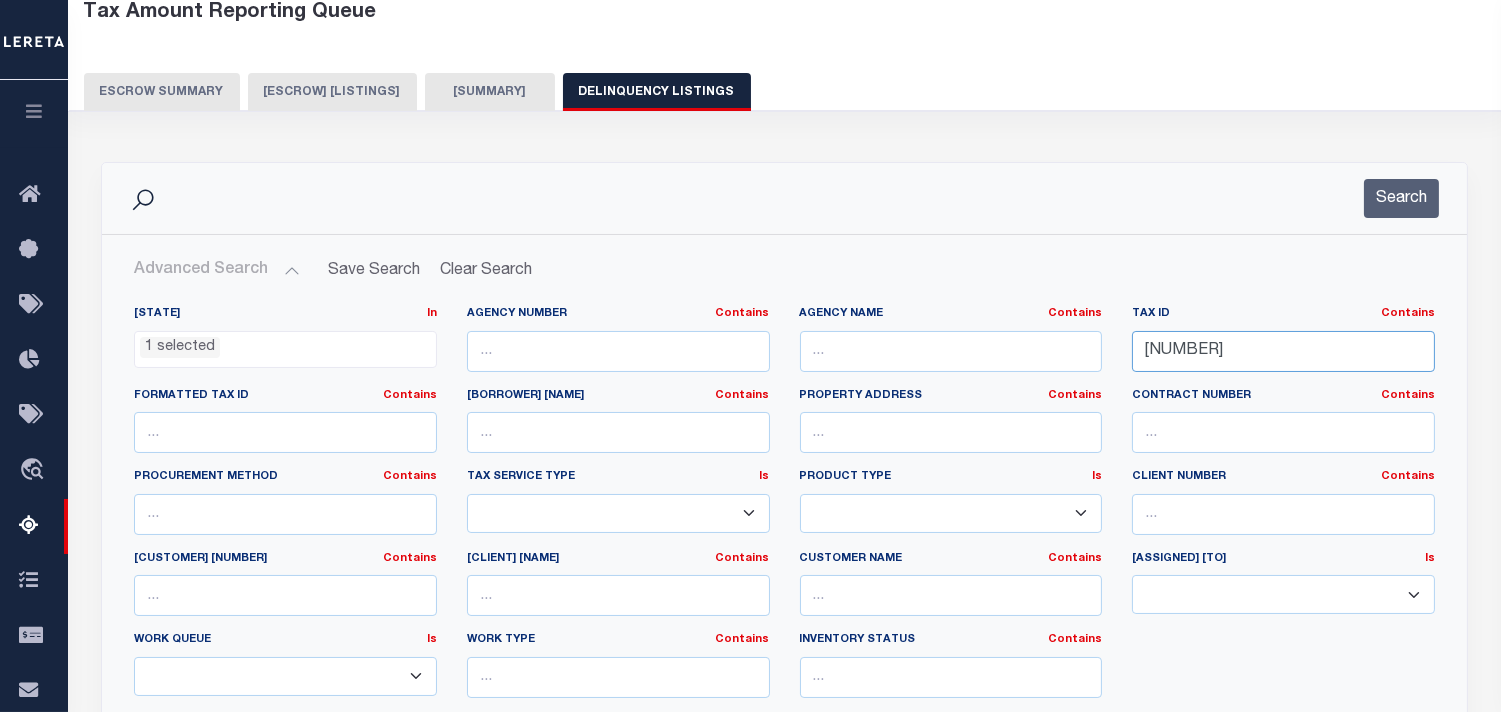 click on "State
In
In
AK AL AR AZ CA CO CT DC DE FL GA GU HI IA ID IL IN KS KY LA MA MD ME MI MN MO MS MT NC ND NE NH NJ NM NV NY OH OK OR PA PR RI SC SD TN TX UT VA VI VT WA WI WV WY 1 selected
Agency Number
Contains
Contains" at bounding box center (784, 510) 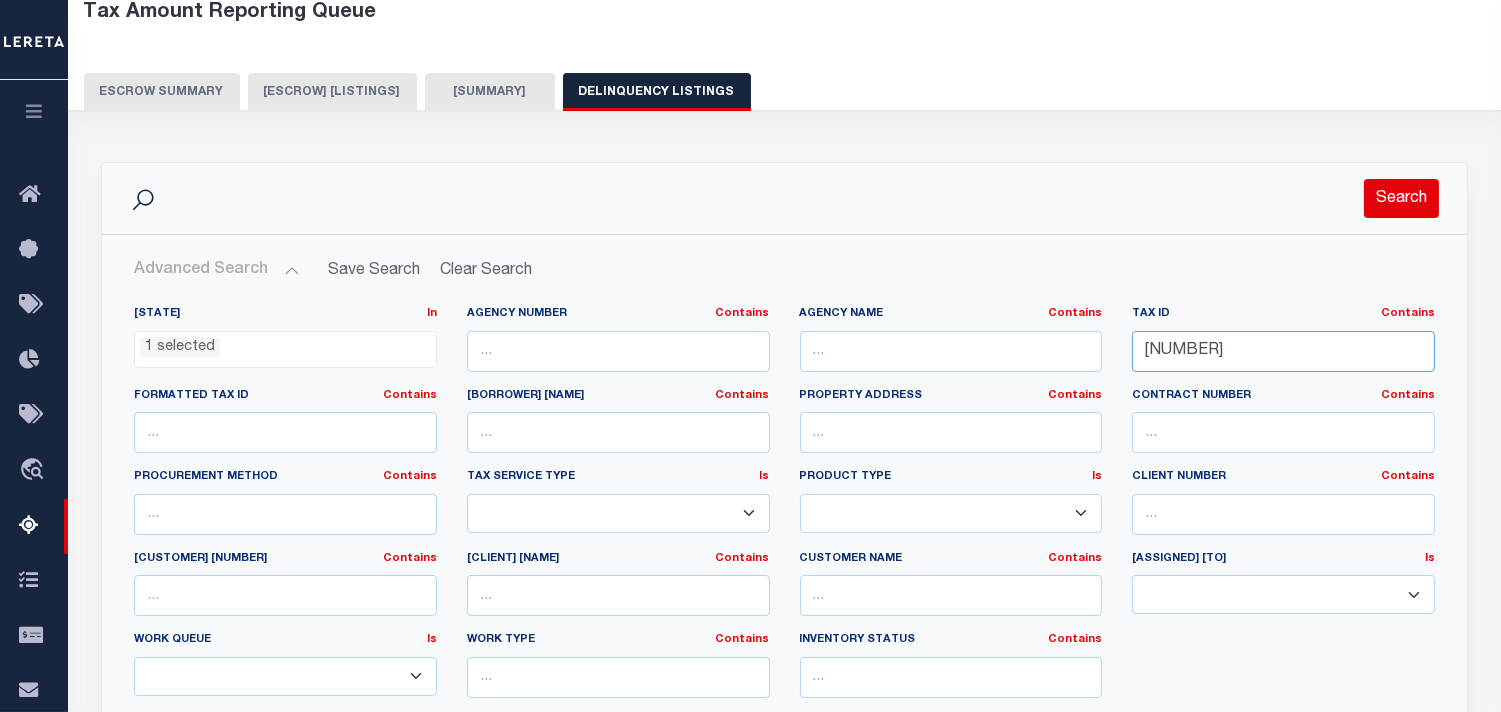 type on "00001912N17E200100" 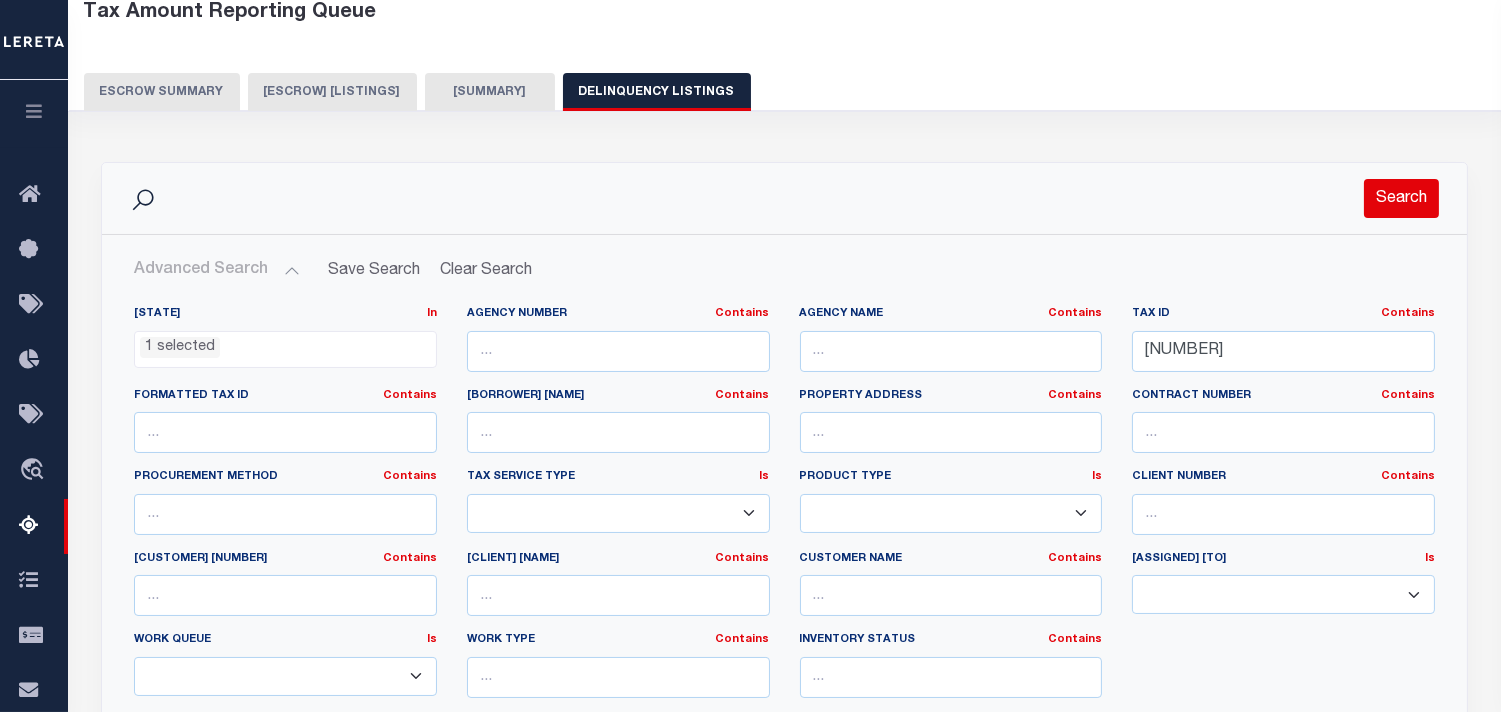 click on "Search" at bounding box center [1401, 198] 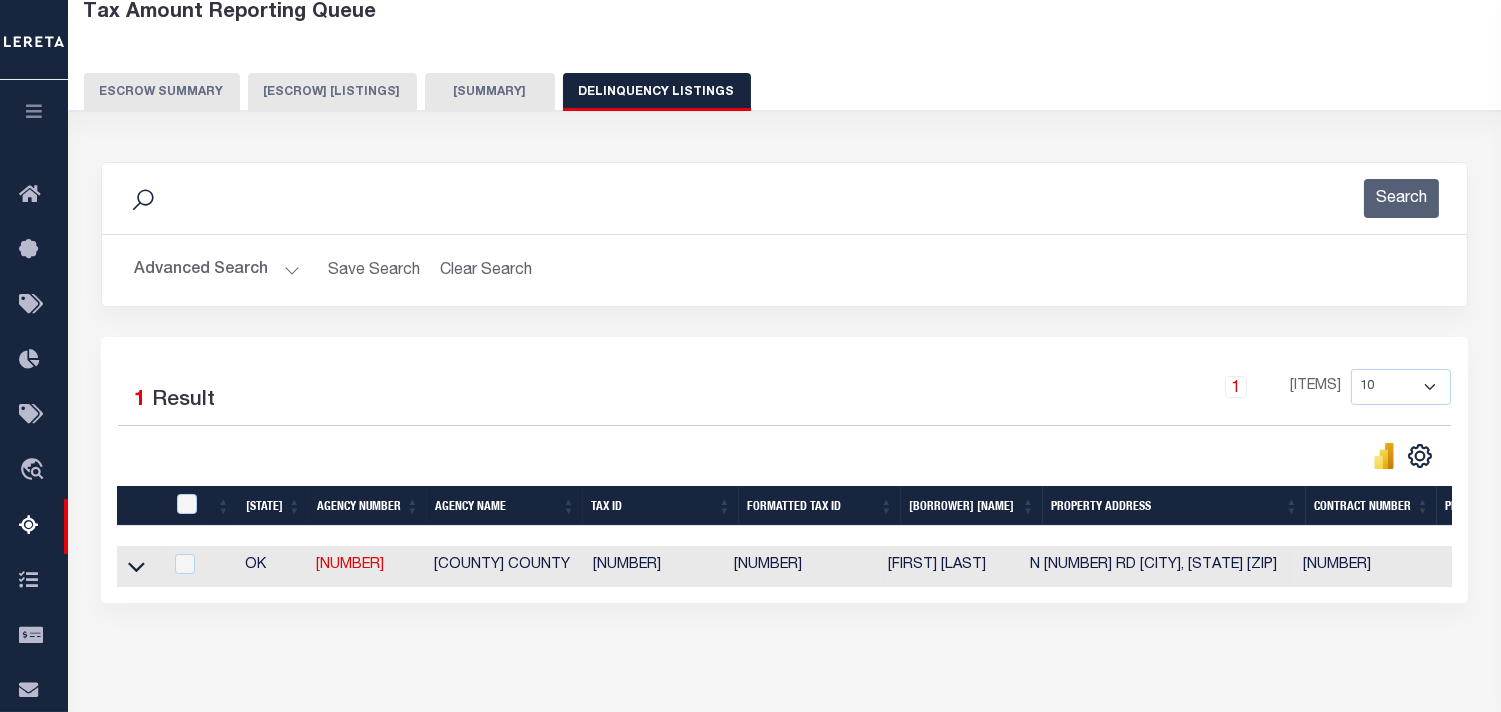 scroll, scrollTop: 222, scrollLeft: 0, axis: vertical 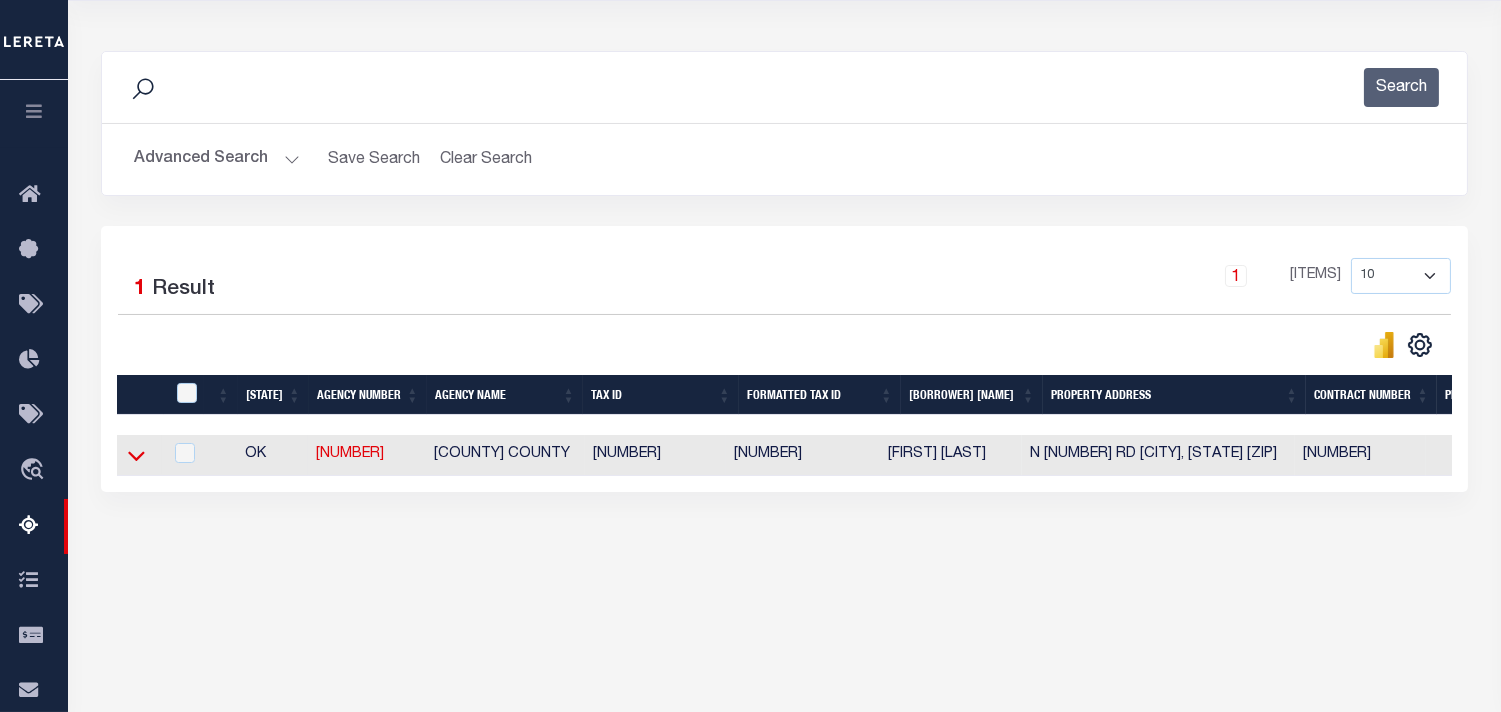 click at bounding box center [136, 455] 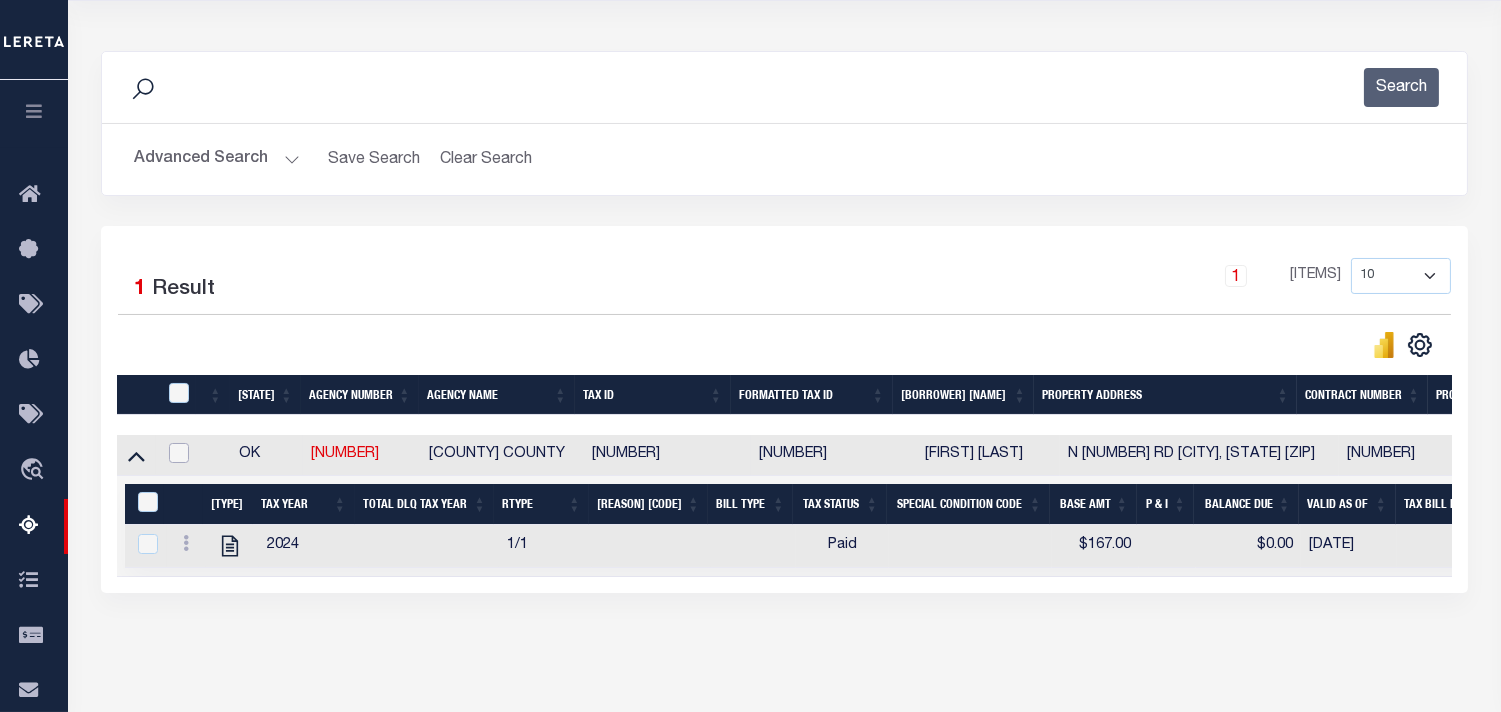 click at bounding box center (179, 453) 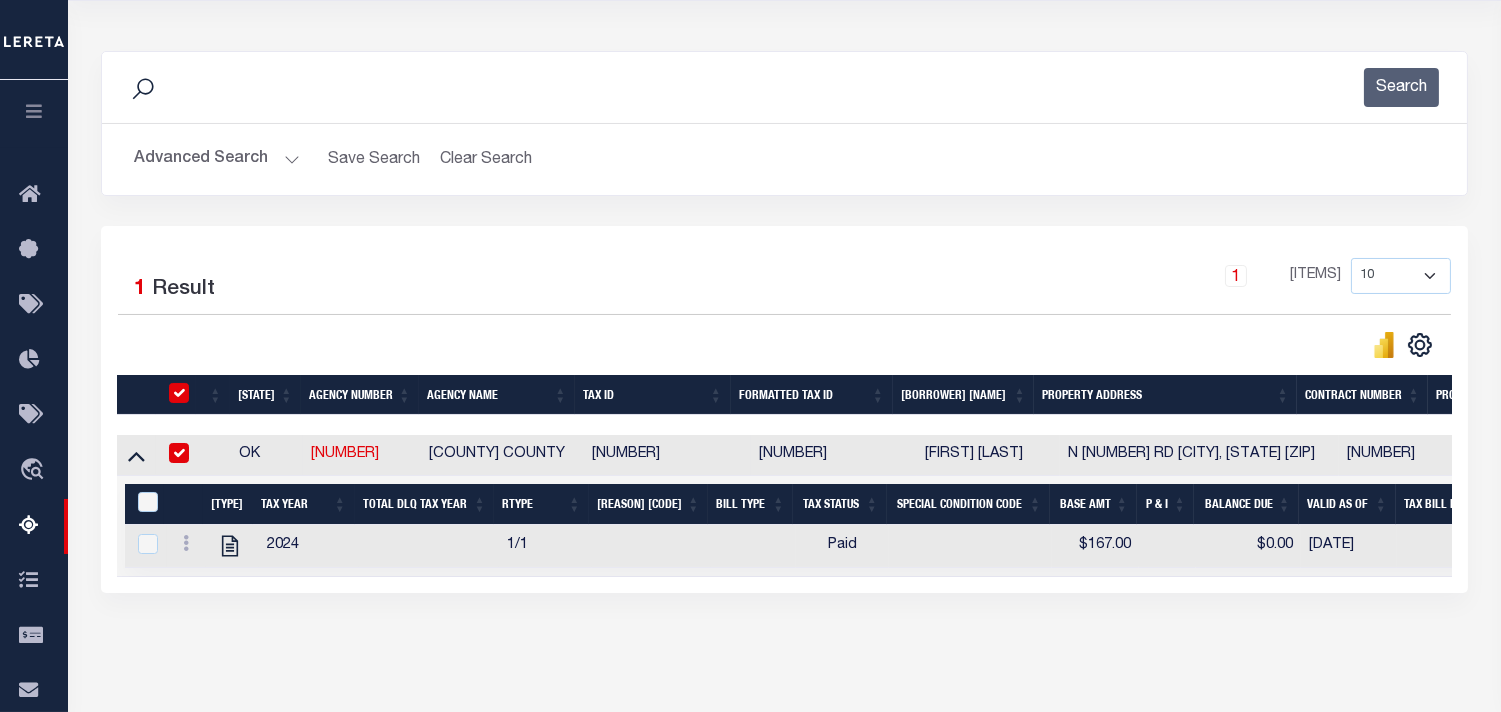 checkbox on "true" 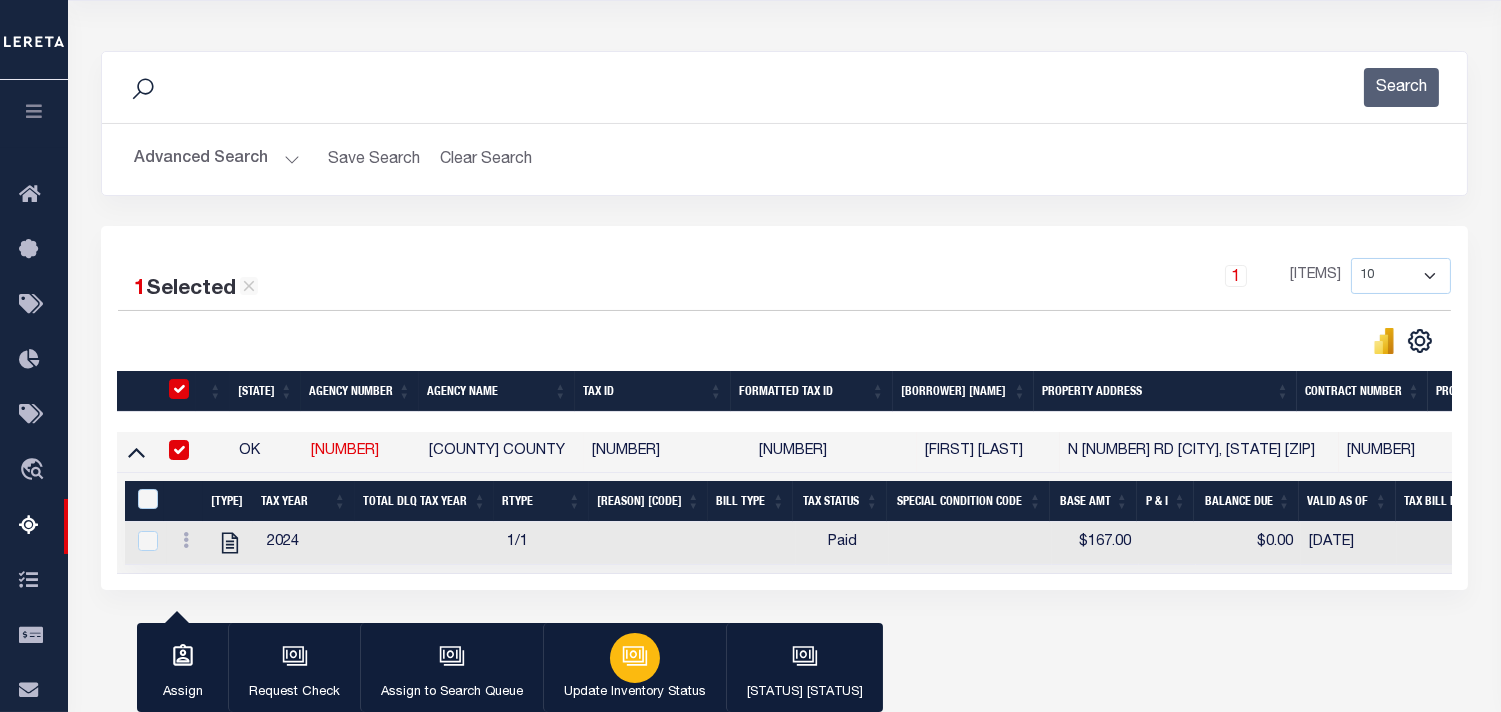 click at bounding box center (635, 658) 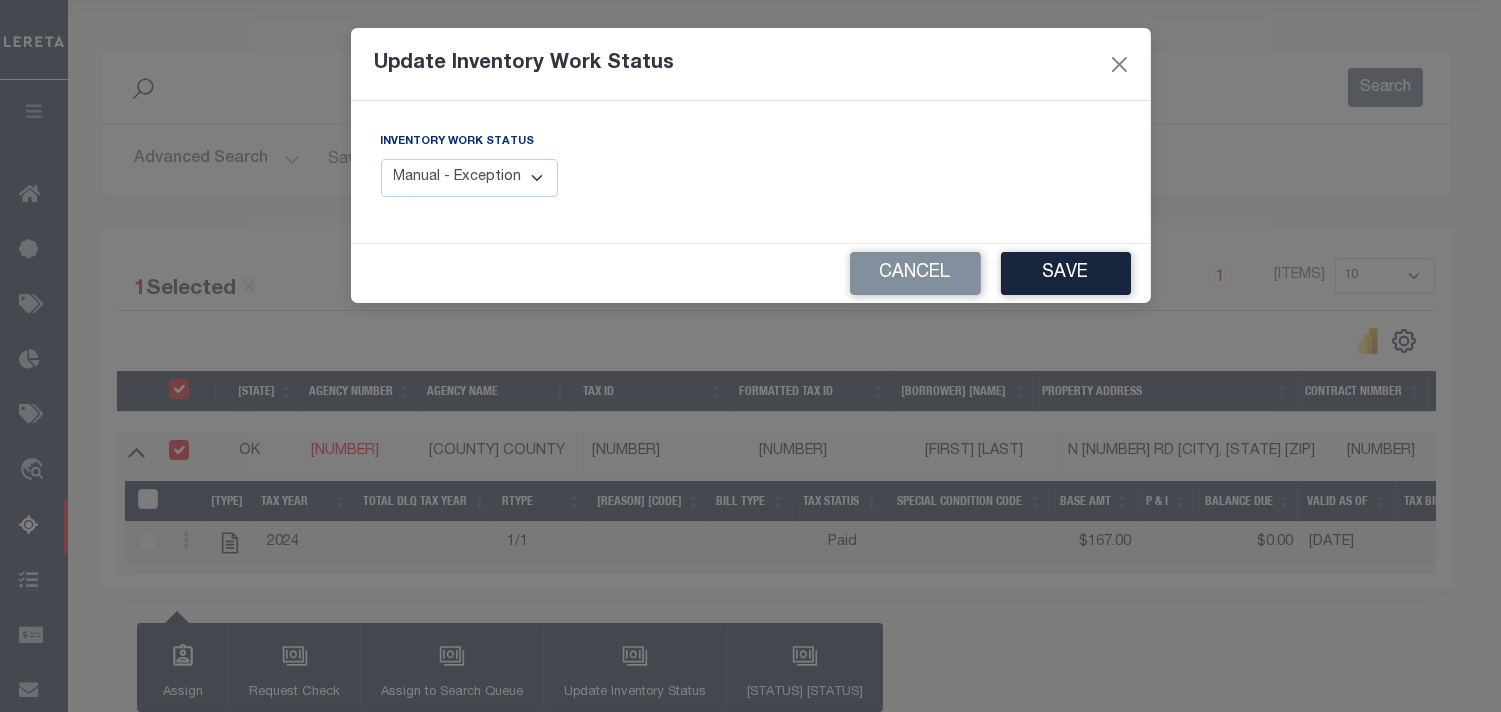 click on "Manual - Exception
Pended - Awaiting Search
Late Add Exception
Completed" at bounding box center [470, 178] 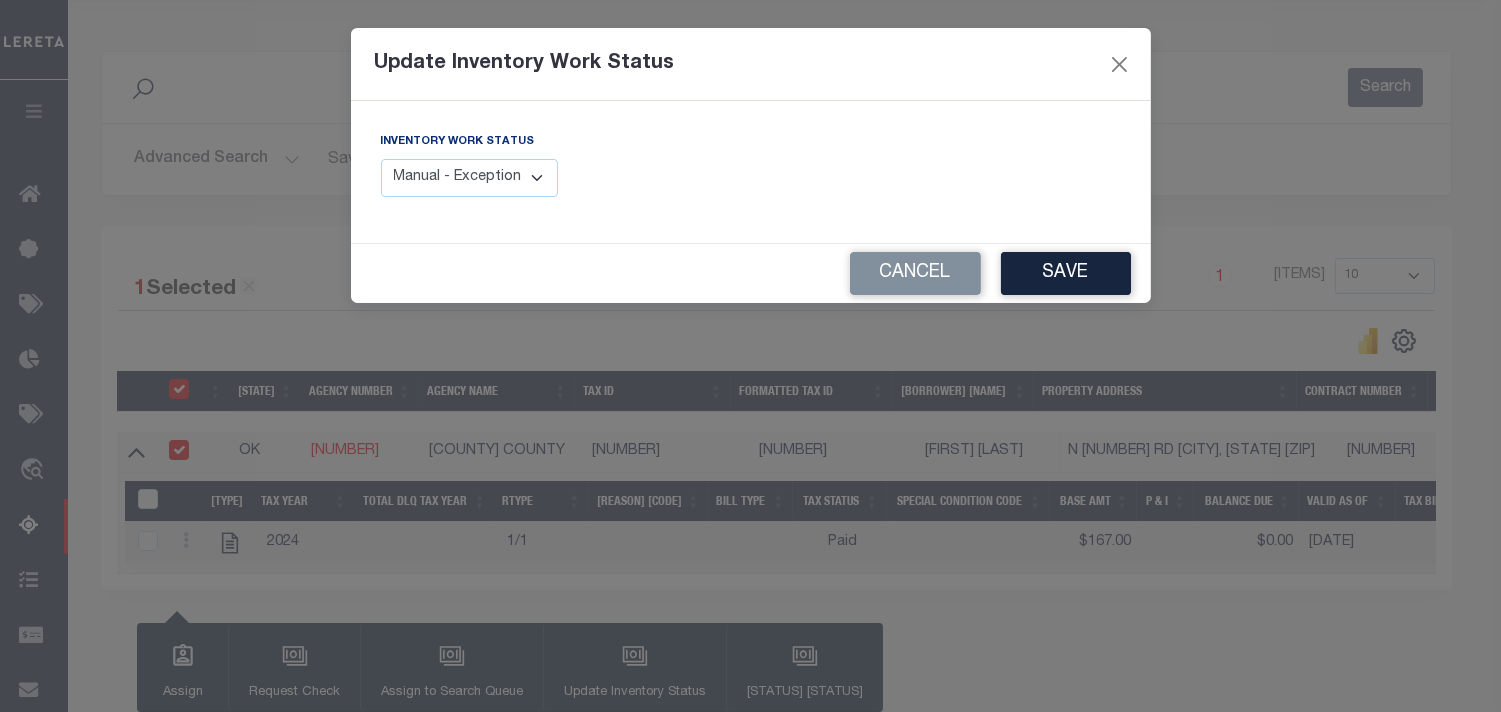 click on "Manual - Exception
Pended - Awaiting Search
Late Add Exception
Completed" at bounding box center (470, 178) 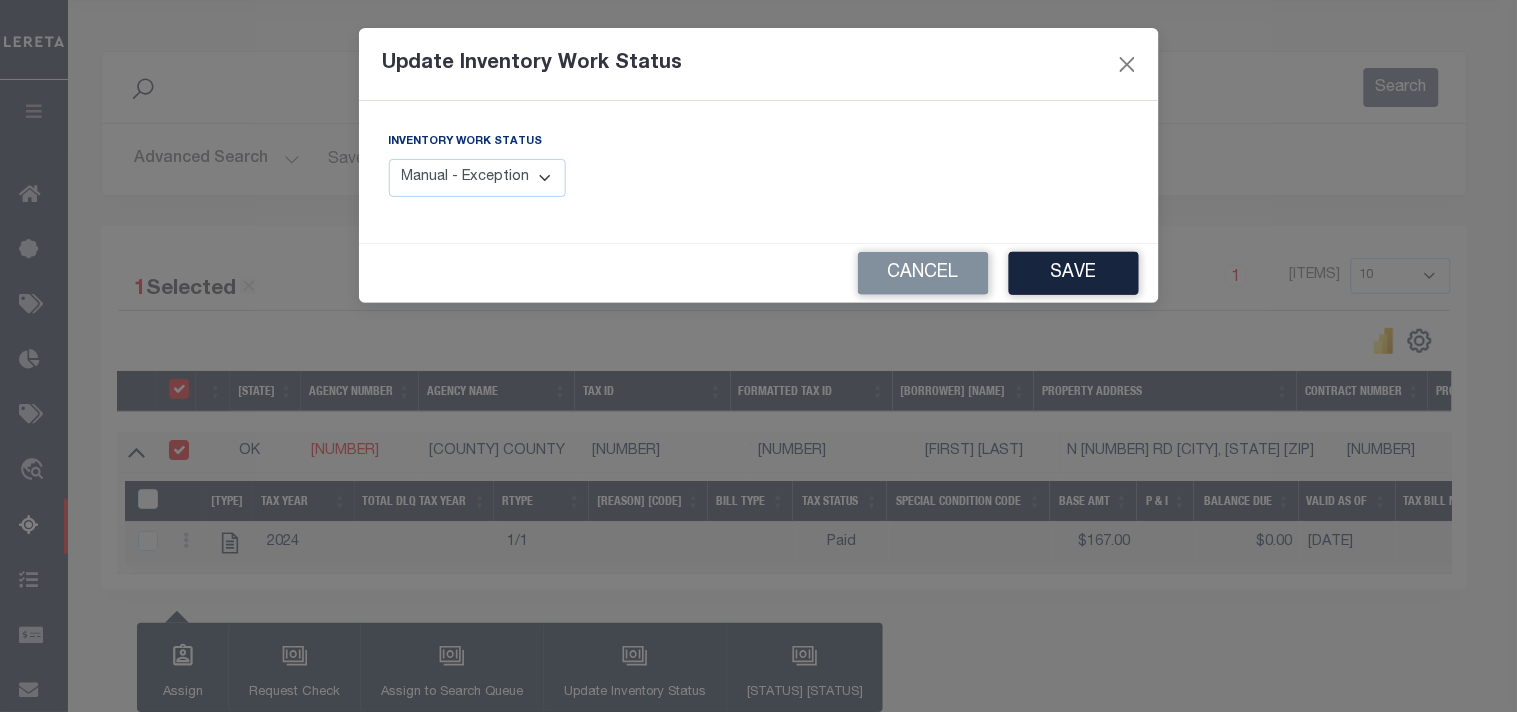 select on "4" 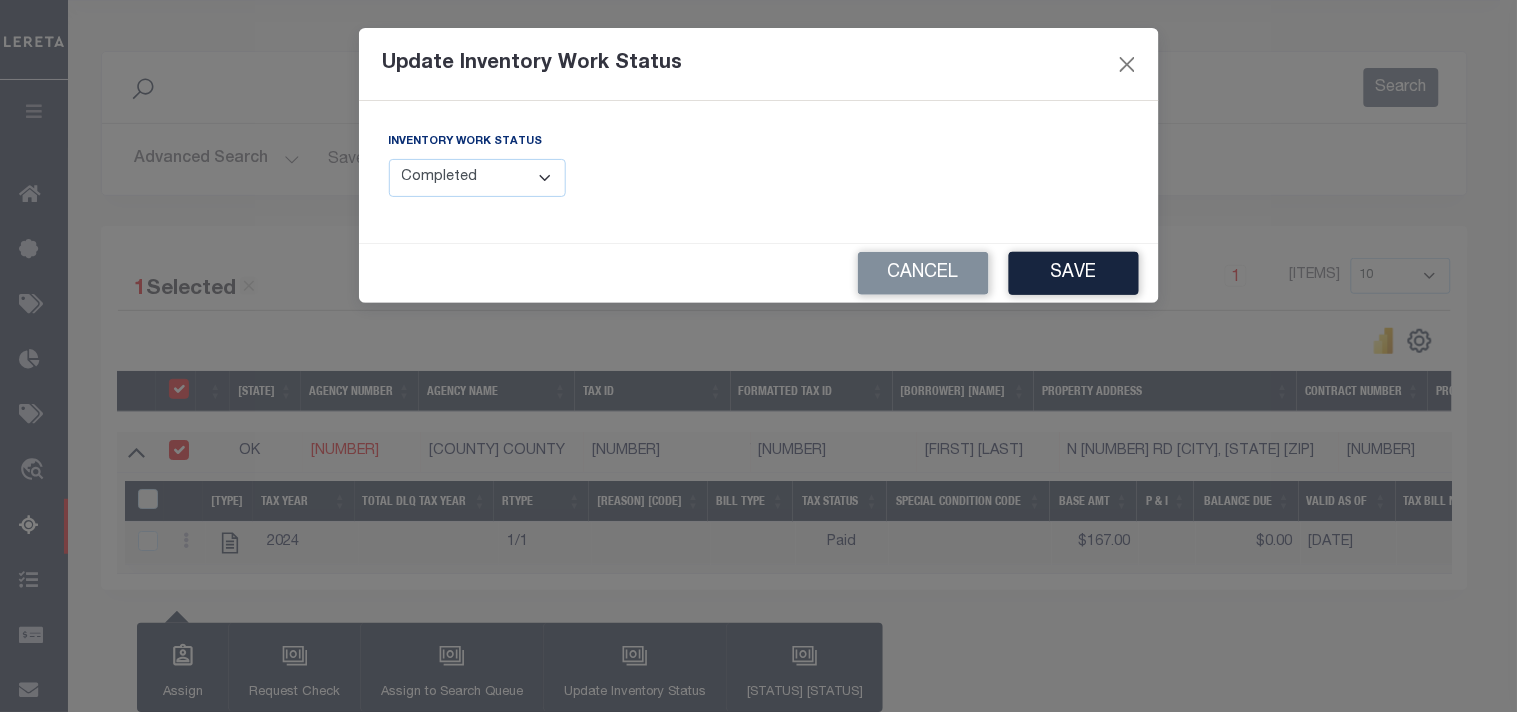 click on "Manual - Exception
Pended - Awaiting Search
Late Add Exception
Completed" at bounding box center [478, 178] 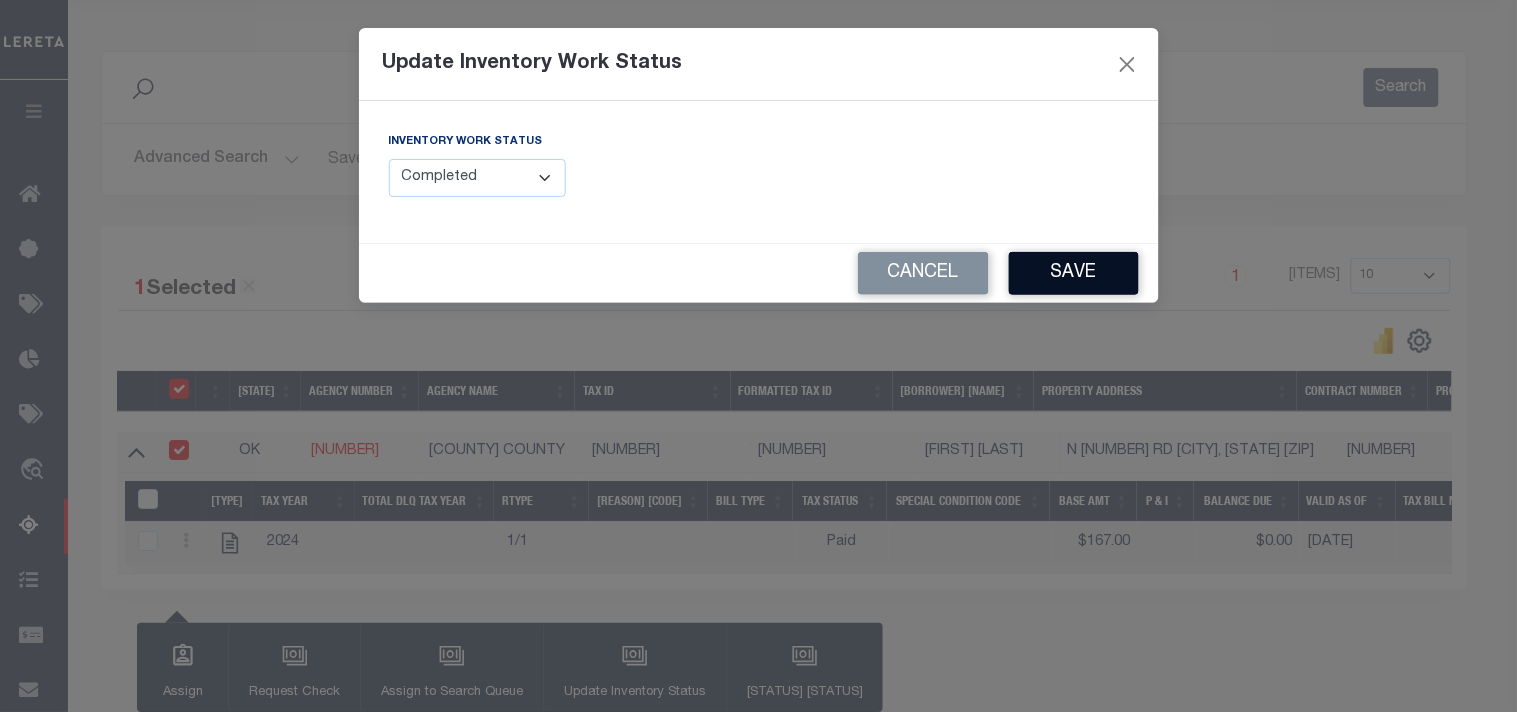 click on "Save" at bounding box center (1074, 273) 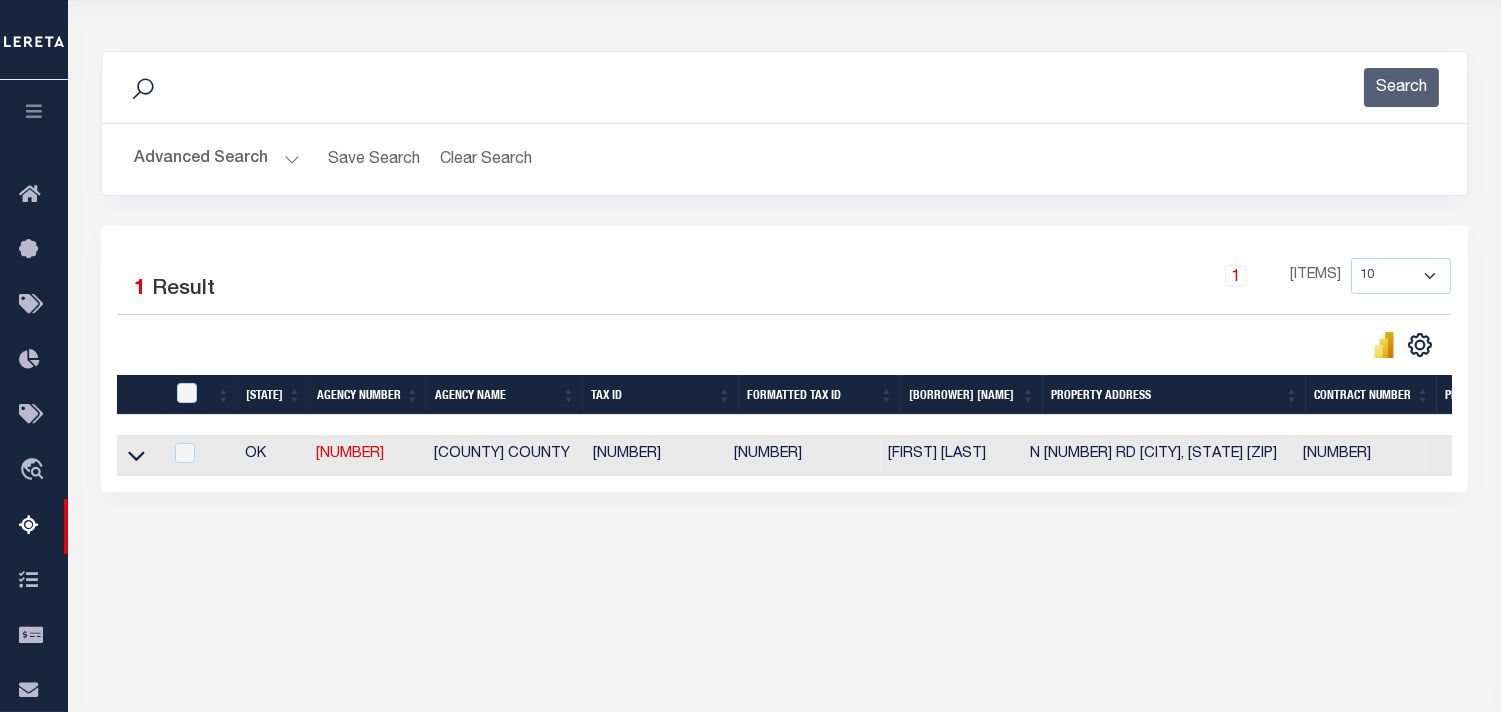 scroll, scrollTop: 111, scrollLeft: 0, axis: vertical 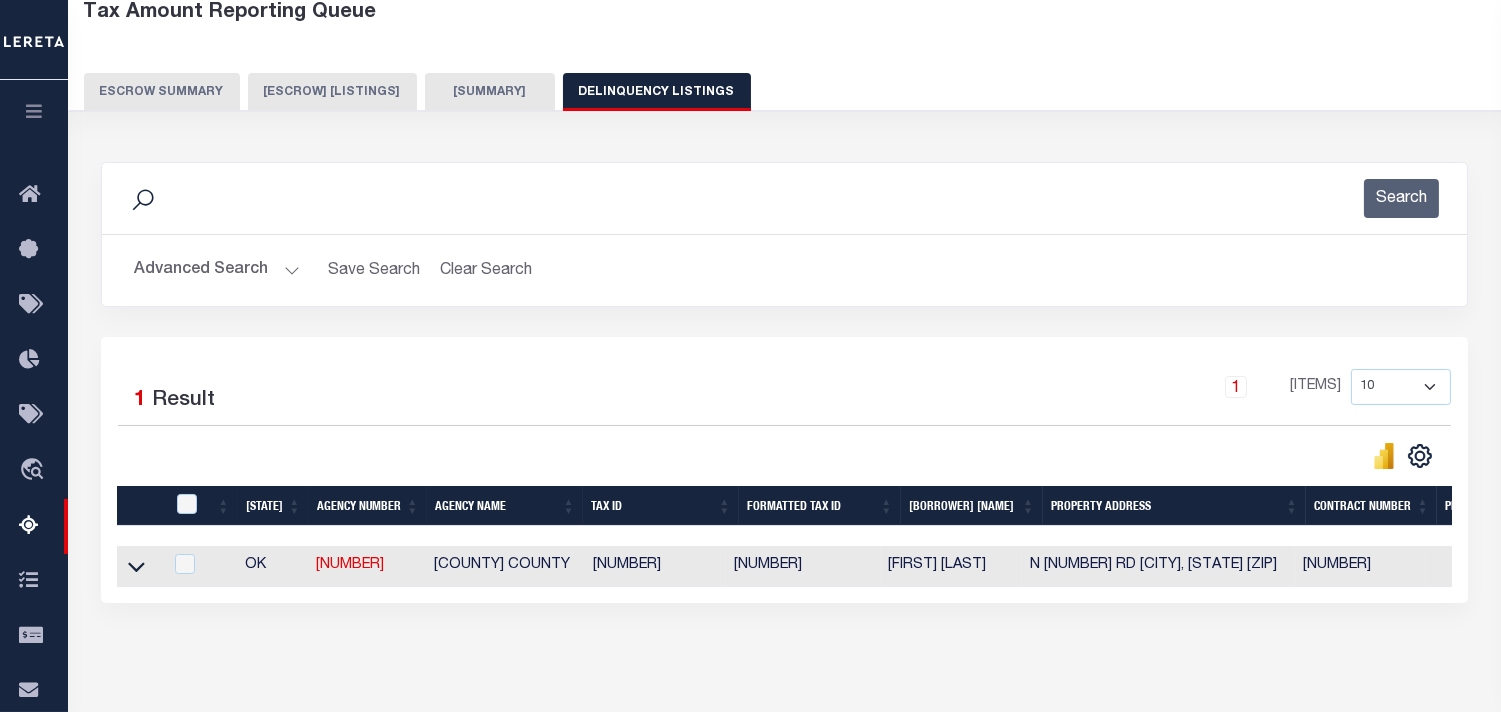click on "Advanced Search" at bounding box center (217, 270) 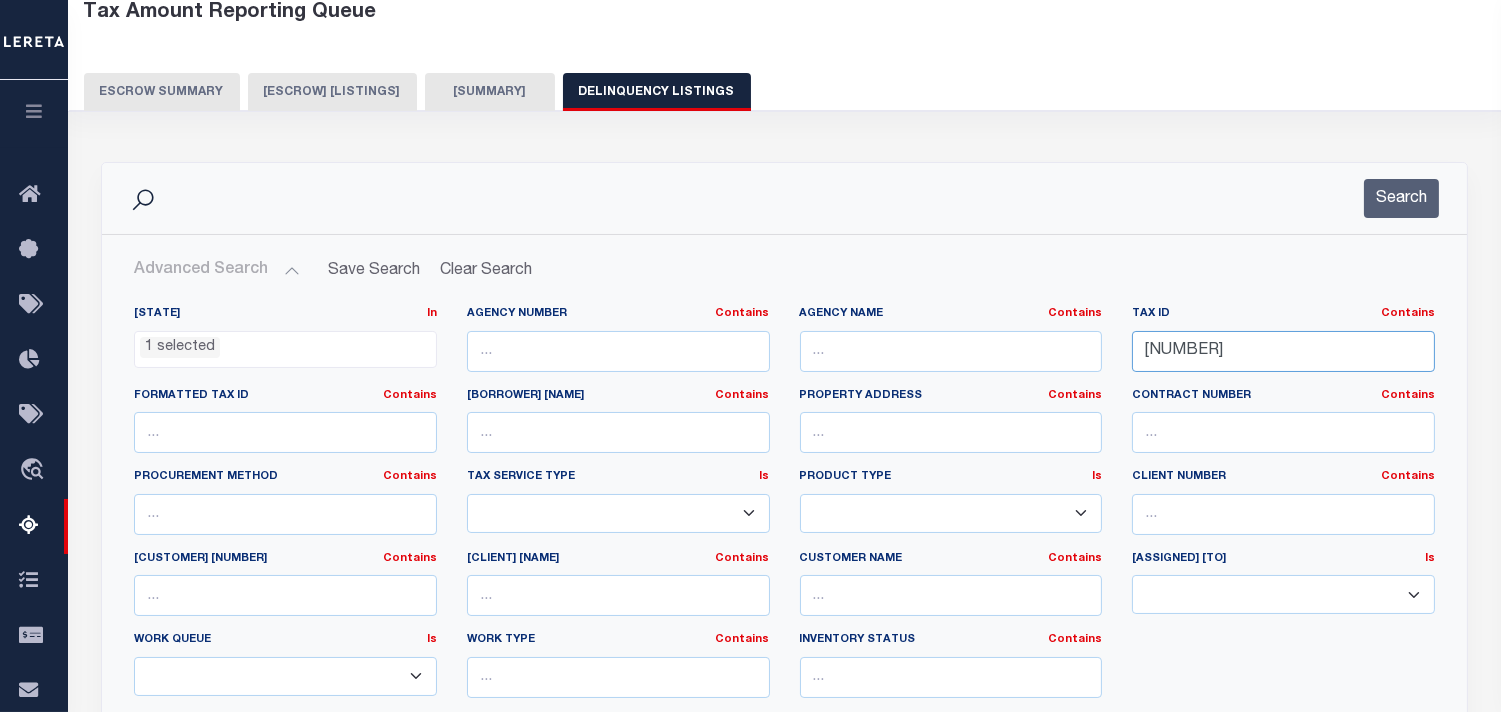 drag, startPoint x: 1336, startPoint y: 346, endPoint x: 997, endPoint y: 367, distance: 339.6498 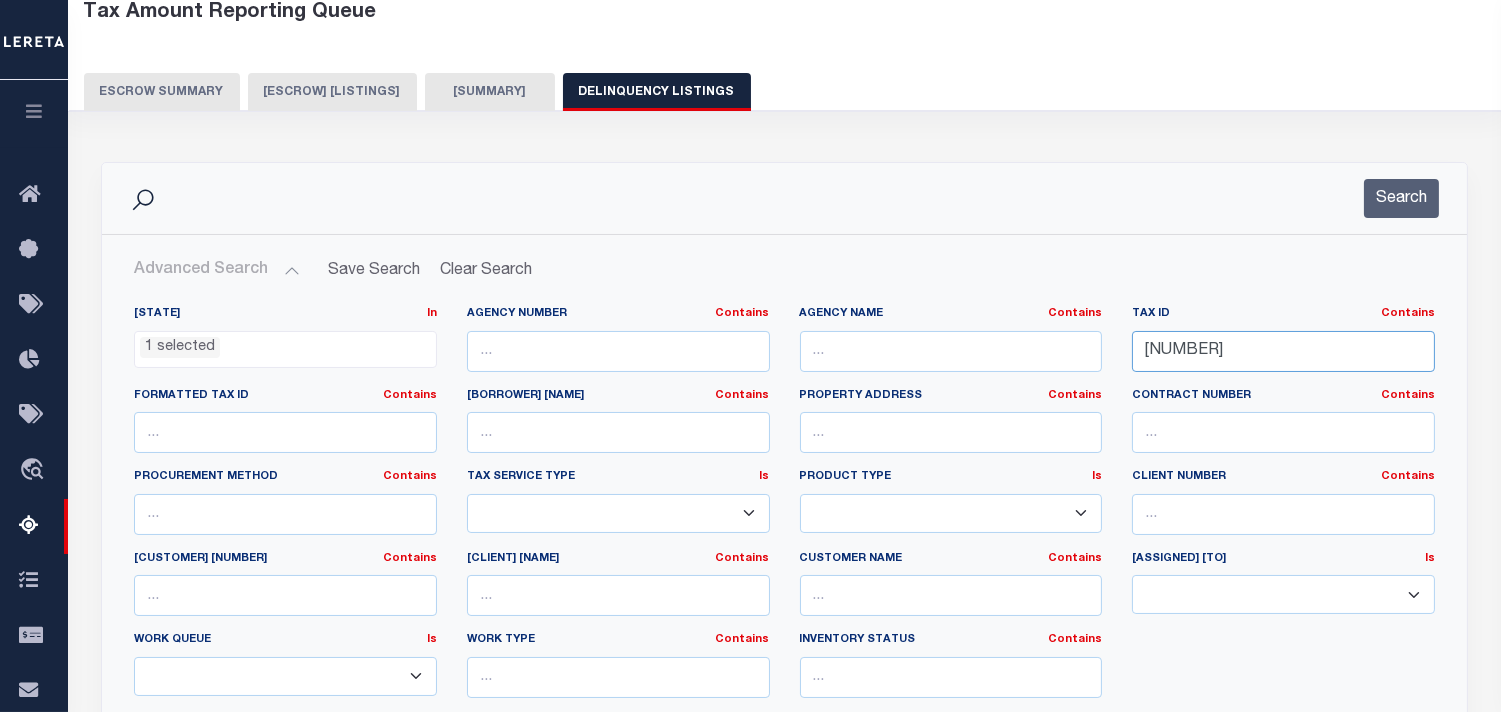 click on "State
In
In
AK AL AR AZ CA CO CT DC DE FL GA GU HI IA ID IL IN KS KY LA MA MD ME MI MN MO MS MT NC ND NE NH NJ NM NV NY OH OK OR PA PR RI SC SD TN TX UT VA VI VT WA WI WV WY 1 selected
Agency Number
Contains
Contains" at bounding box center [784, 510] 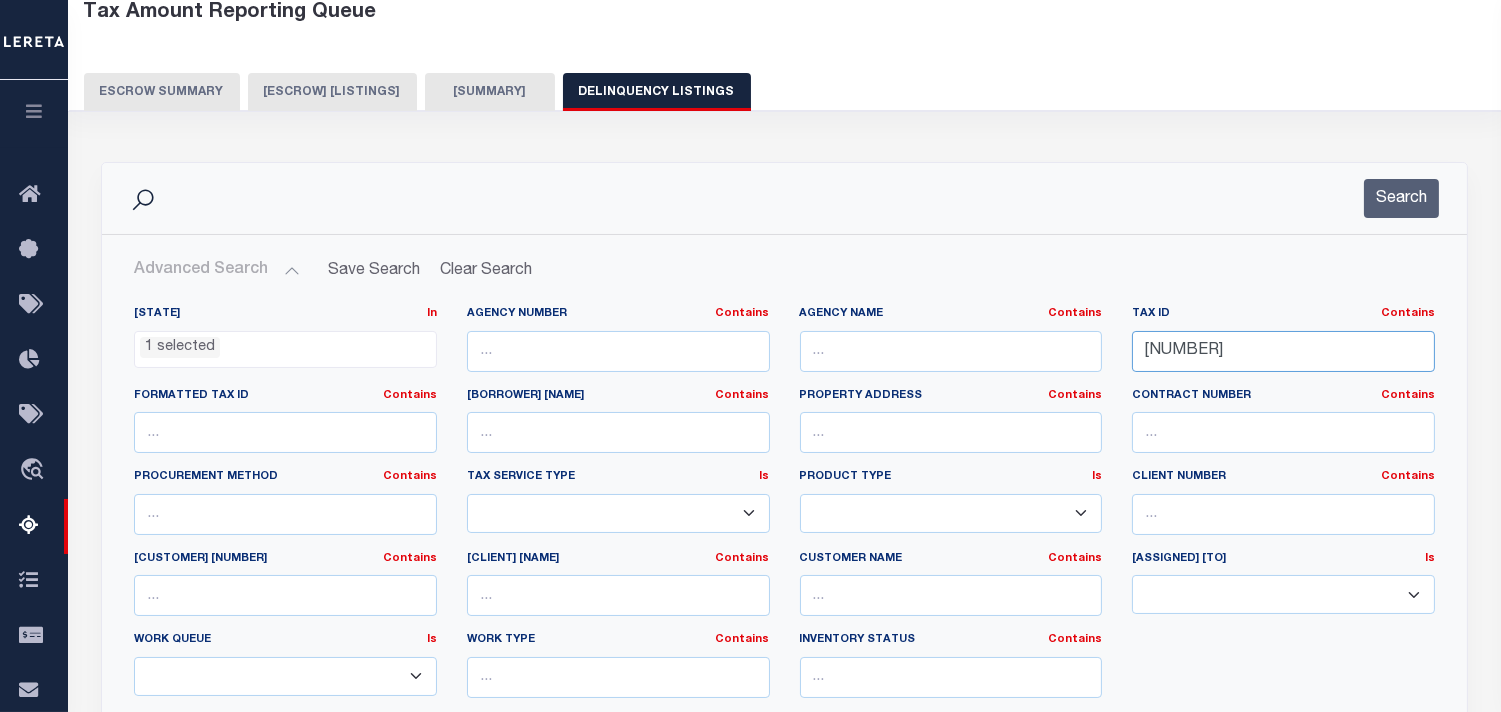 paste on "300200" 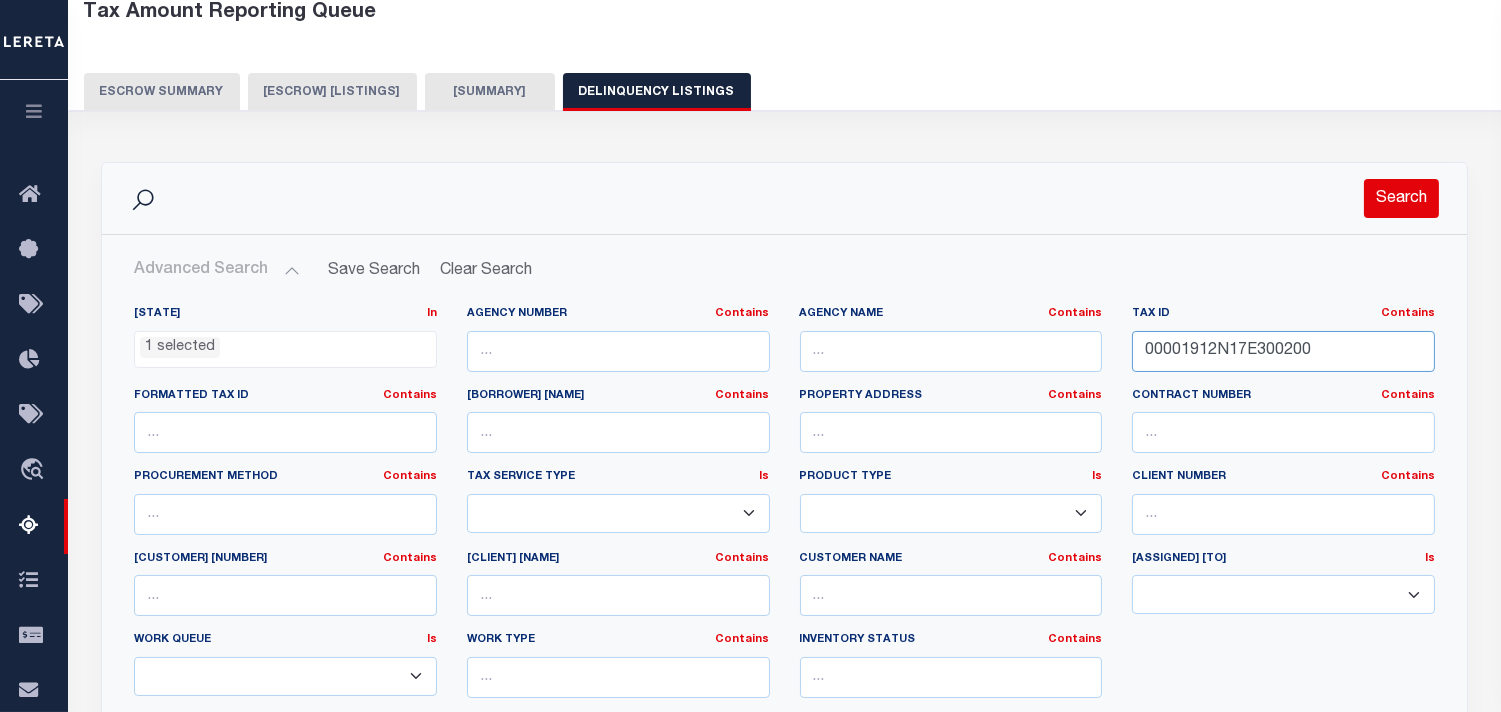 type on "00001912N17E300200" 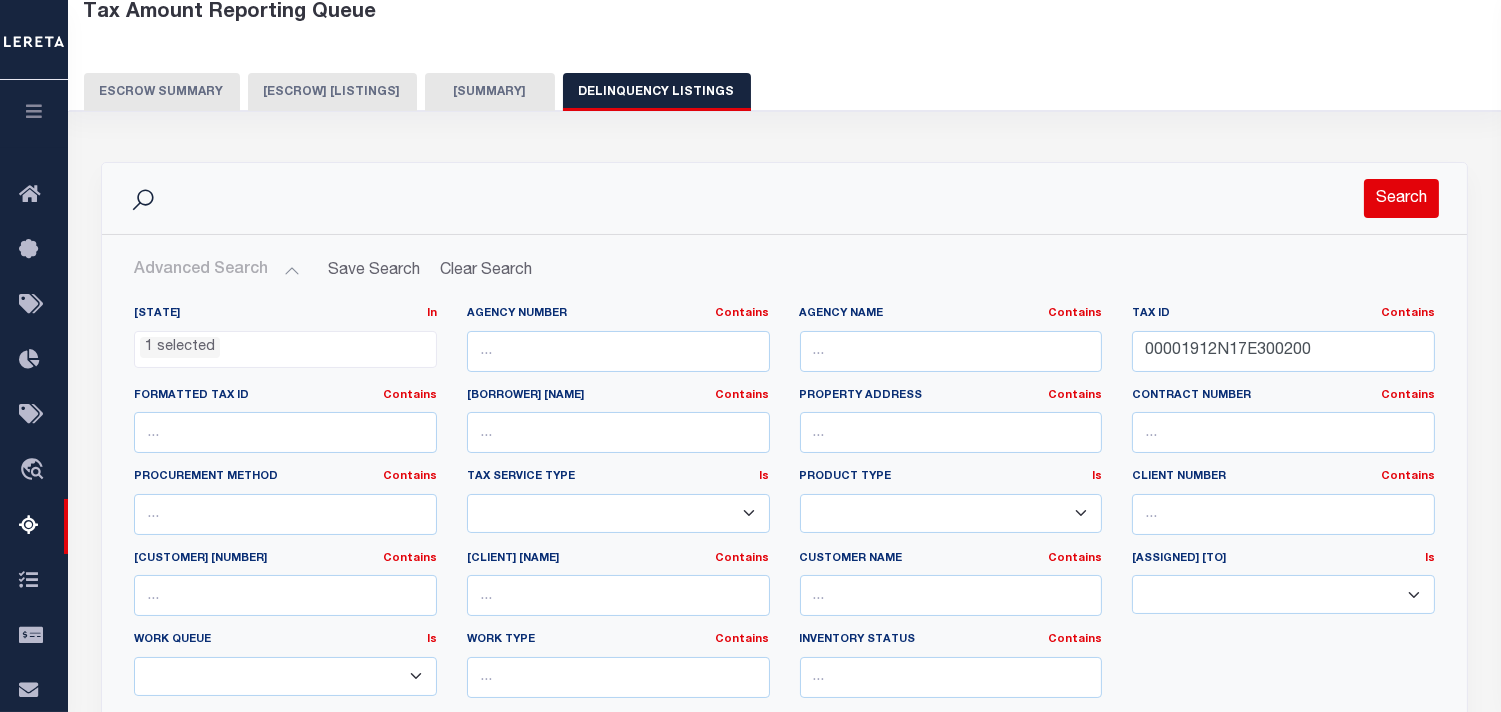 click on "Search" at bounding box center (1401, 198) 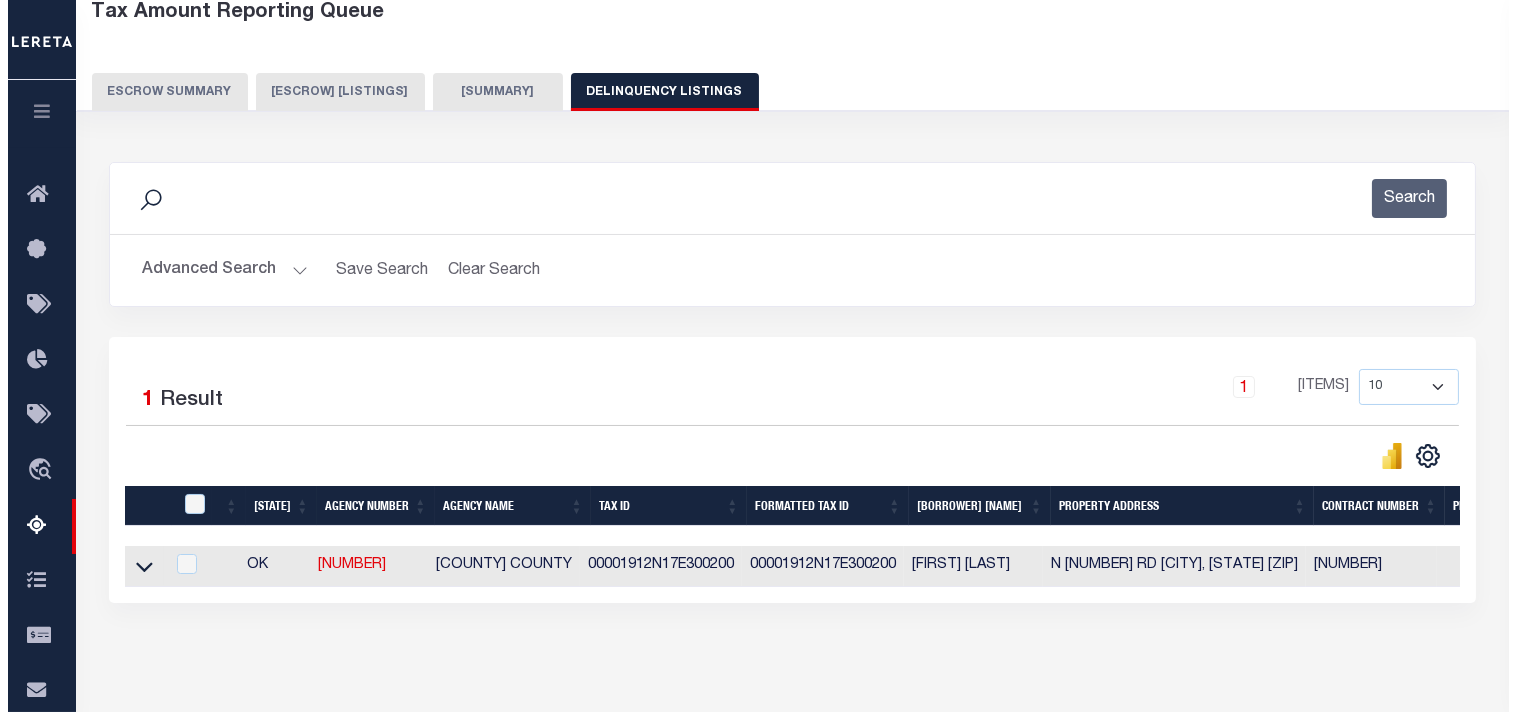 scroll, scrollTop: 333, scrollLeft: 0, axis: vertical 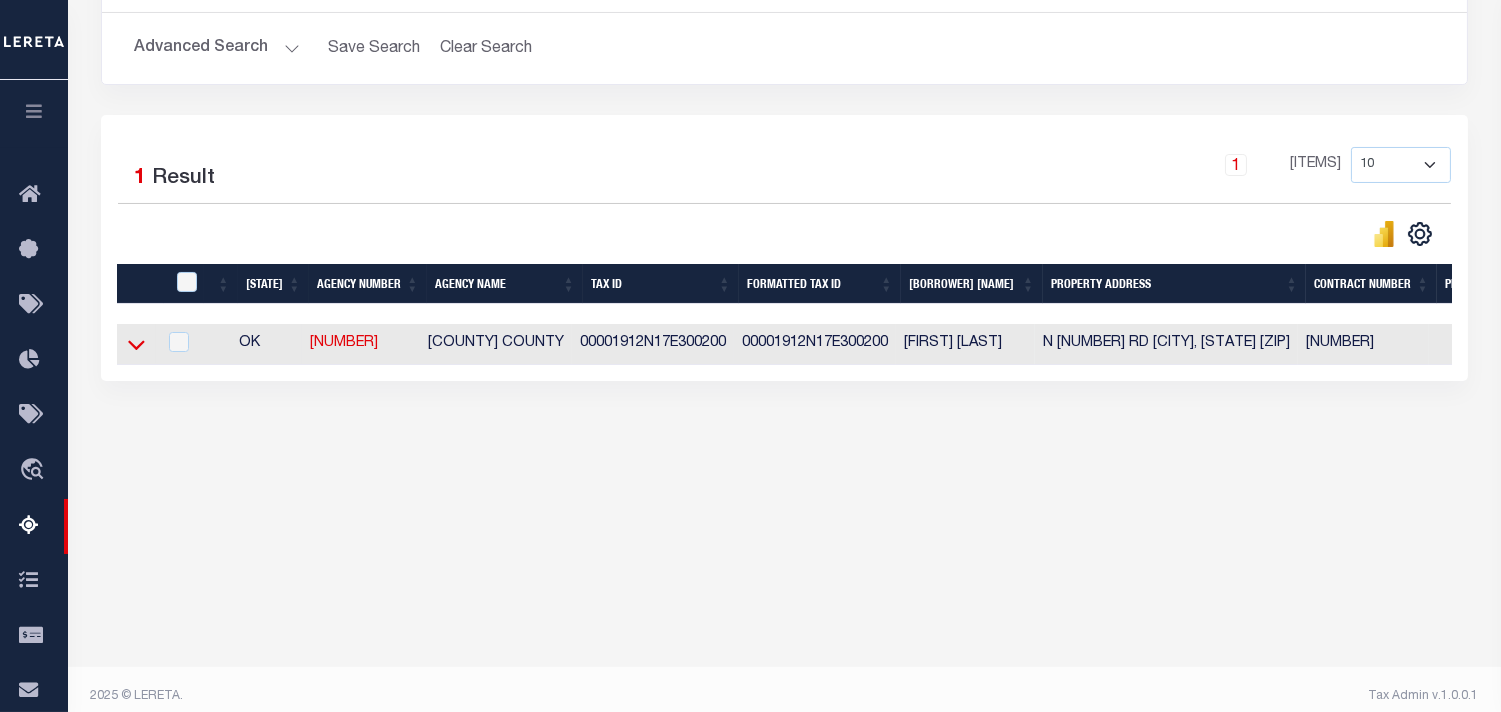 click at bounding box center [136, 344] 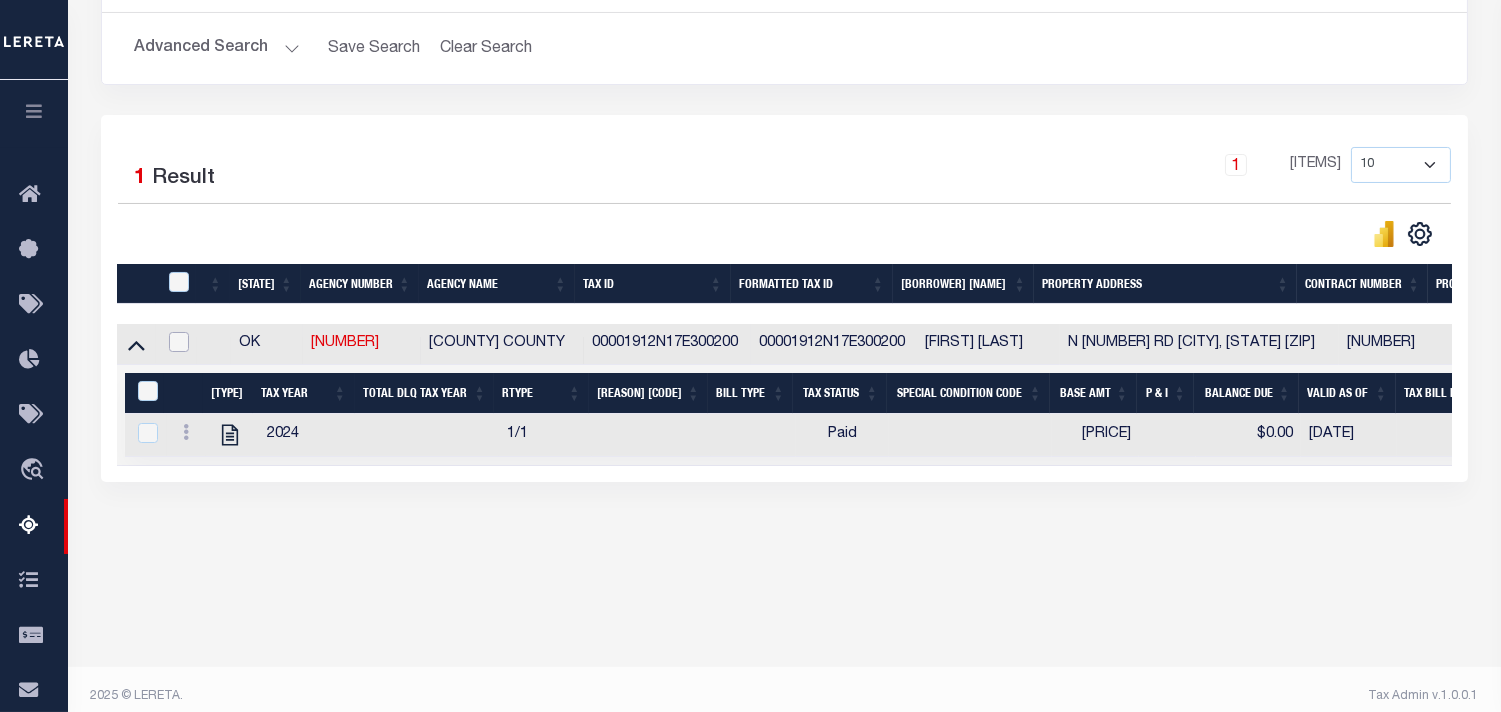 click at bounding box center (179, 342) 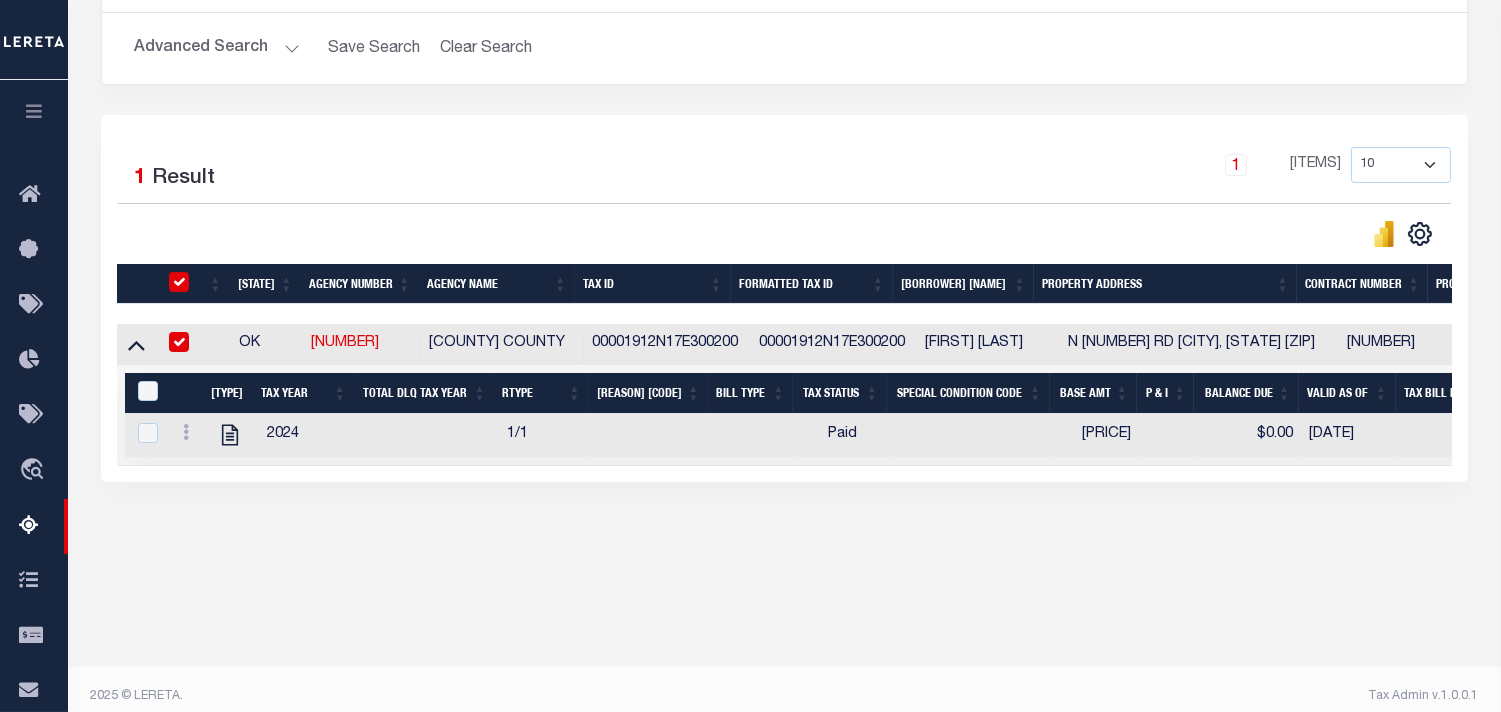 checkbox on "true" 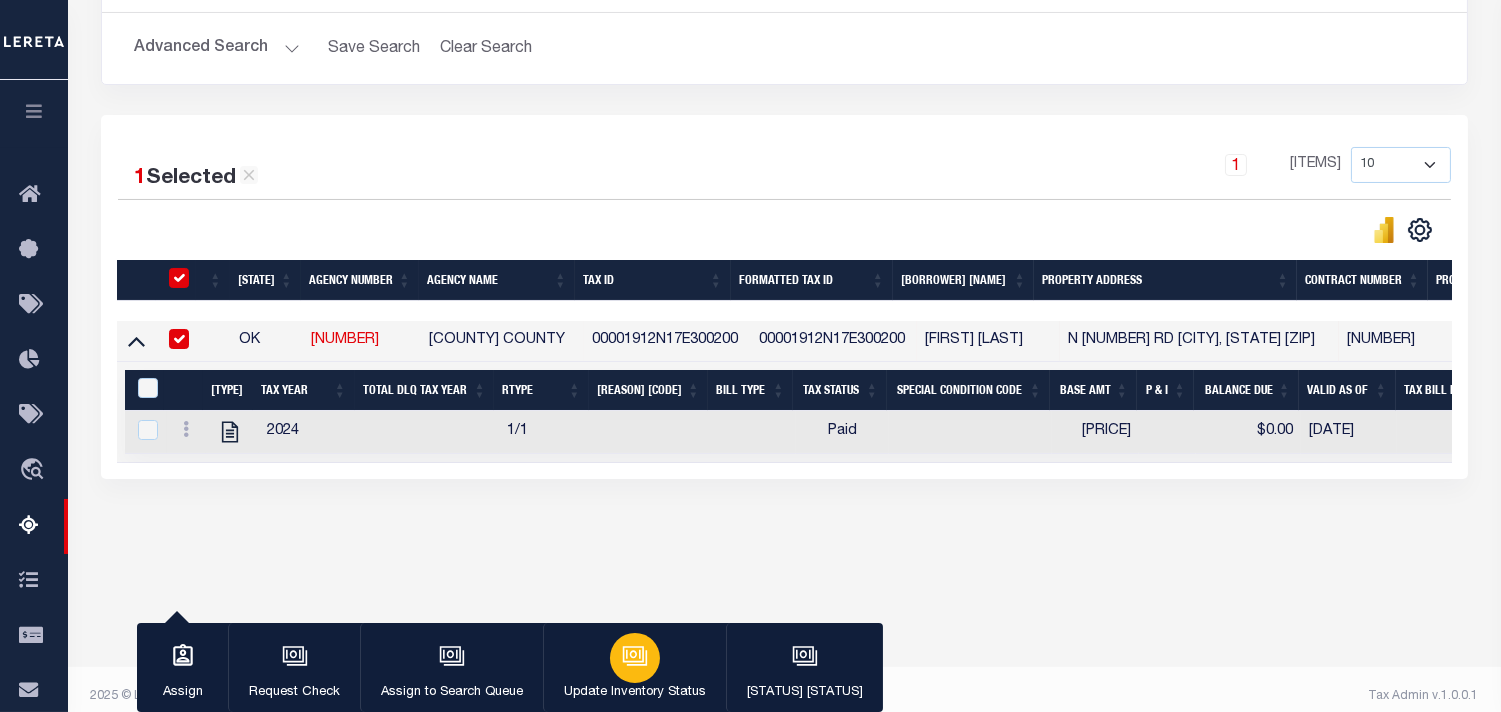 click on "Update Inventory Status" at bounding box center [634, 668] 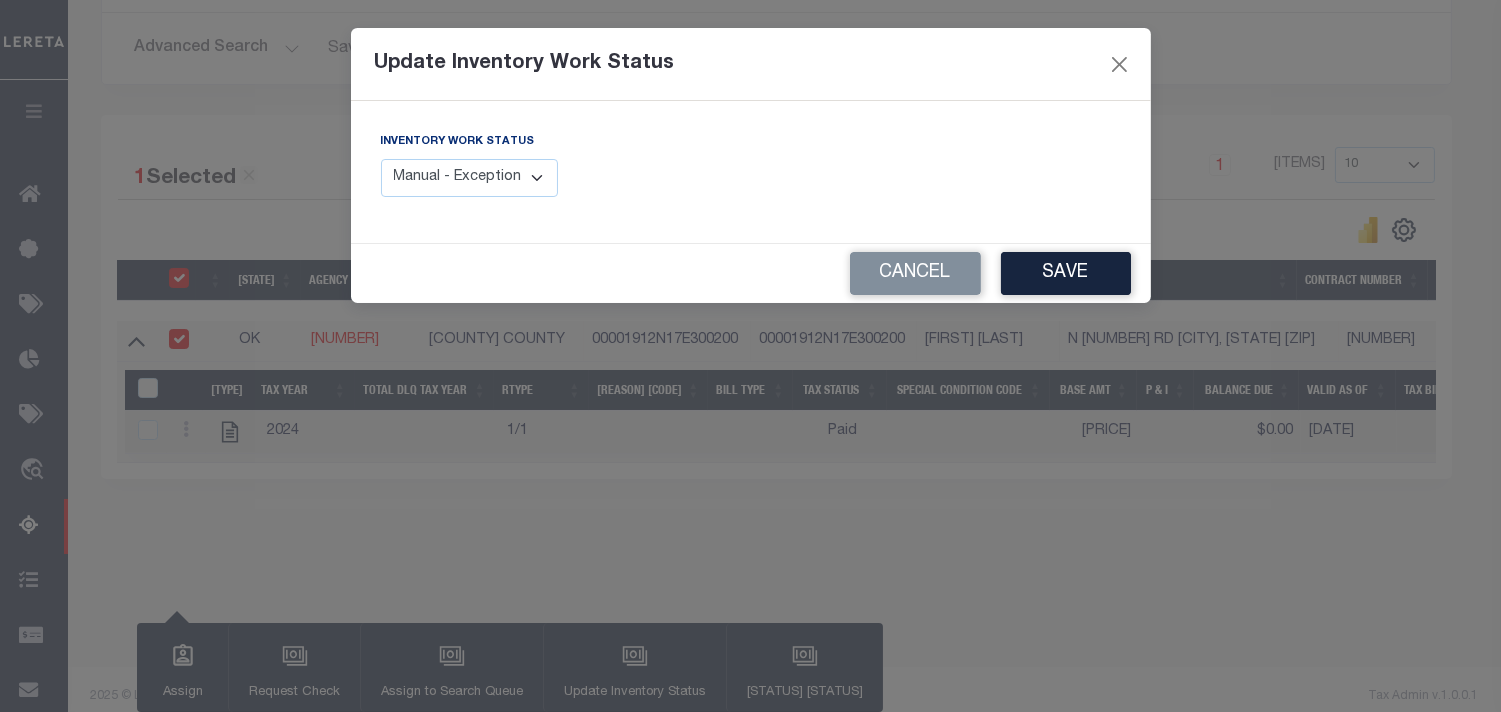 click on "Manual - Exception
Pended - Awaiting Search
Late Add Exception
Completed" at bounding box center (470, 178) 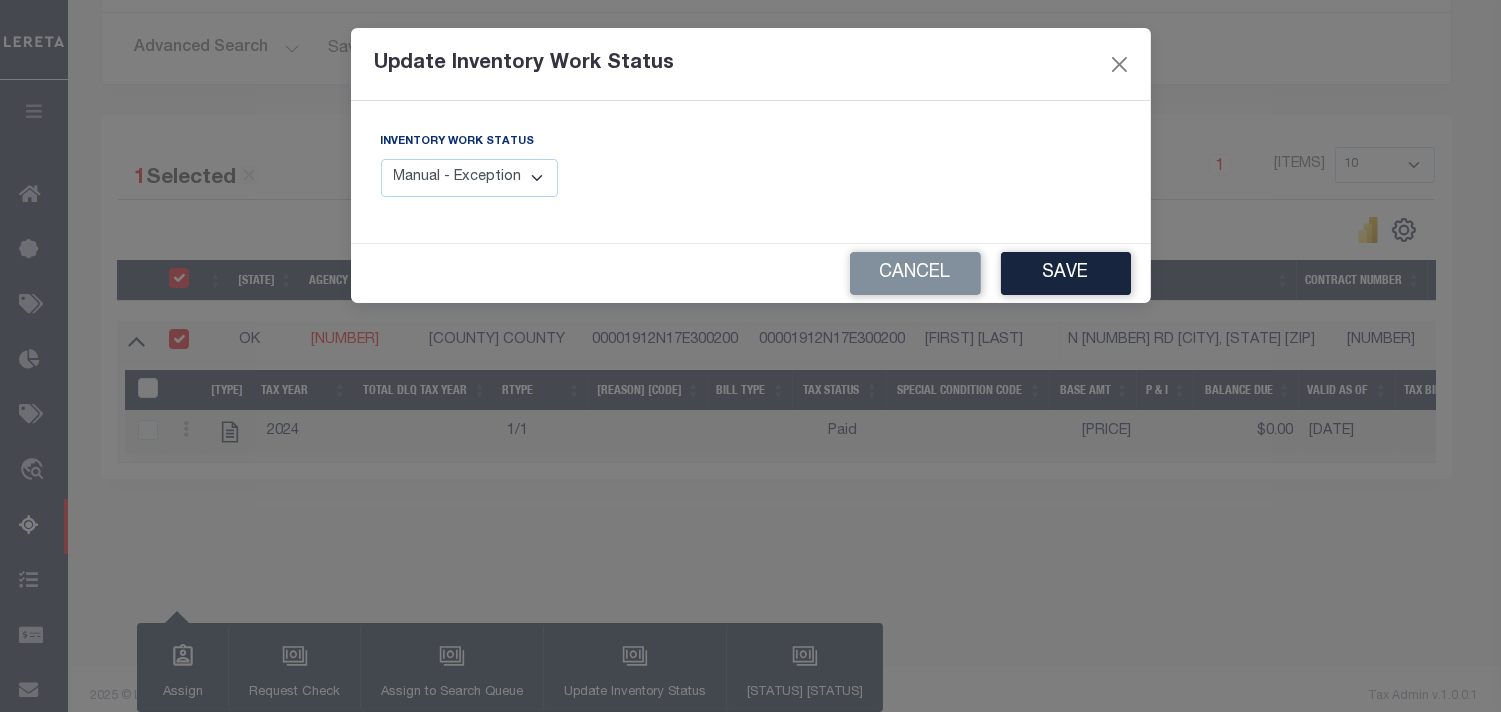 click on "Manual - Exception
Pended - Awaiting Search
Late Add Exception
Completed" at bounding box center [470, 178] 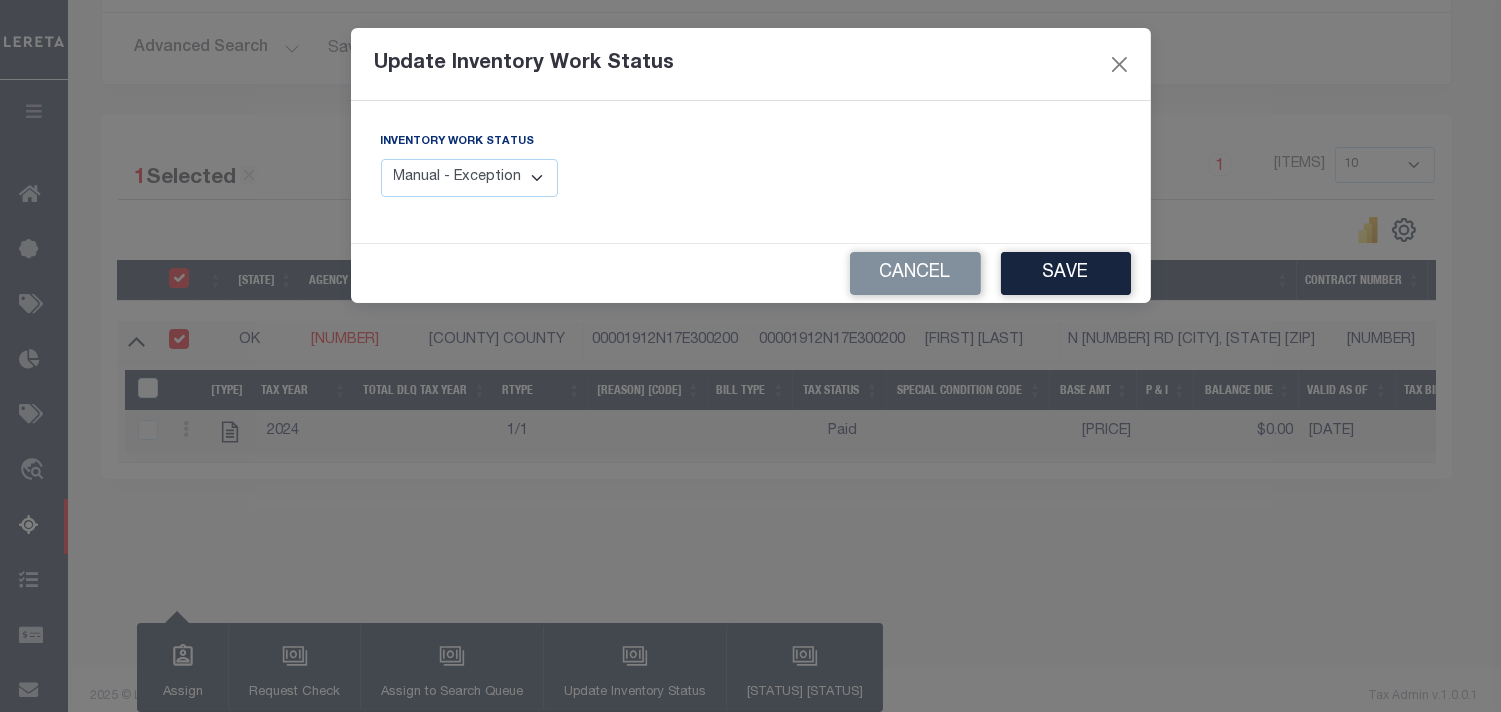 click on "Manual - Exception
Pended - Awaiting Search
Late Add Exception
Completed" at bounding box center [470, 178] 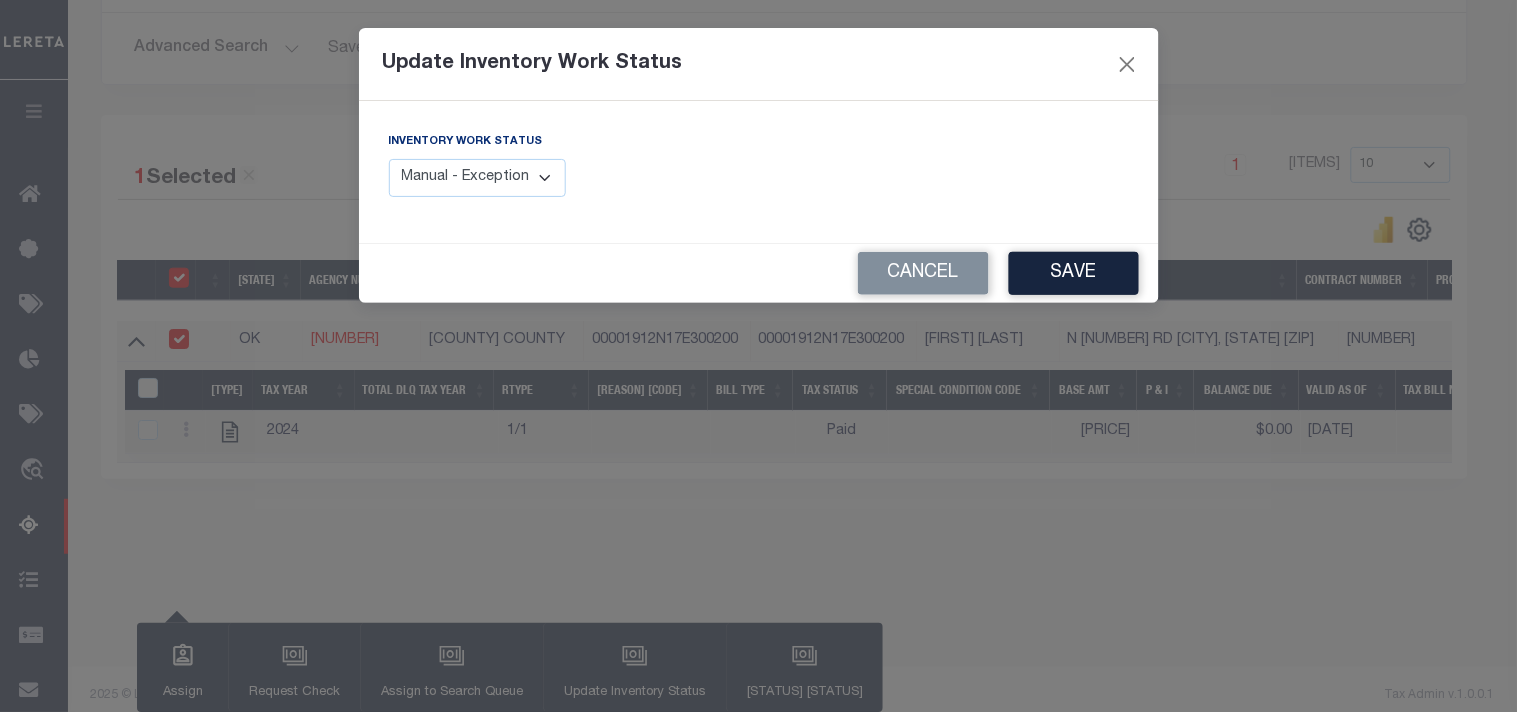 select on "4" 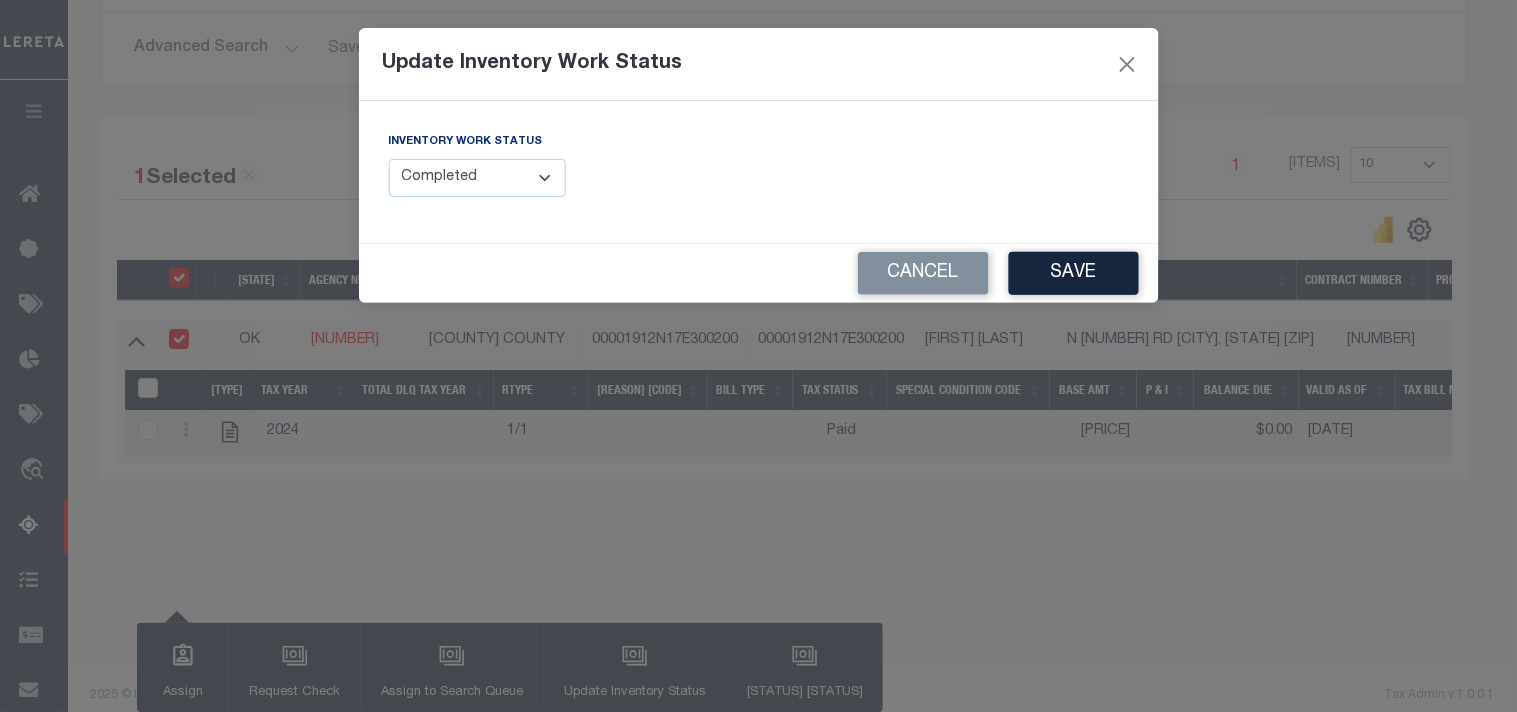 click on "Manual - Exception
Pended - Awaiting Search
Late Add Exception
Completed" at bounding box center [478, 178] 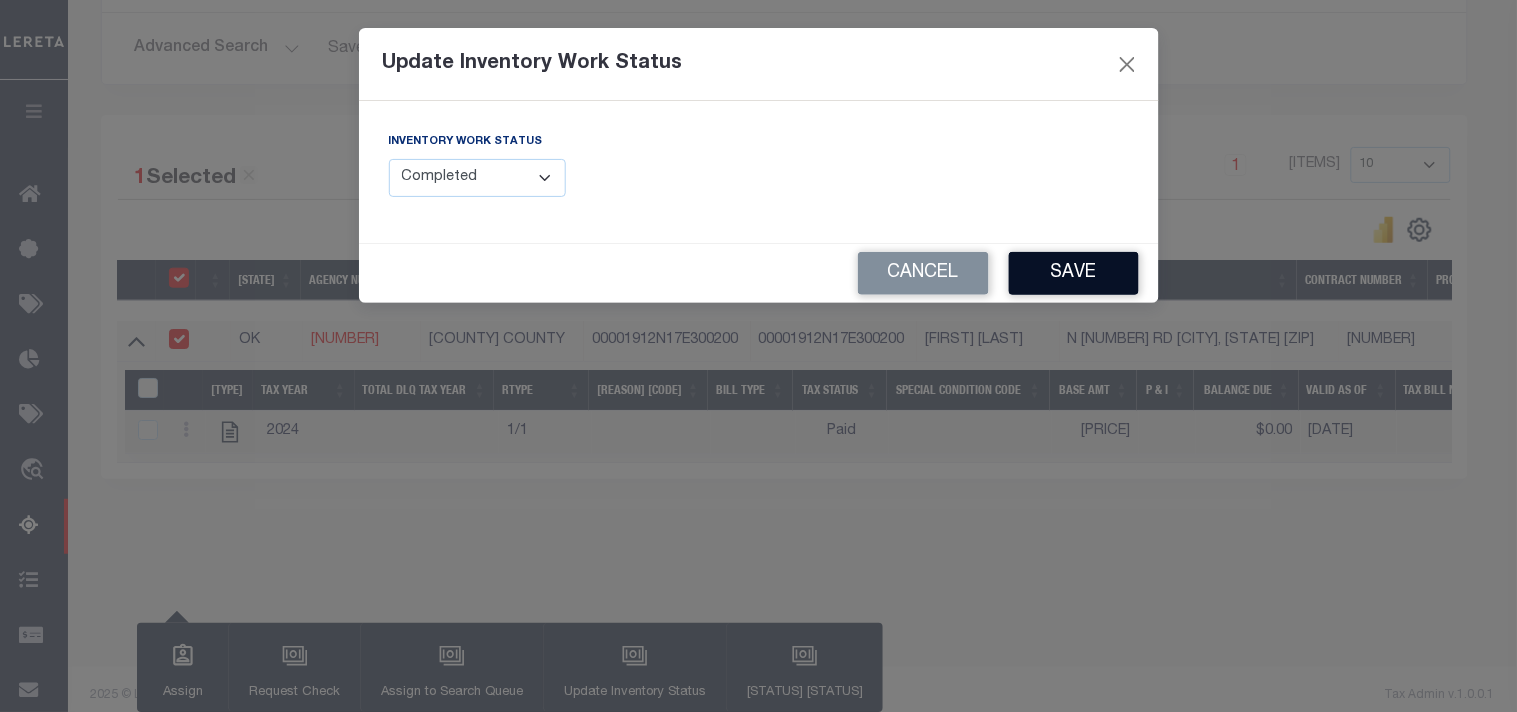 click on "Save" at bounding box center [1074, 273] 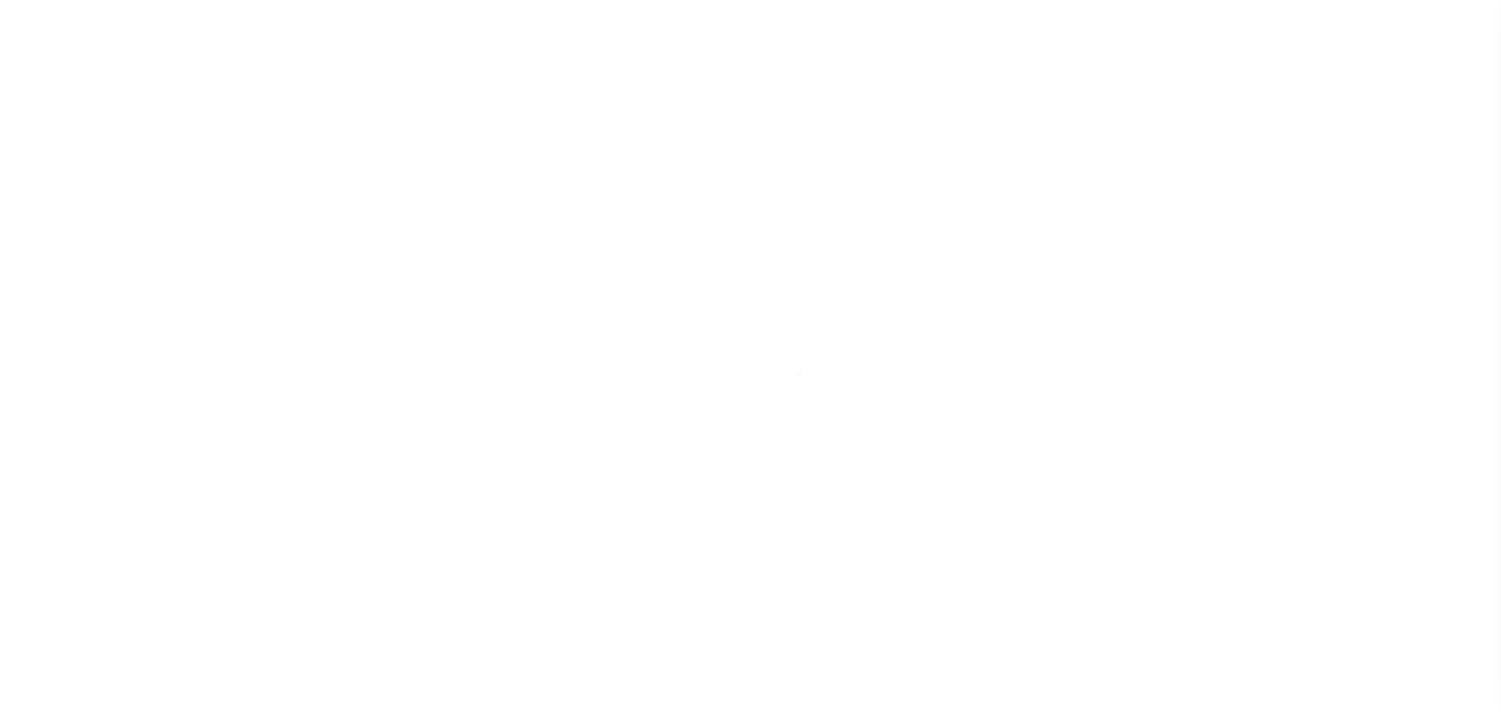 scroll, scrollTop: 0, scrollLeft: 0, axis: both 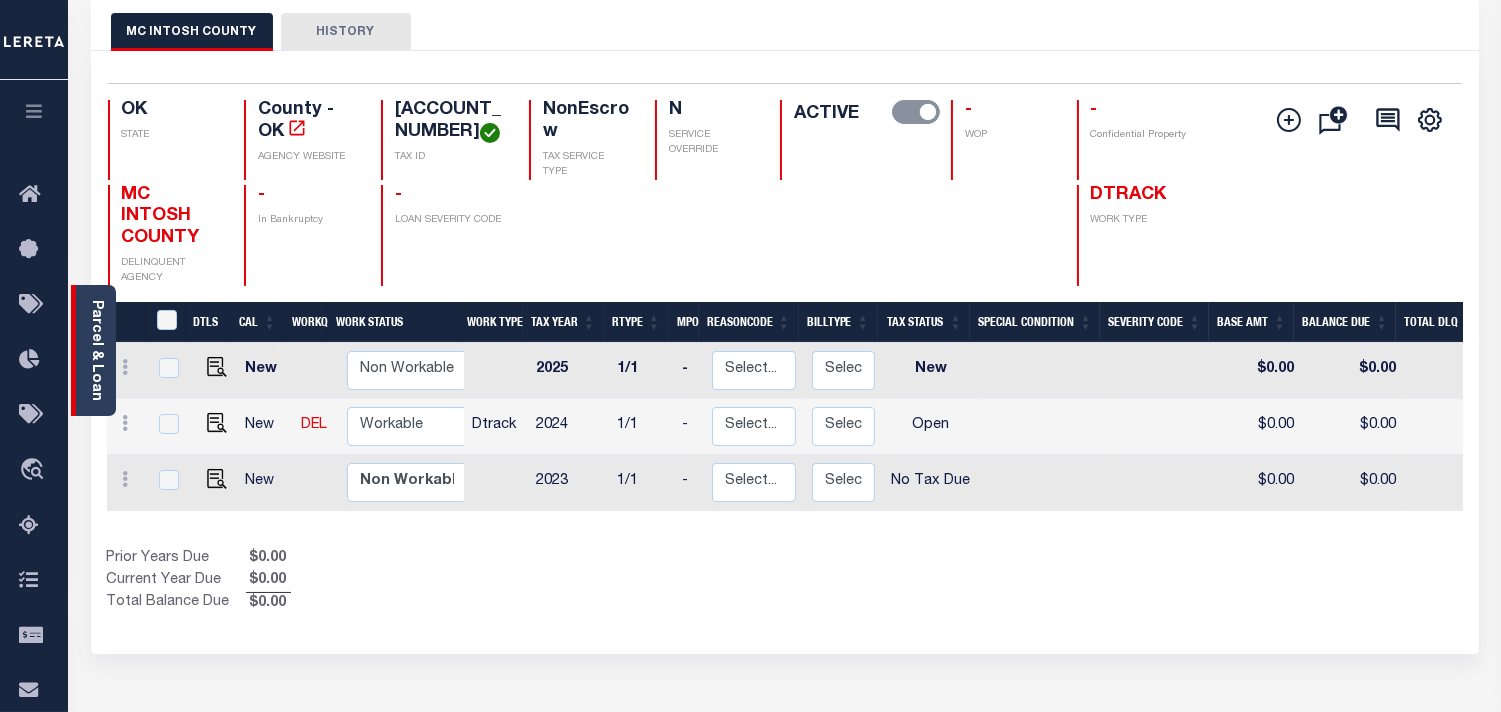click on "Parcel & Loan" at bounding box center (96, 350) 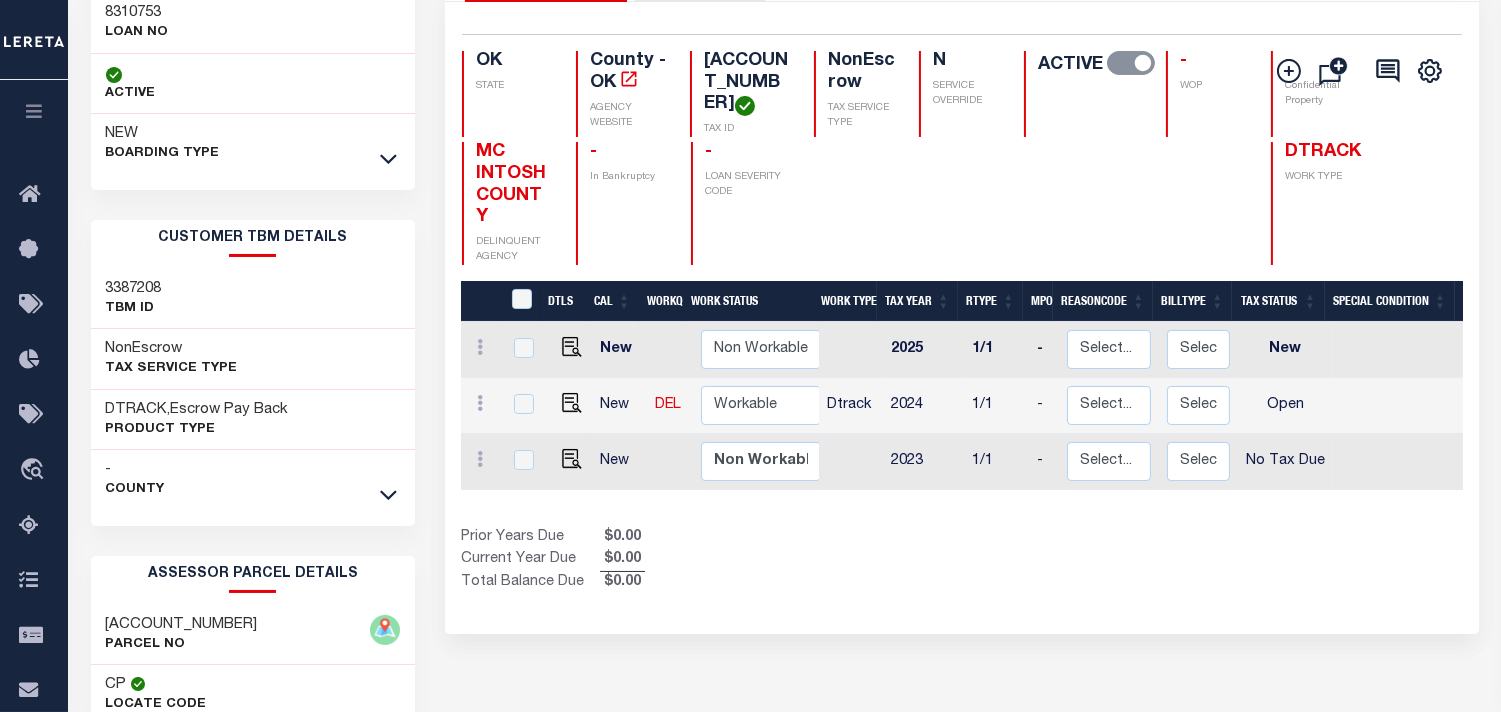 scroll, scrollTop: 333, scrollLeft: 0, axis: vertical 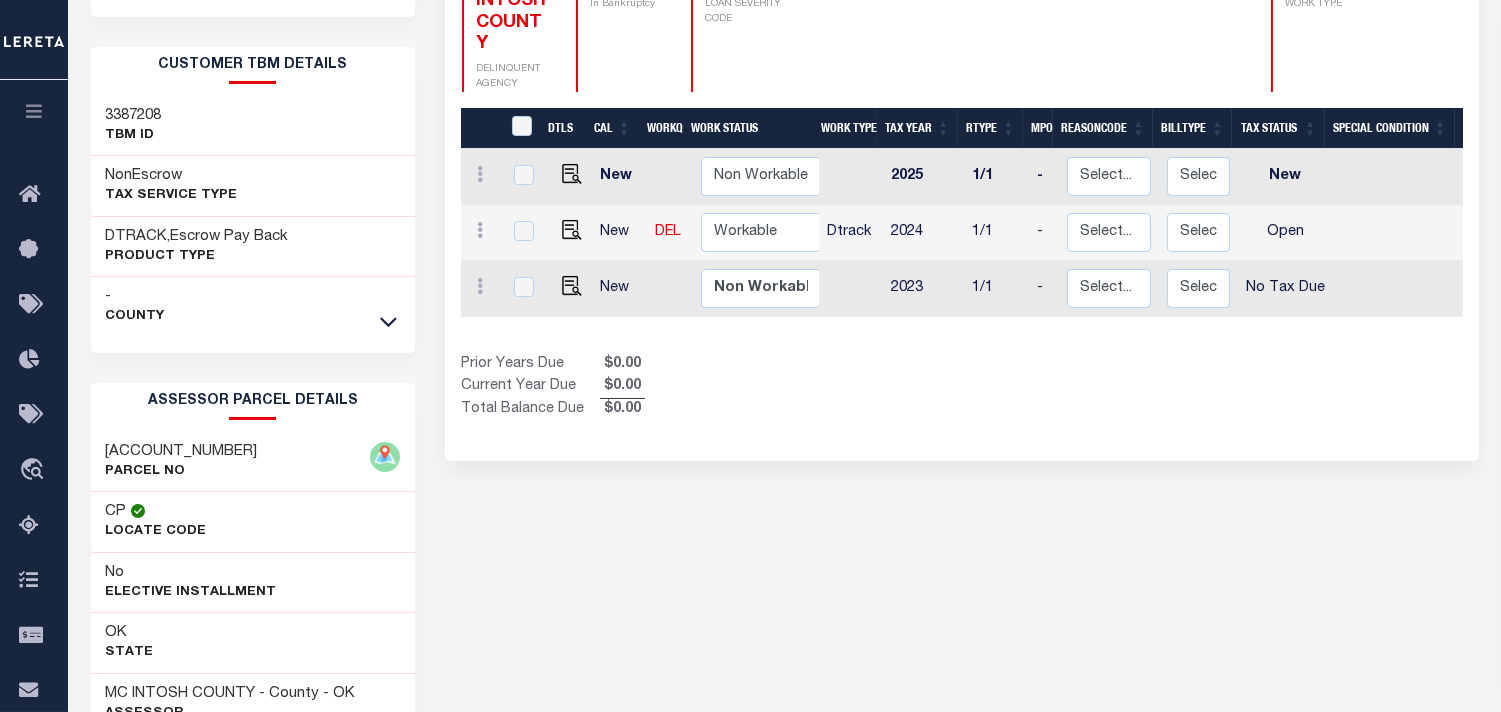 click on "[ACCOUNT_NUMBER]" at bounding box center (182, 452) 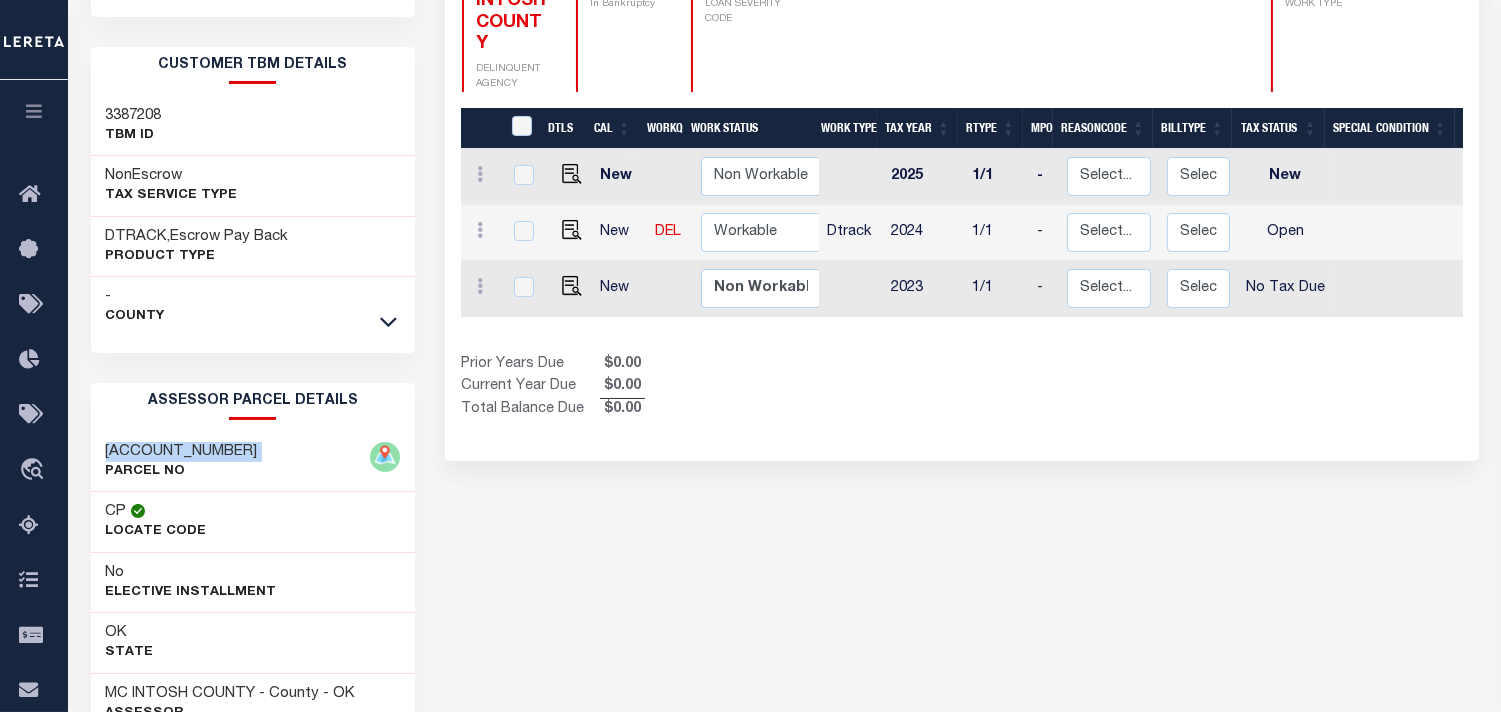 click on "[FILENAME]" at bounding box center [182, 452] 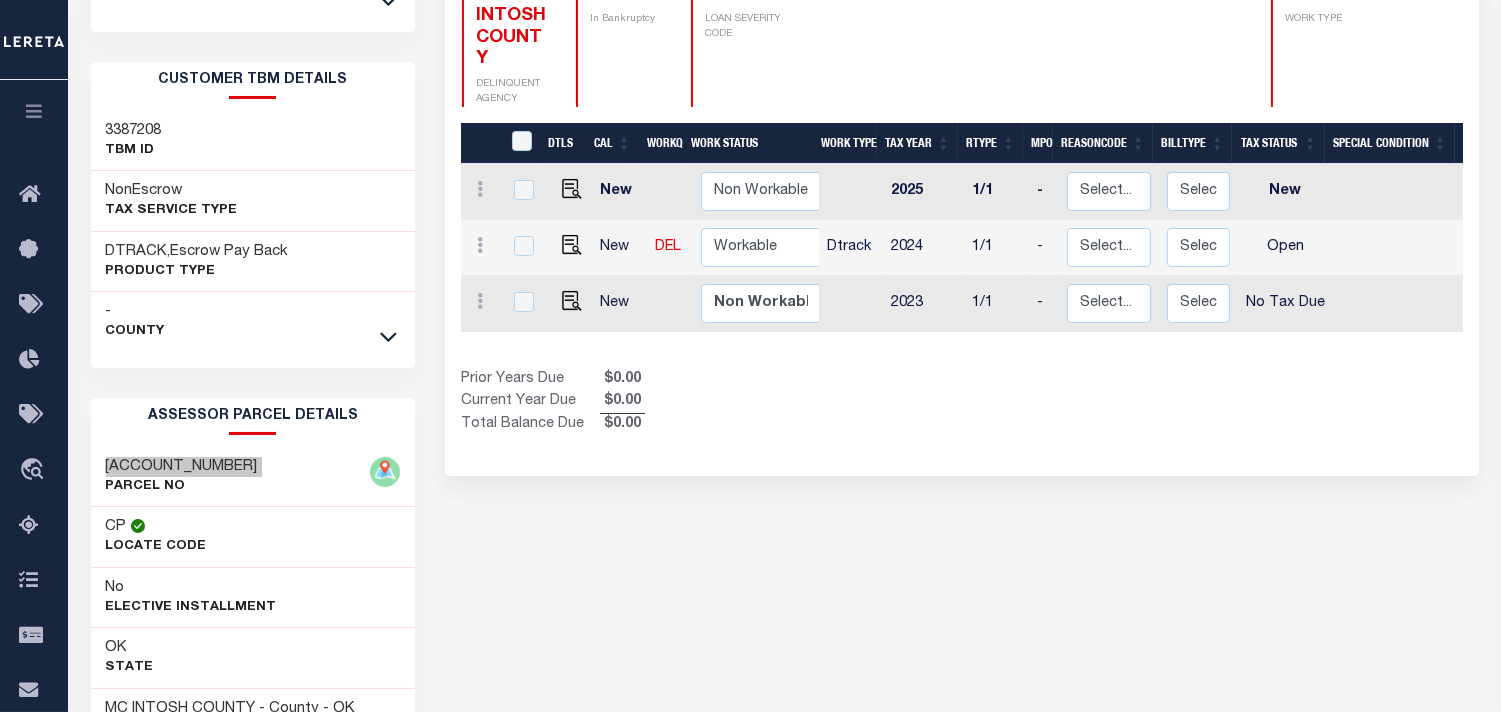 scroll, scrollTop: 111, scrollLeft: 0, axis: vertical 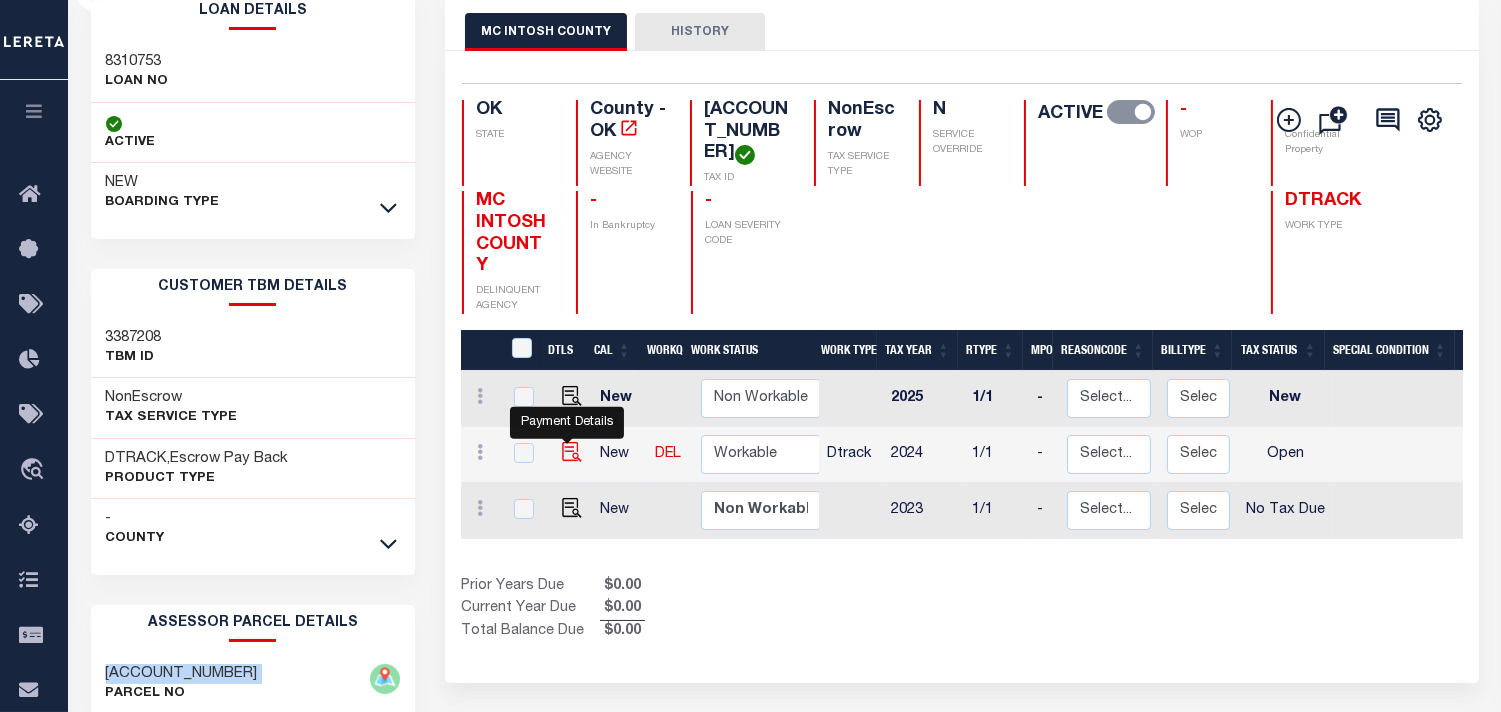 click at bounding box center [572, 452] 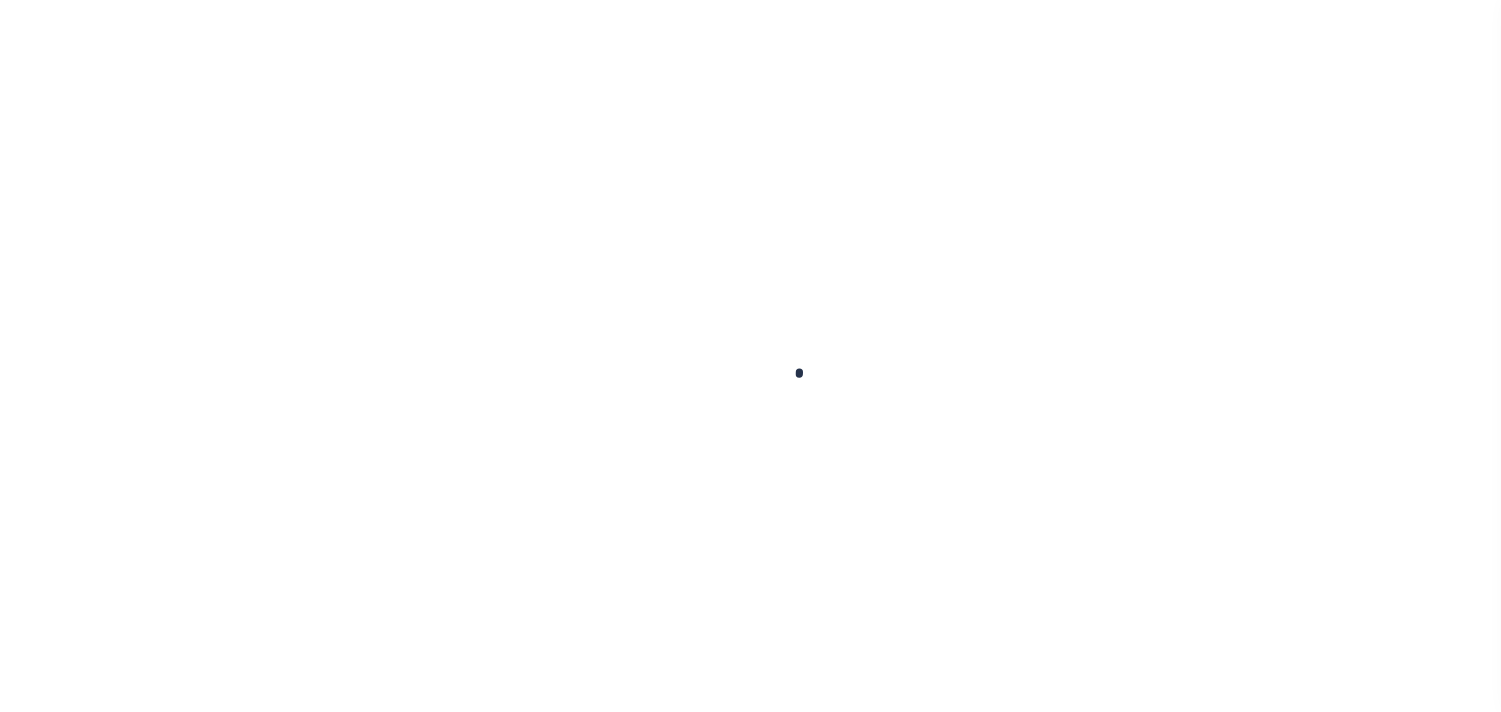 scroll, scrollTop: 0, scrollLeft: 0, axis: both 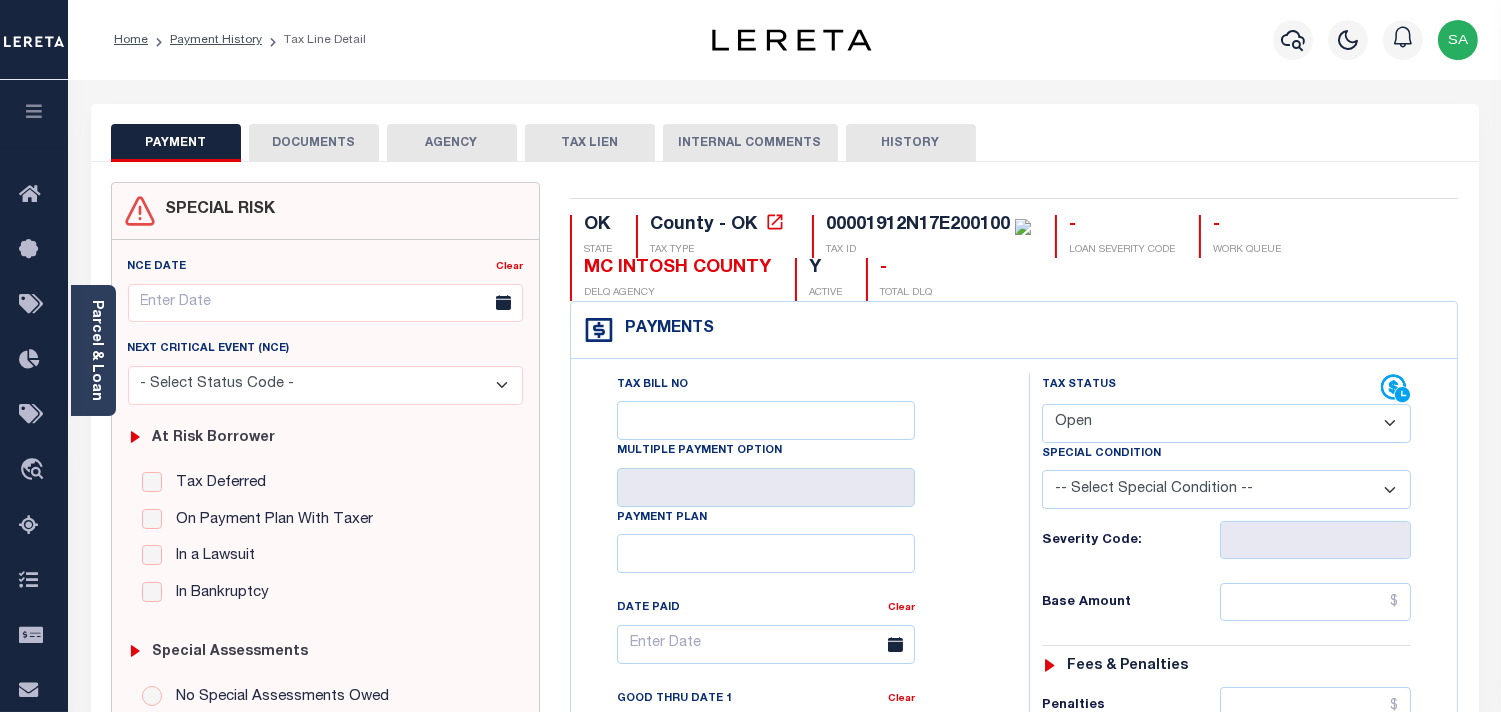 drag, startPoint x: 1215, startPoint y: 425, endPoint x: 1198, endPoint y: 441, distance: 23.345236 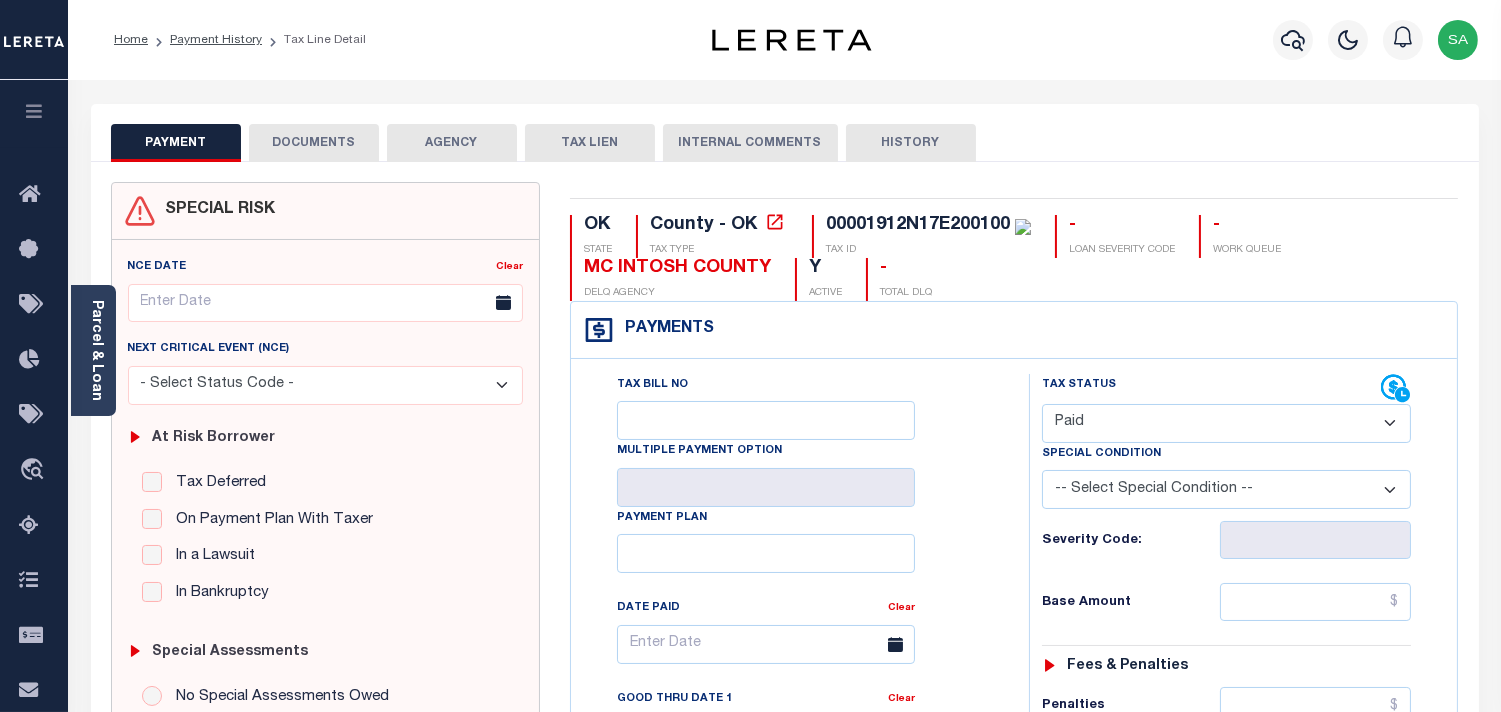 click on "- Select Status Code -
Open
Due/Unpaid
Paid
Incomplete
No Tax Due
Internal Refund Processed
New" at bounding box center (1226, 423) 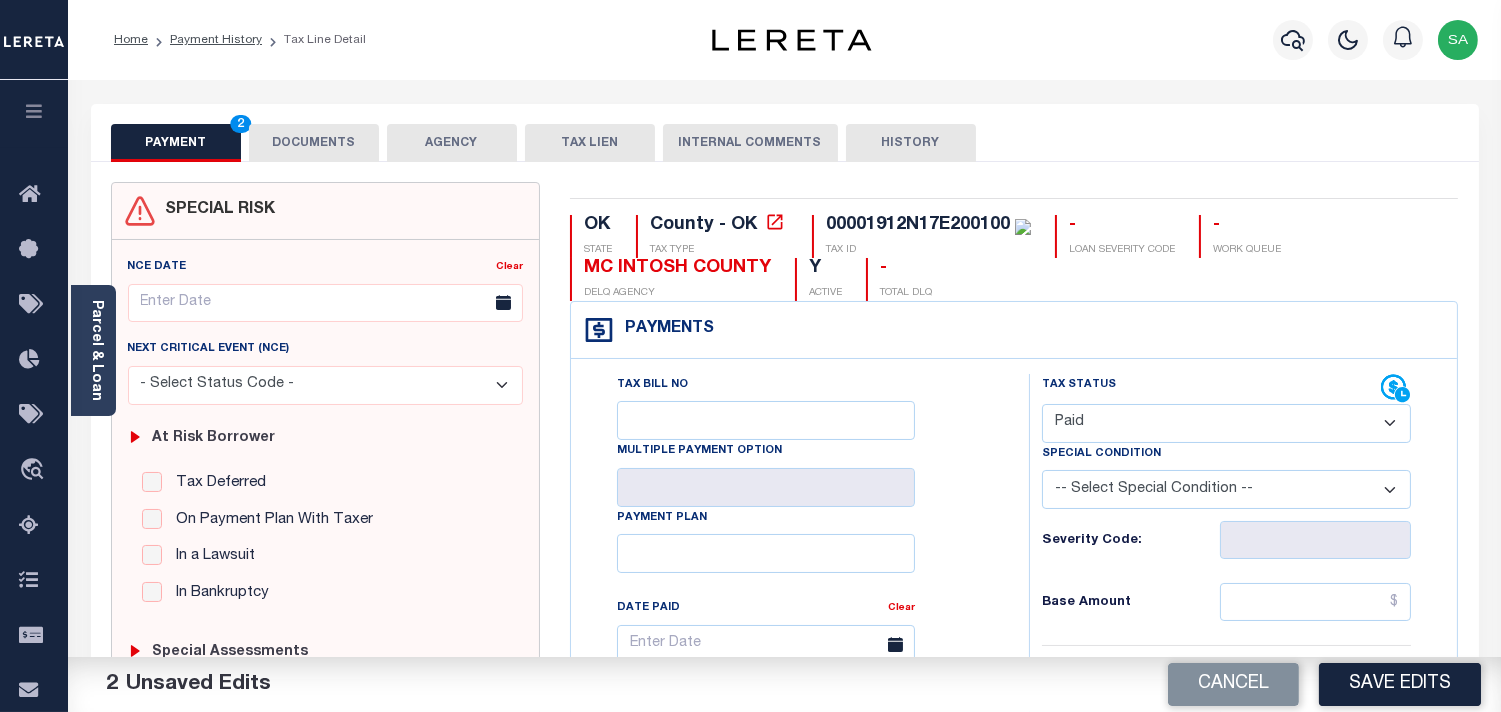 click on "DOCUMENTS" at bounding box center (314, 143) 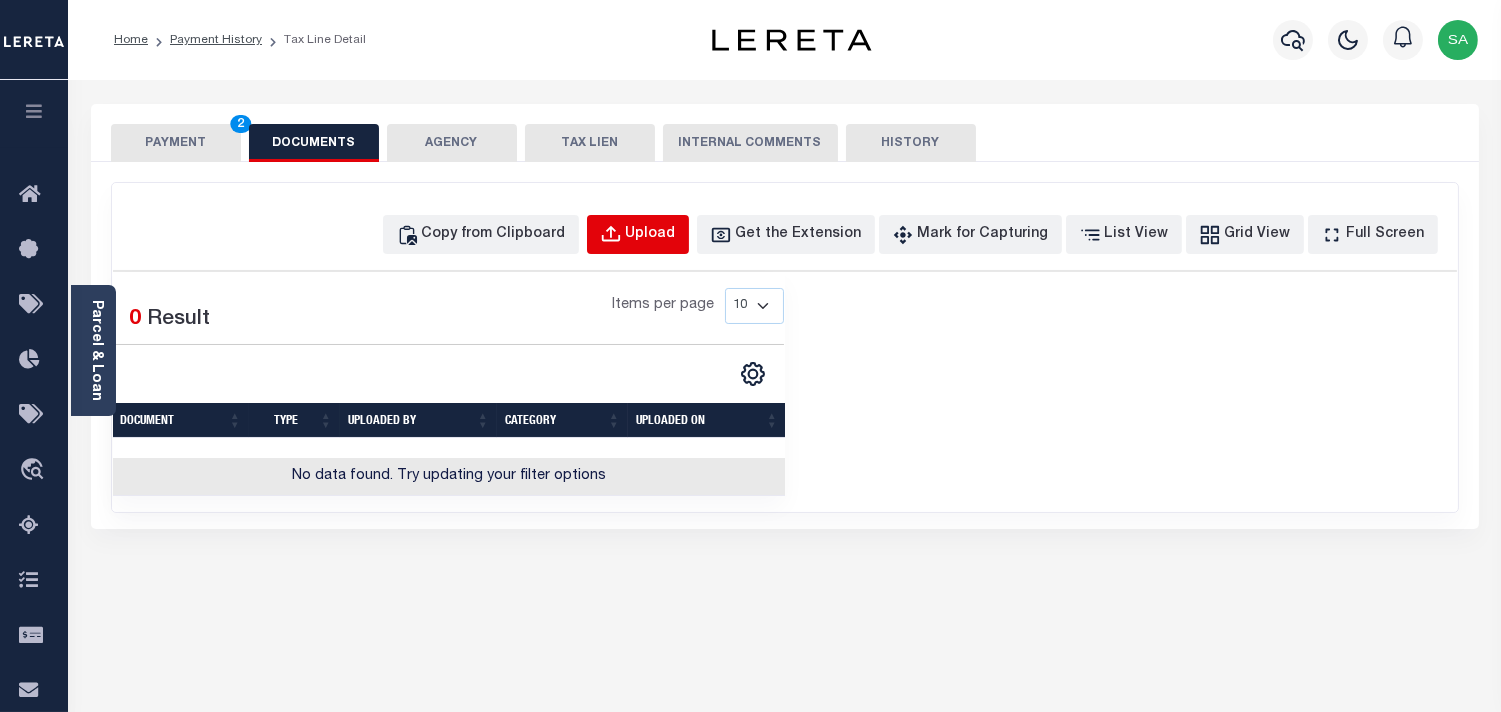 click on "Upload" at bounding box center [651, 235] 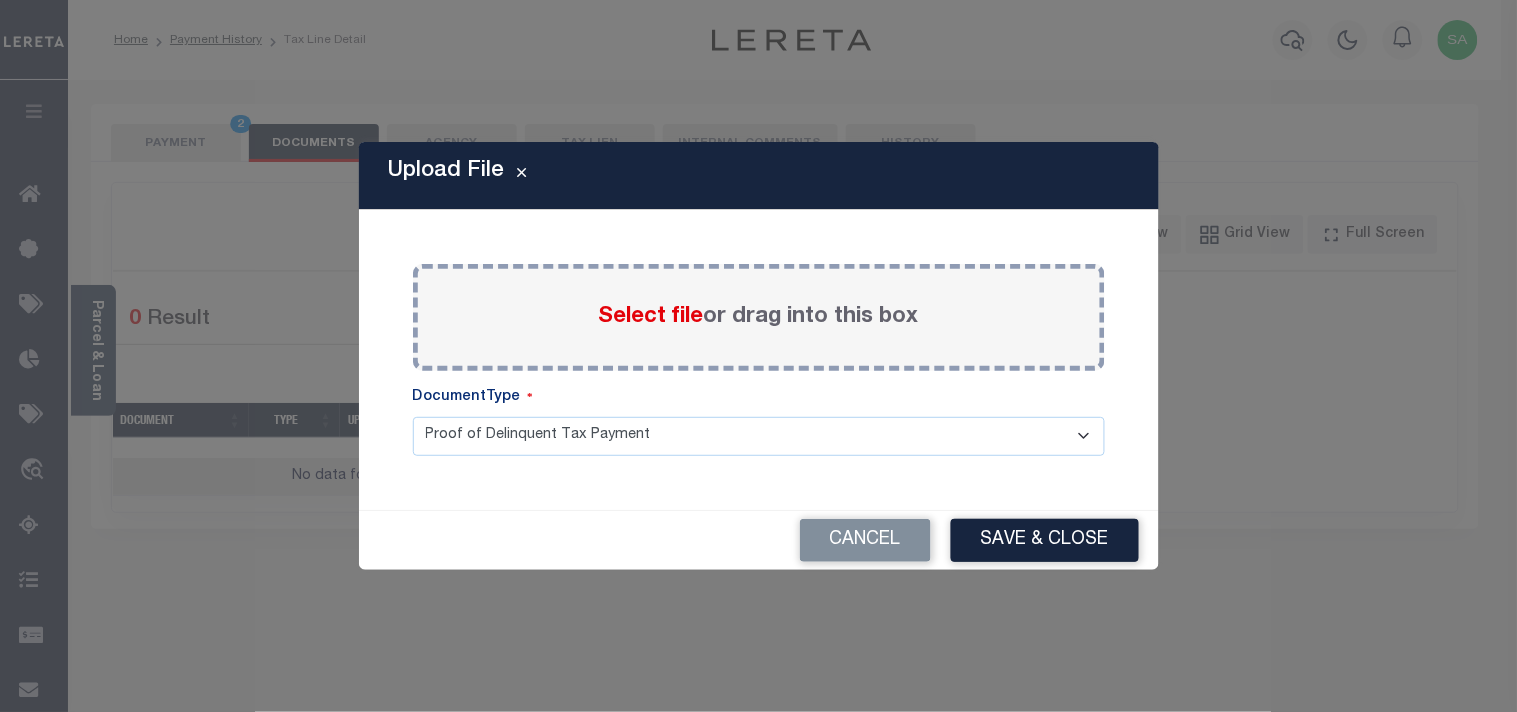 click on "Select file  or drag into this box" at bounding box center [759, 317] 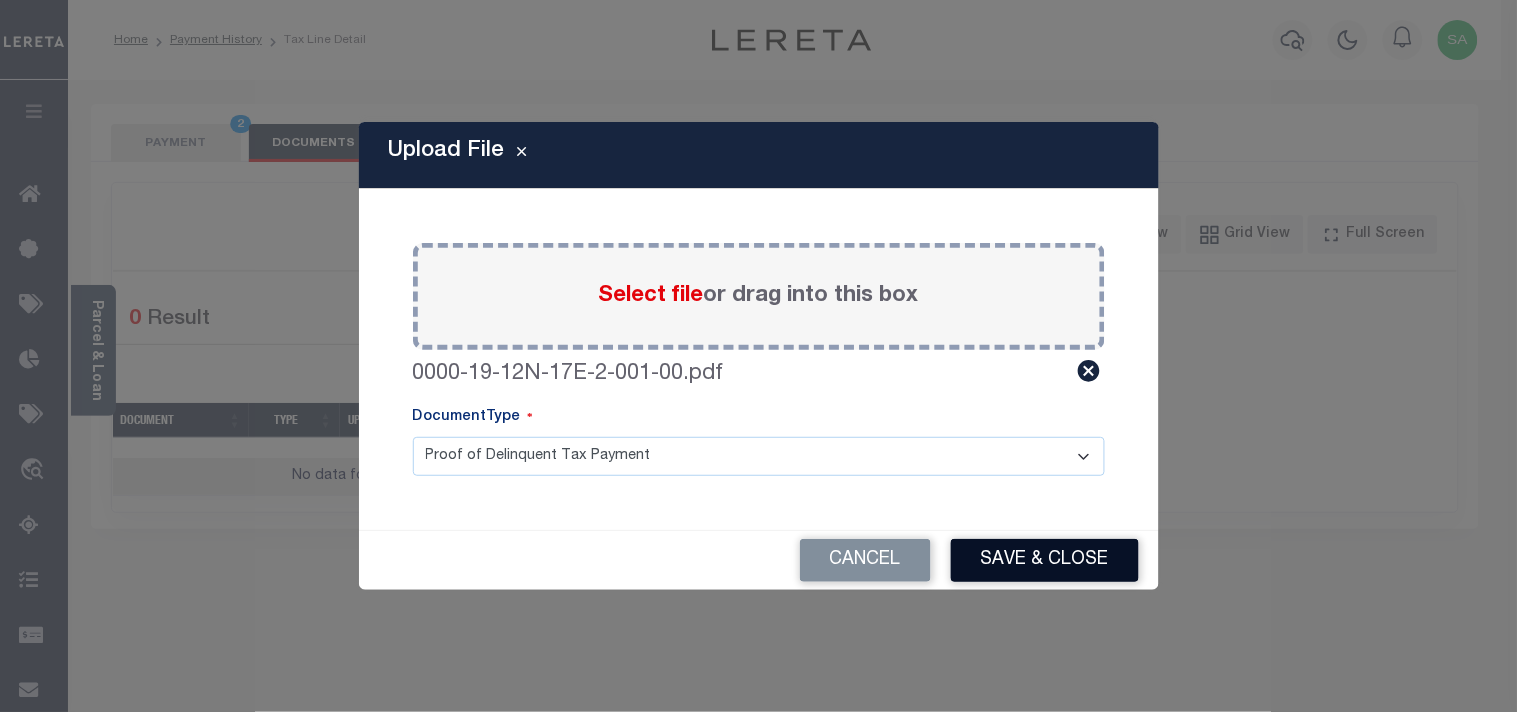 click on "Save & Close" at bounding box center [1045, 560] 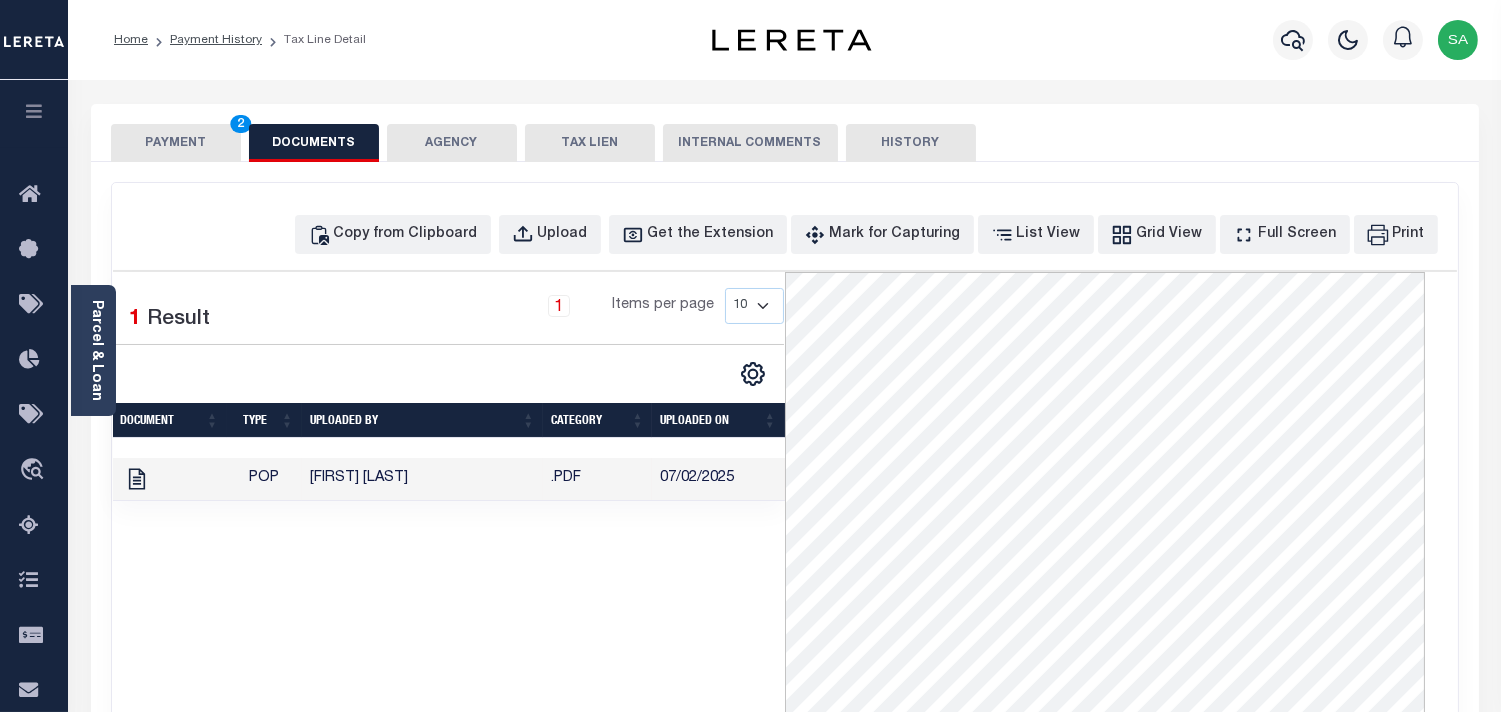 drag, startPoint x: 186, startPoint y: 141, endPoint x: 246, endPoint y: 164, distance: 64.25729 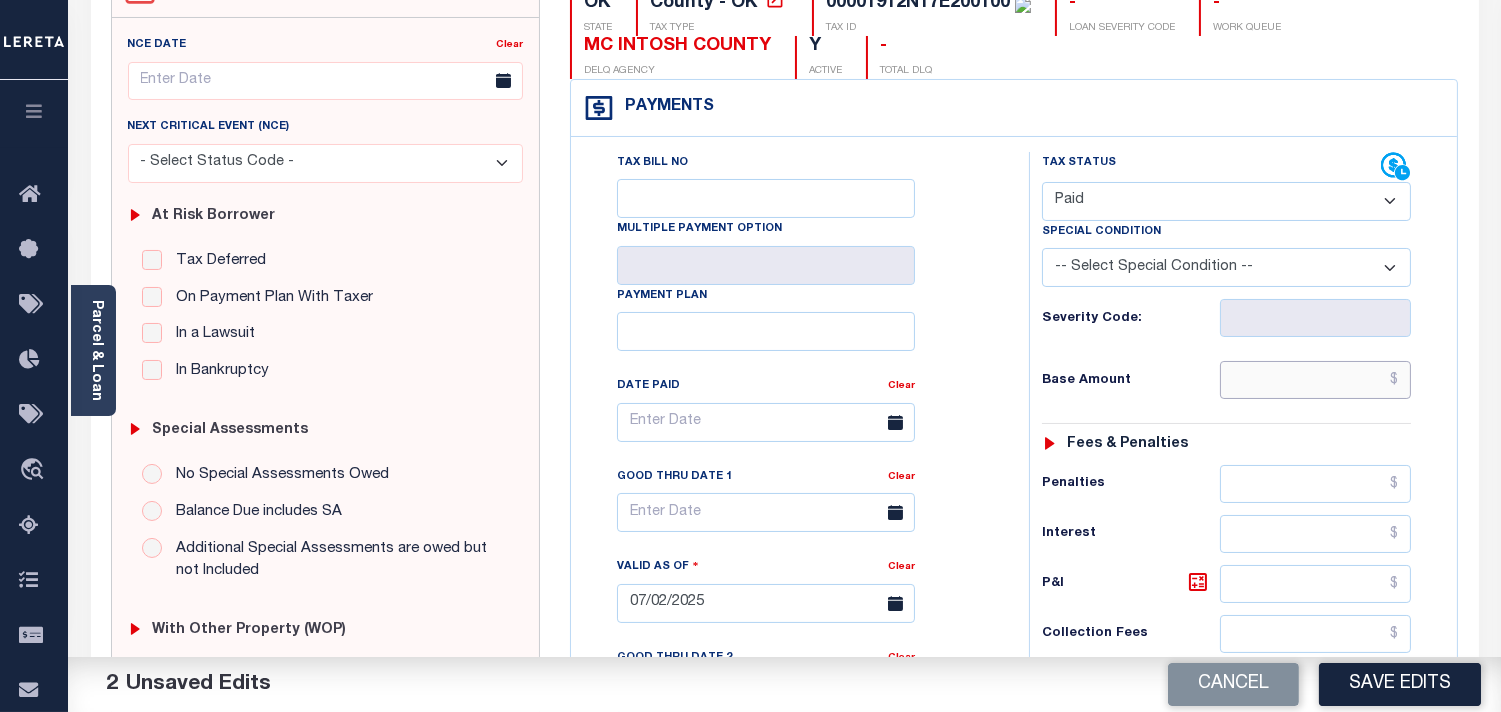 click at bounding box center (1315, 380) 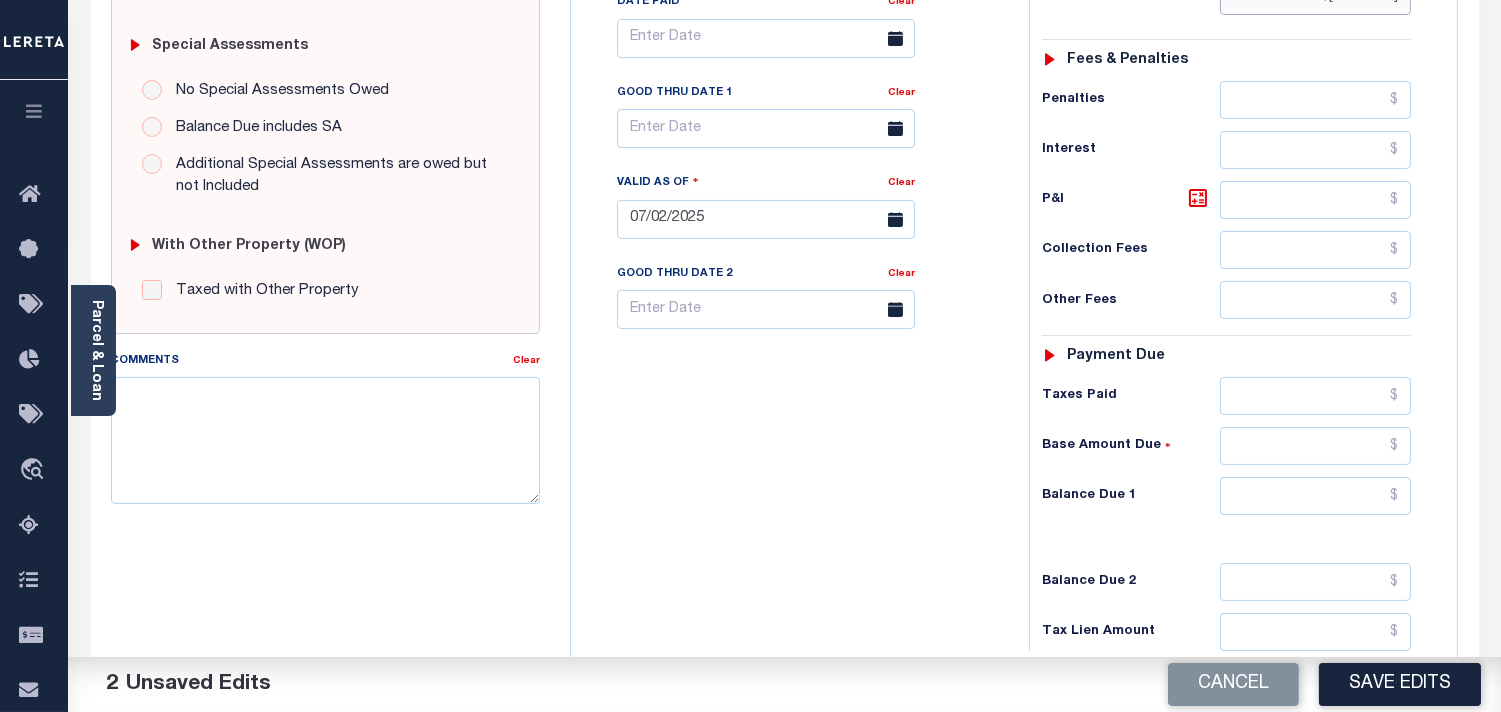 scroll, scrollTop: 777, scrollLeft: 0, axis: vertical 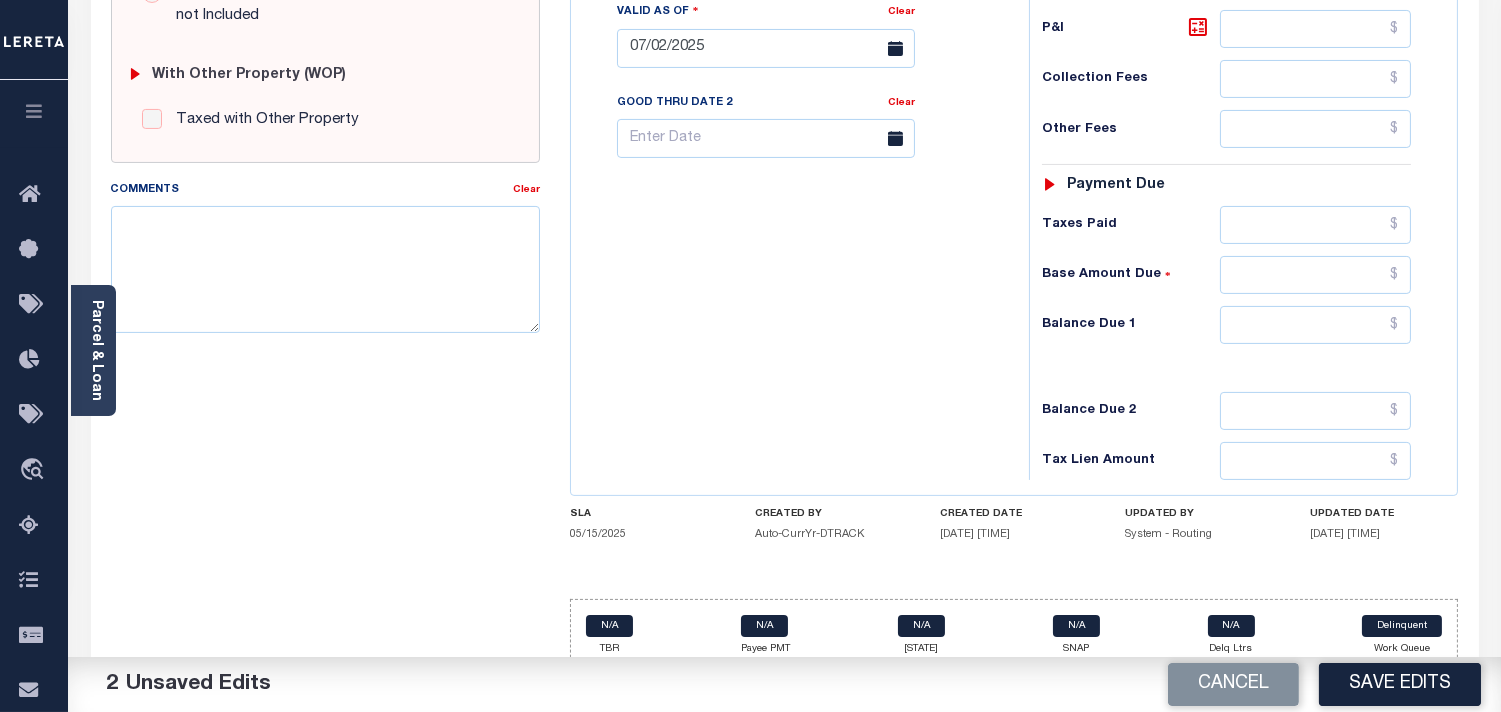 type on "$167.00" 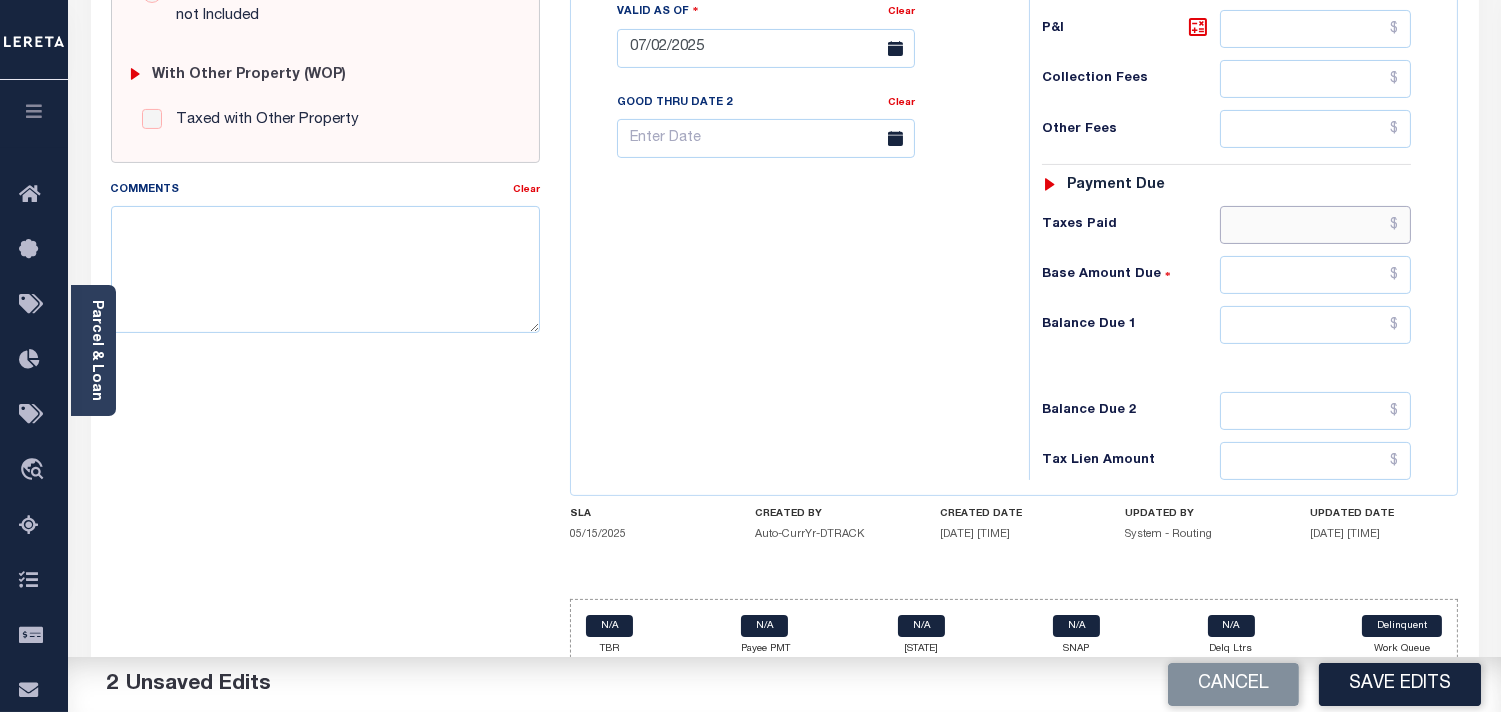click at bounding box center [1315, 225] 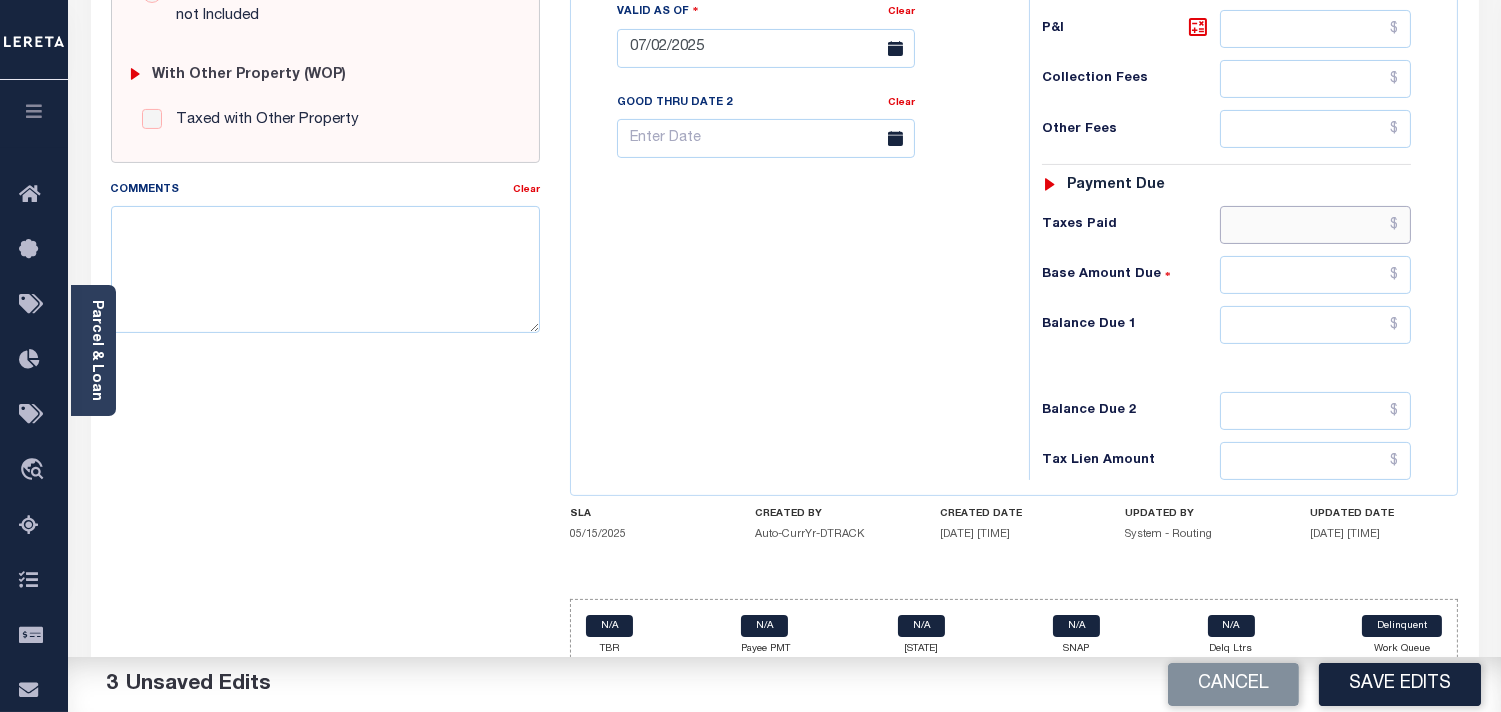 paste on "167.00" 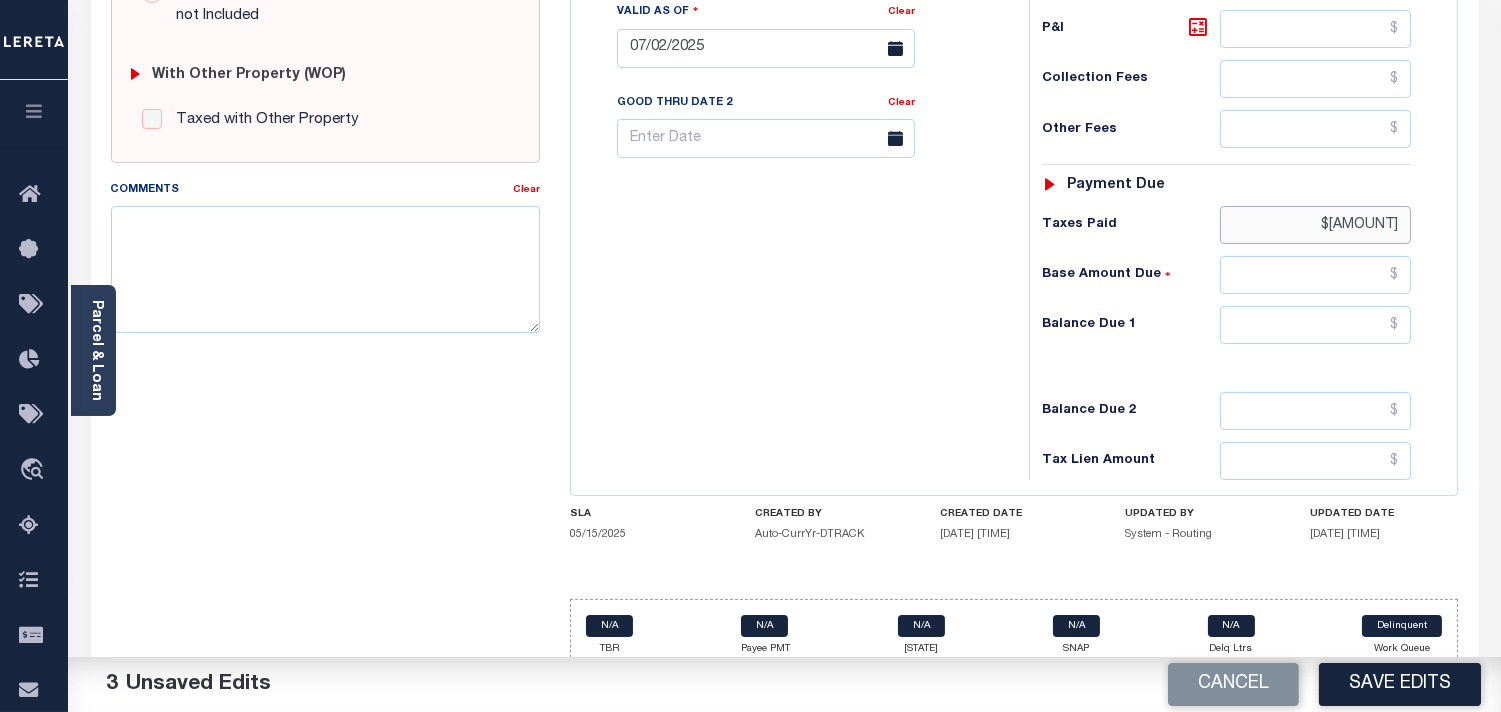 type on "$167.00" 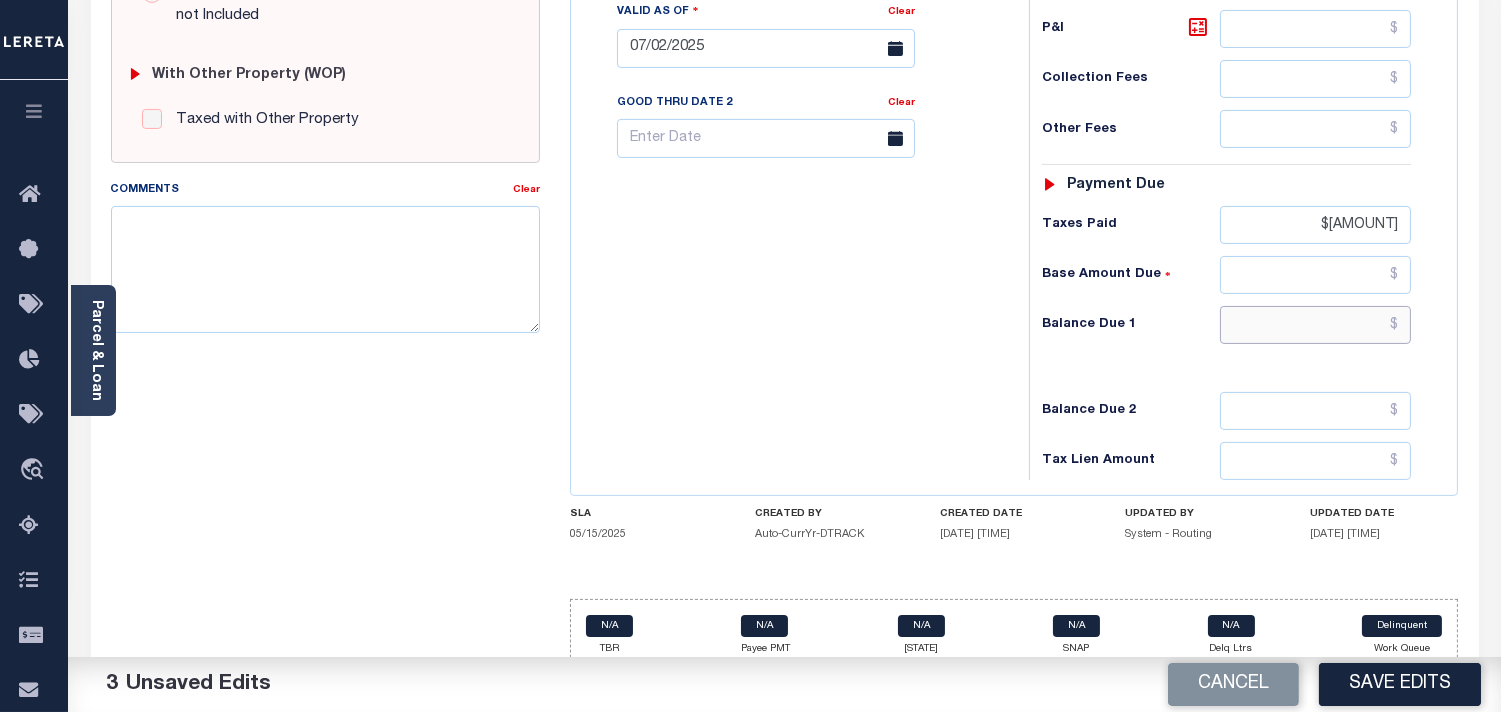 drag, startPoint x: 1274, startPoint y: 332, endPoint x: 1334, endPoint y: 346, distance: 61.611687 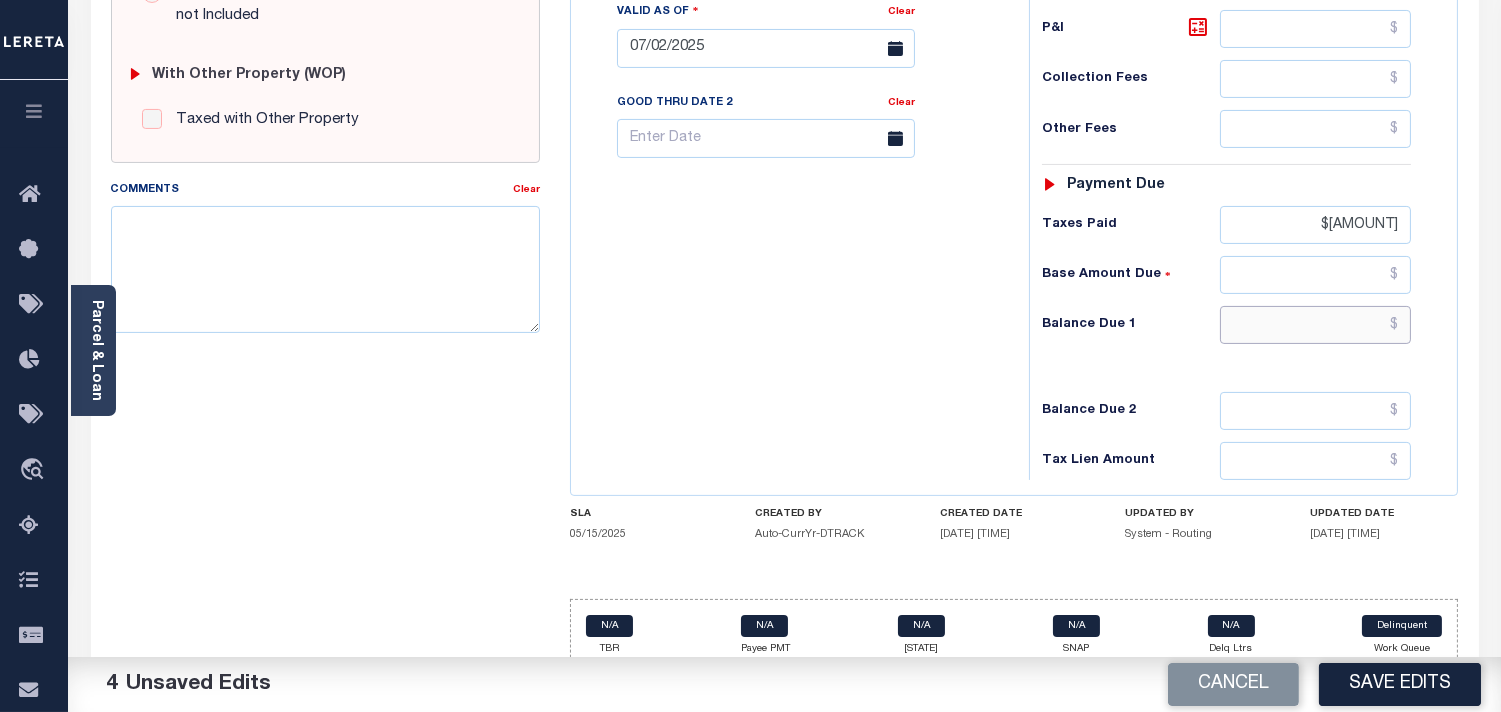 type on "$0.00" 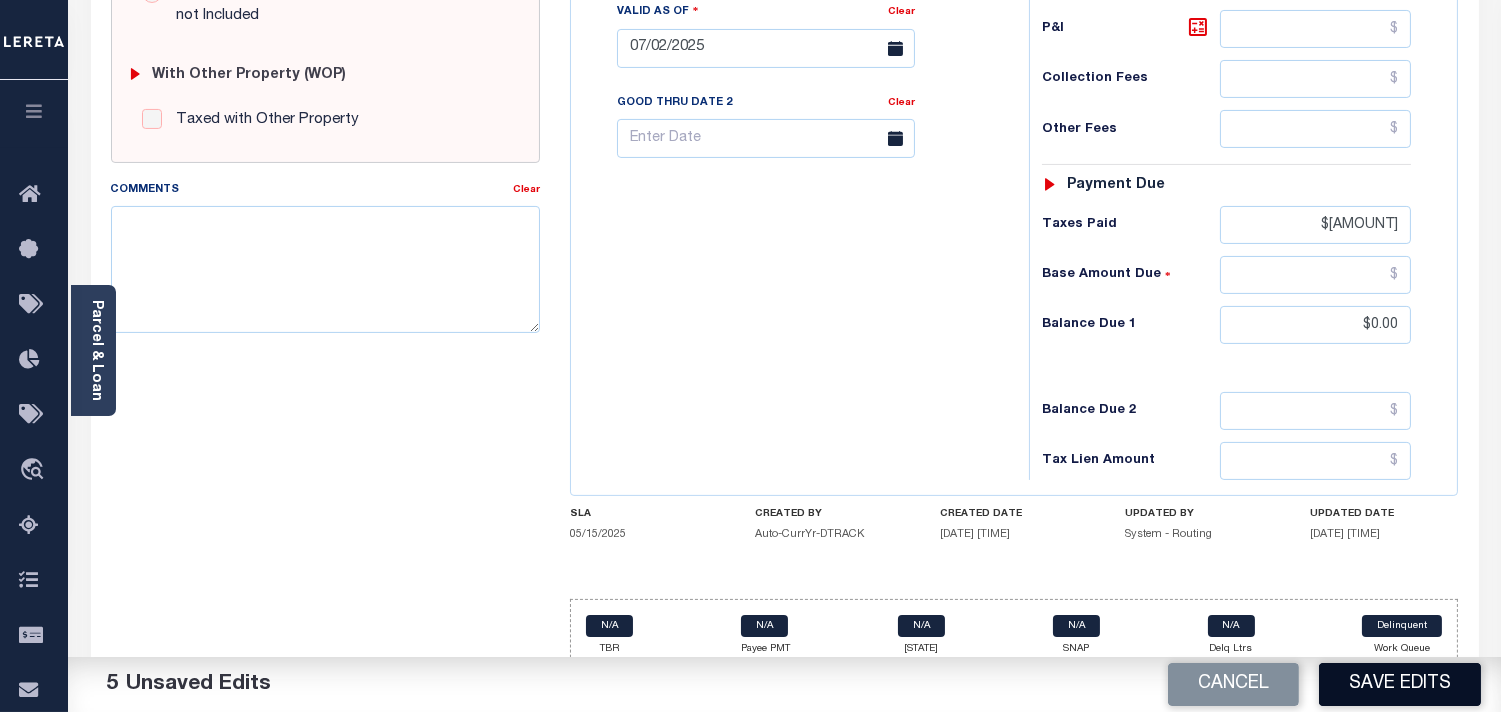 click on "[SAVE EDITS]" at bounding box center [1400, 684] 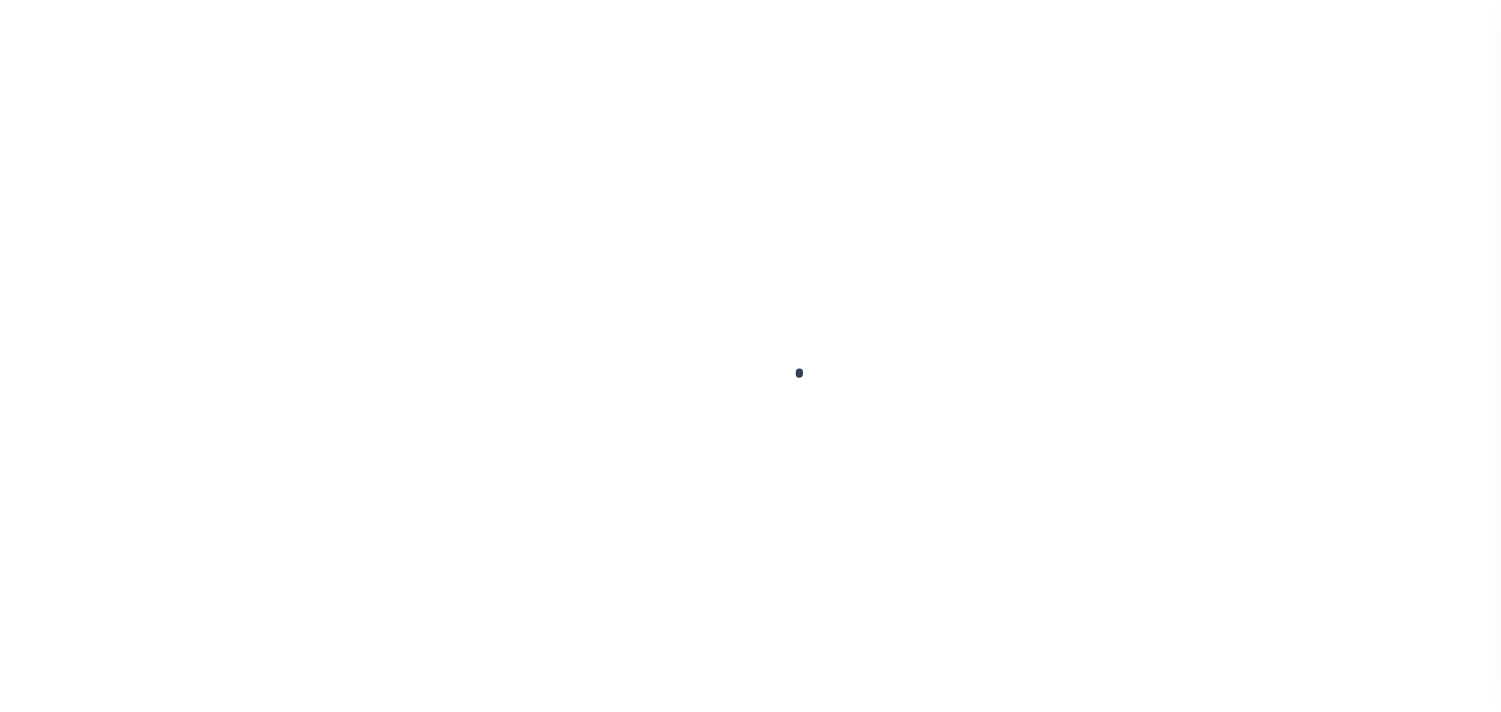 scroll, scrollTop: 0, scrollLeft: 0, axis: both 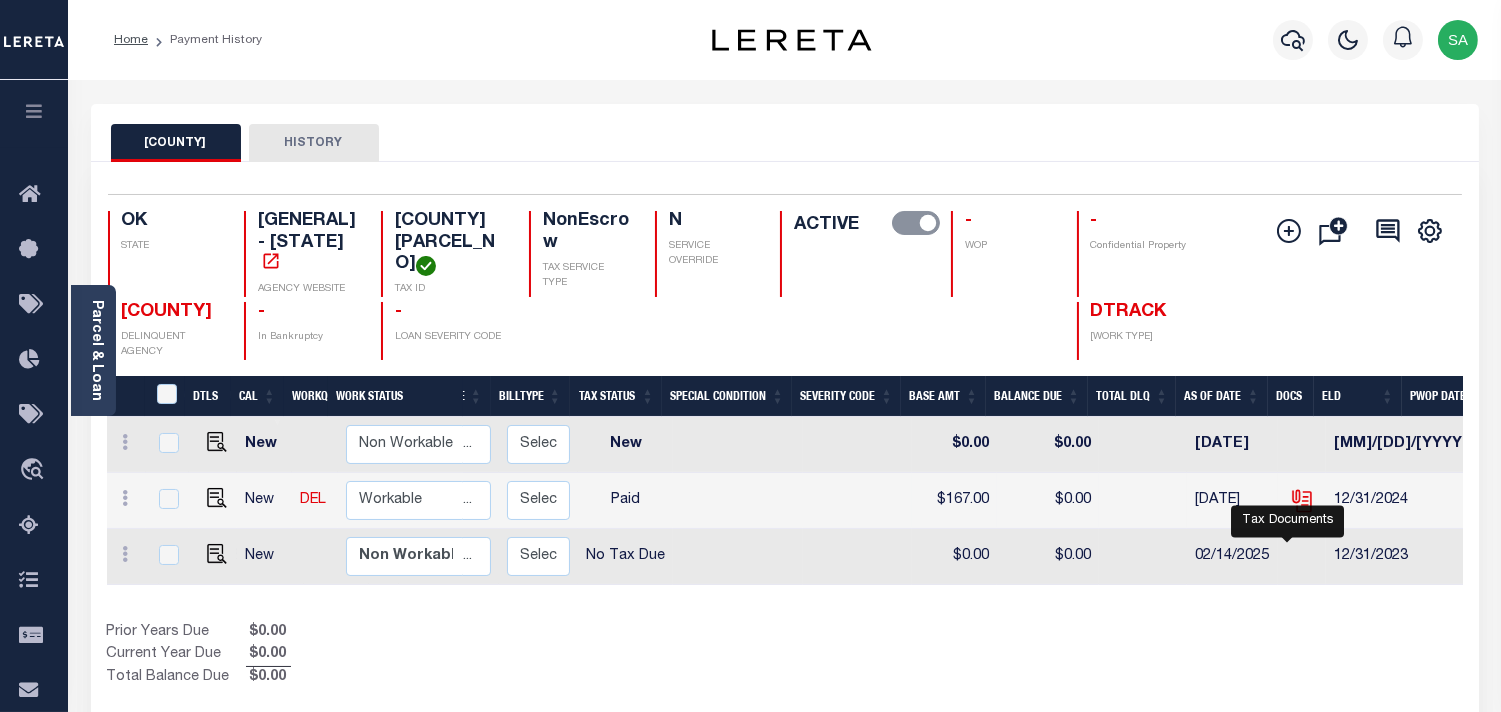 click at bounding box center [1302, 501] 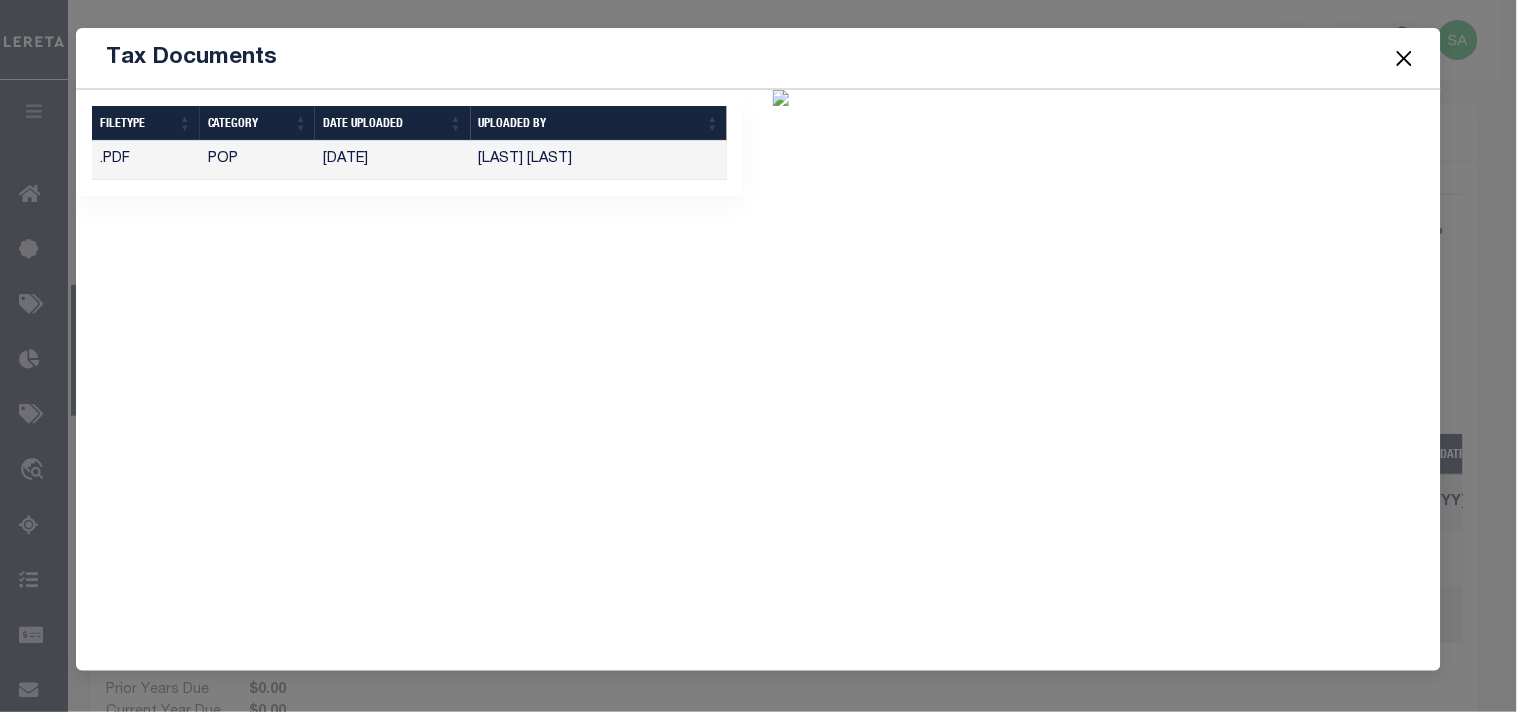 click at bounding box center [1404, 58] 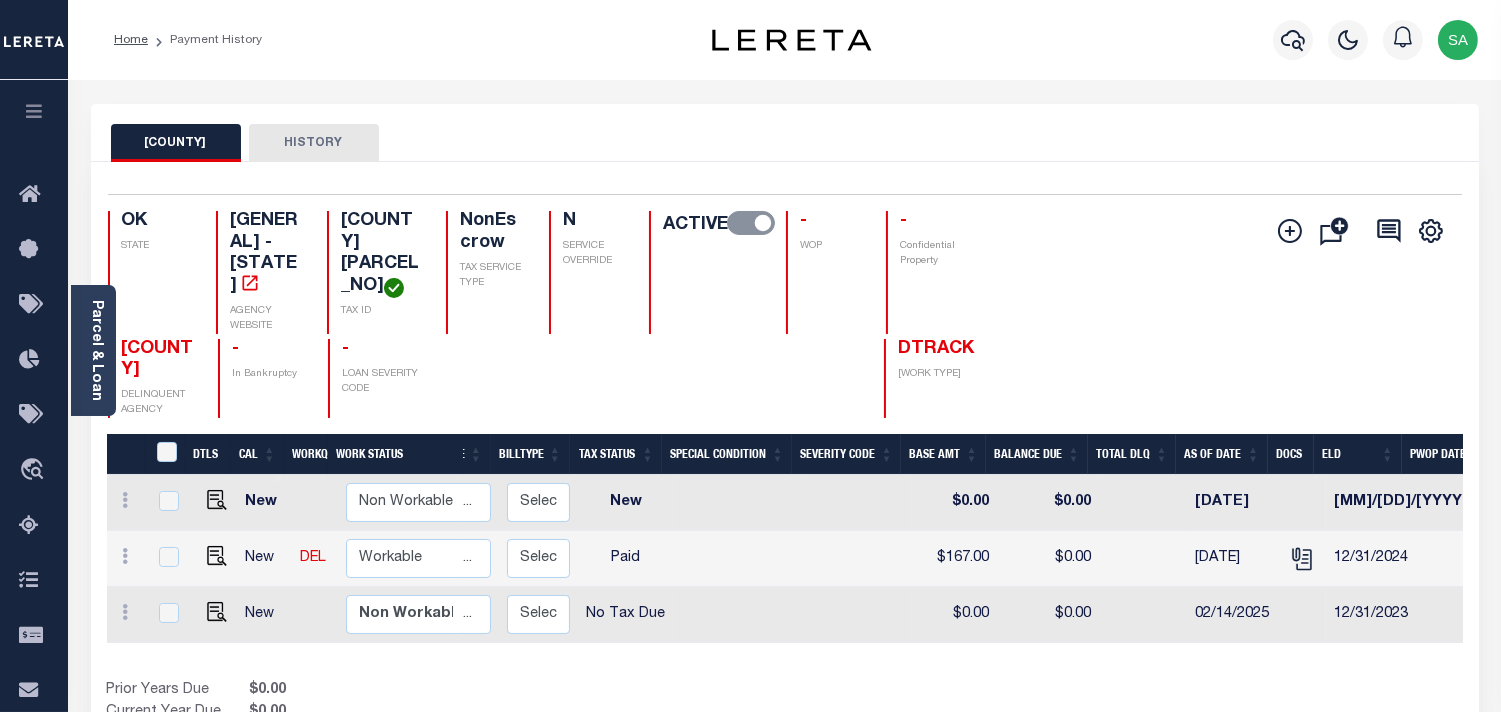 scroll, scrollTop: 0, scrollLeft: 102, axis: horizontal 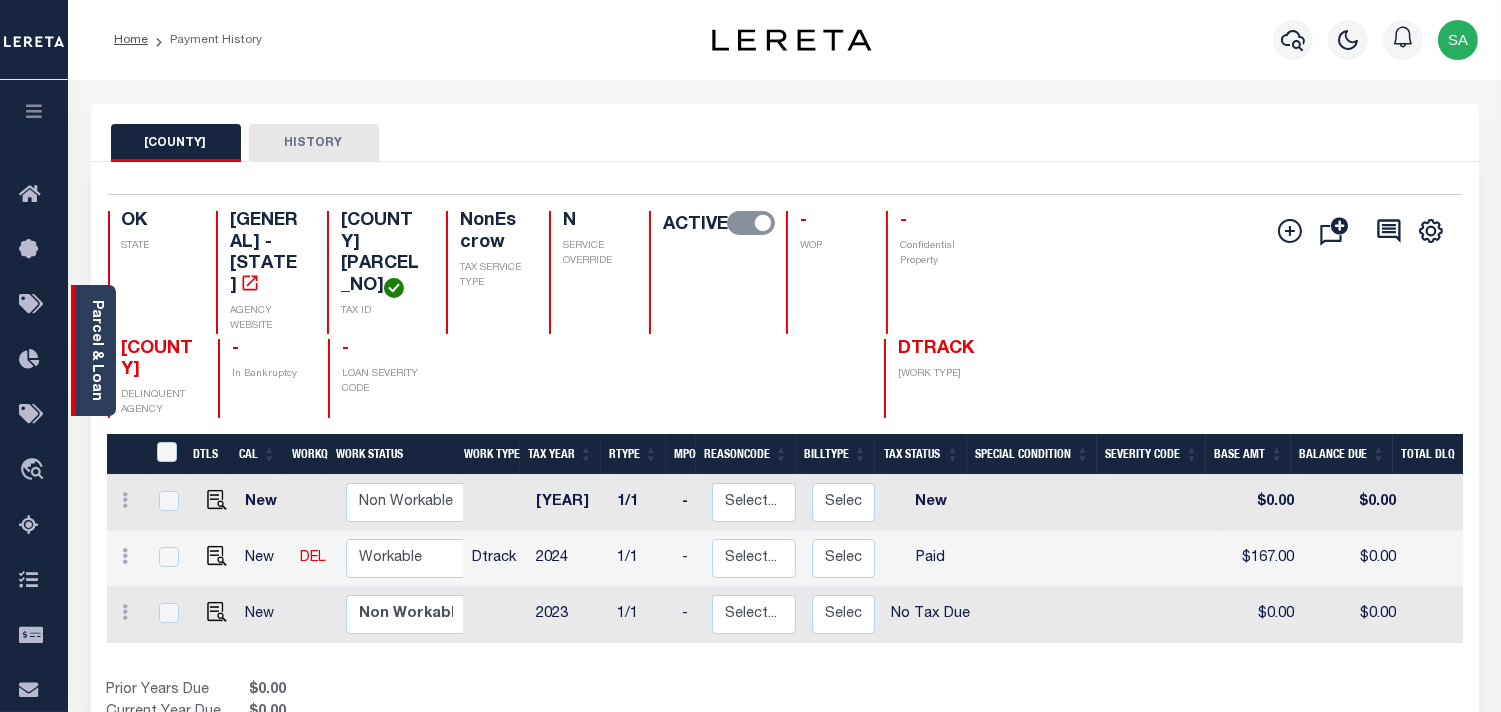 click on "Parcel & Loan" at bounding box center (96, 350) 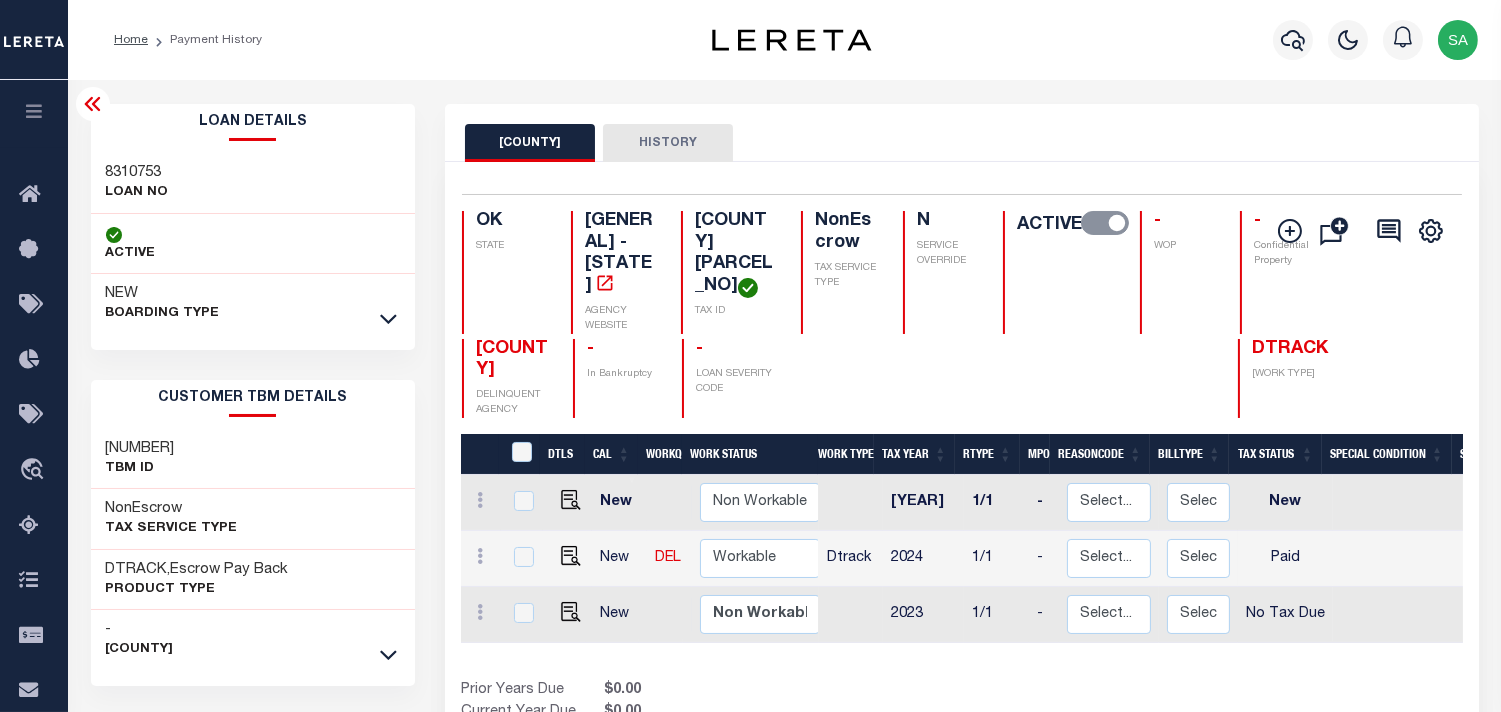 click on "8310753" at bounding box center [137, 173] 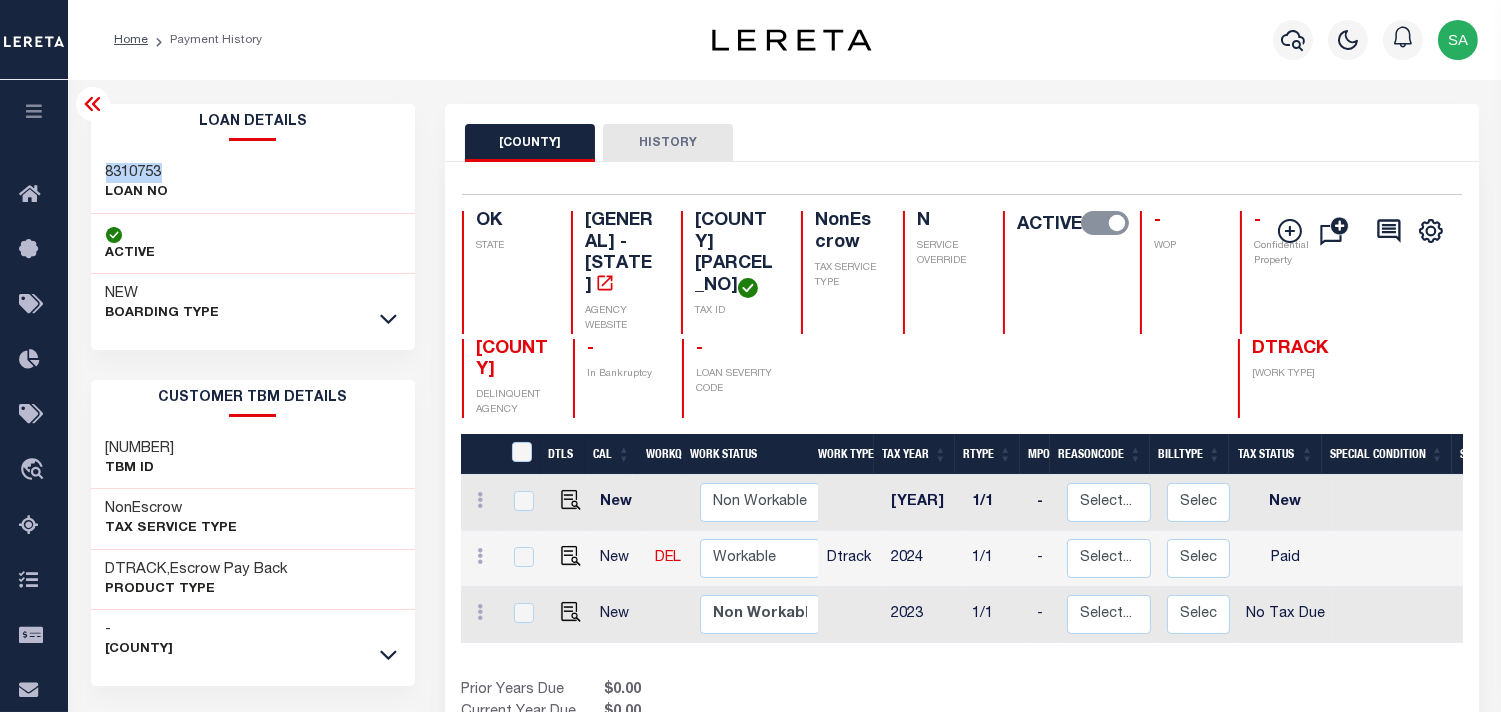 click on "8310753" at bounding box center (137, 173) 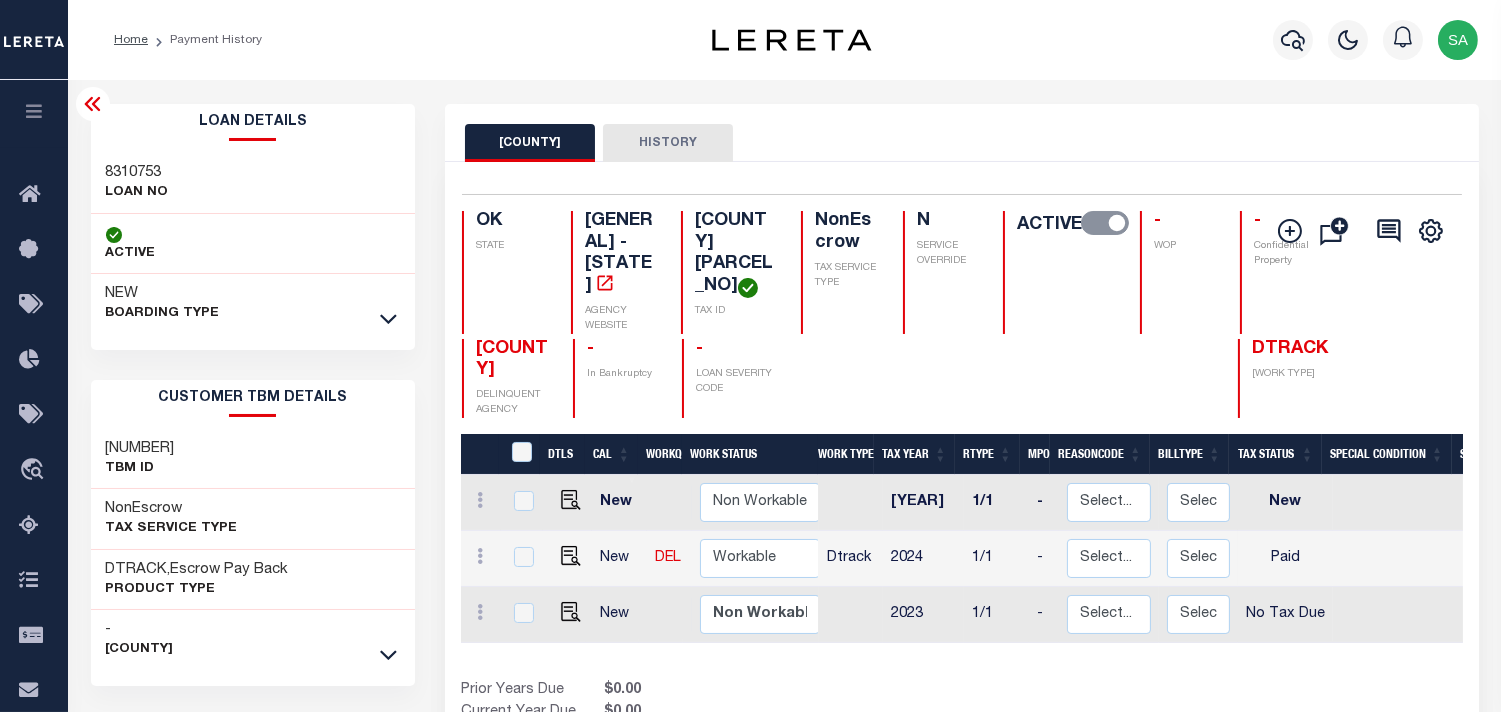 click on "00001912N17E200100" at bounding box center (511, 222) 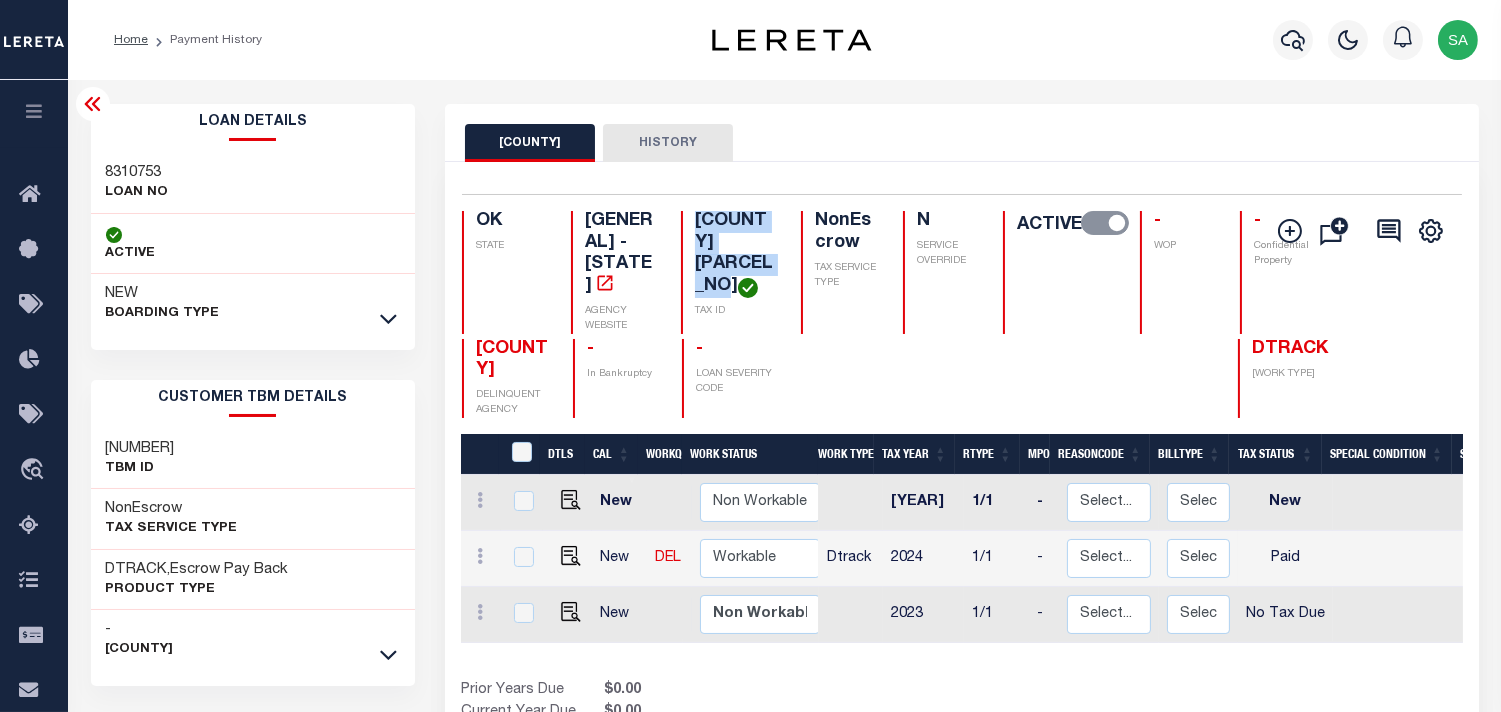 click on "00001912N17E200100" at bounding box center [511, 222] 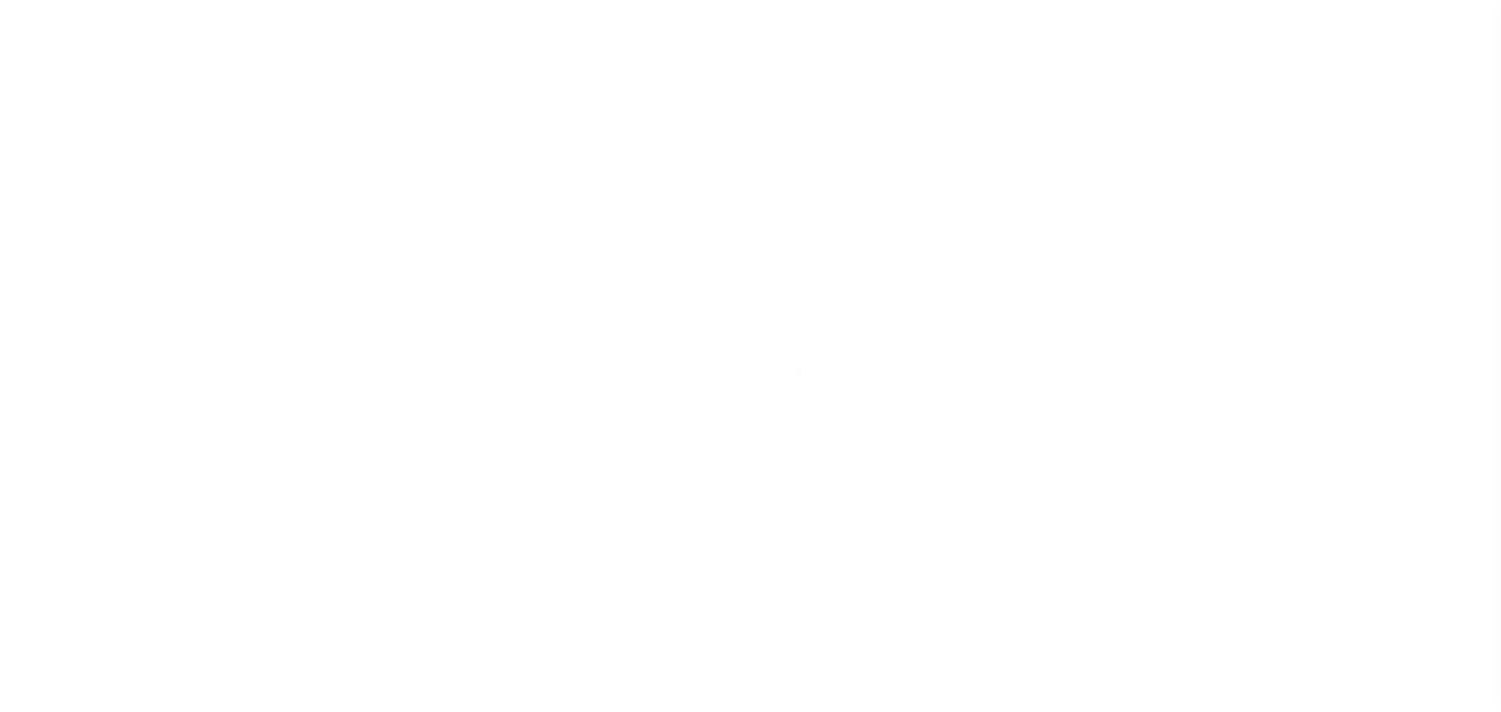 scroll, scrollTop: 0, scrollLeft: 0, axis: both 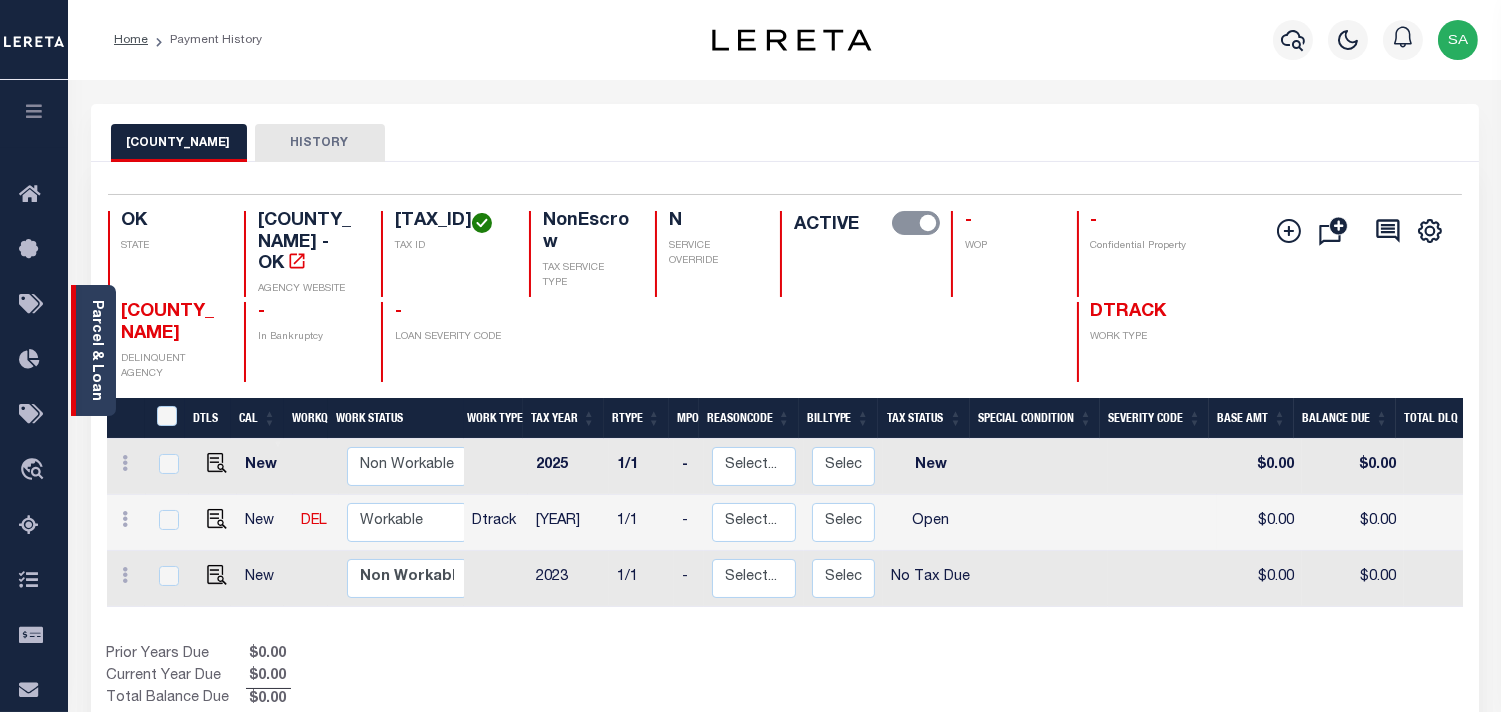click on "Parcel & Loan" at bounding box center (96, 350) 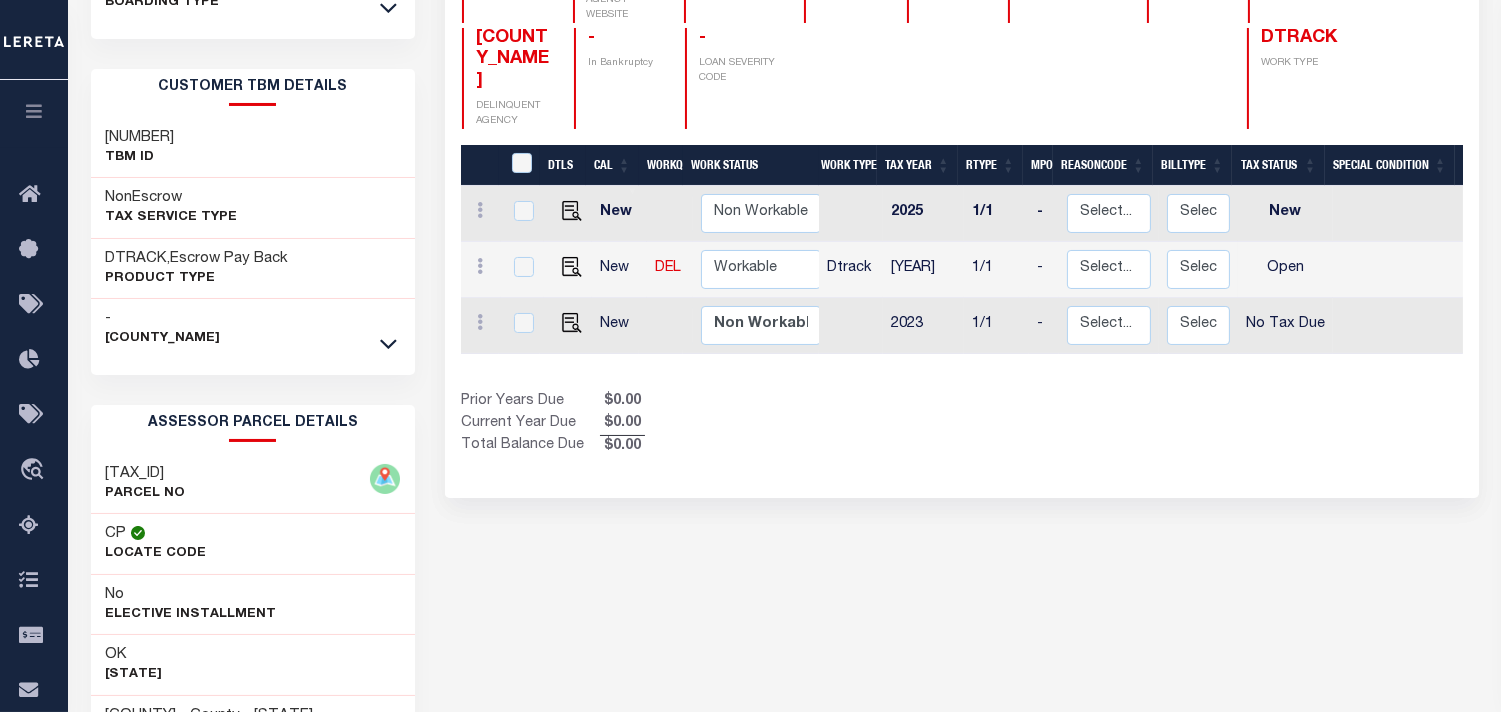 scroll, scrollTop: 444, scrollLeft: 0, axis: vertical 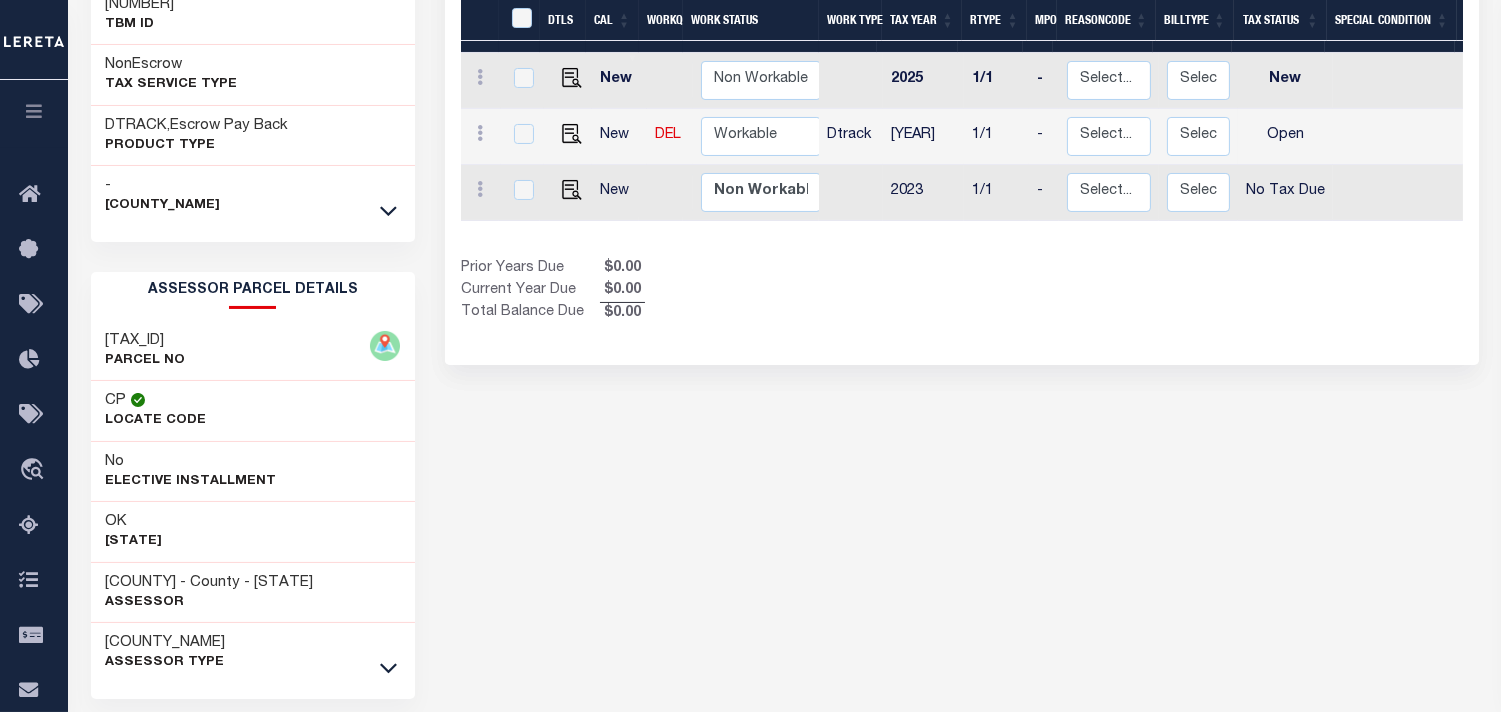 click on "[TAX ID]" at bounding box center (146, 341) 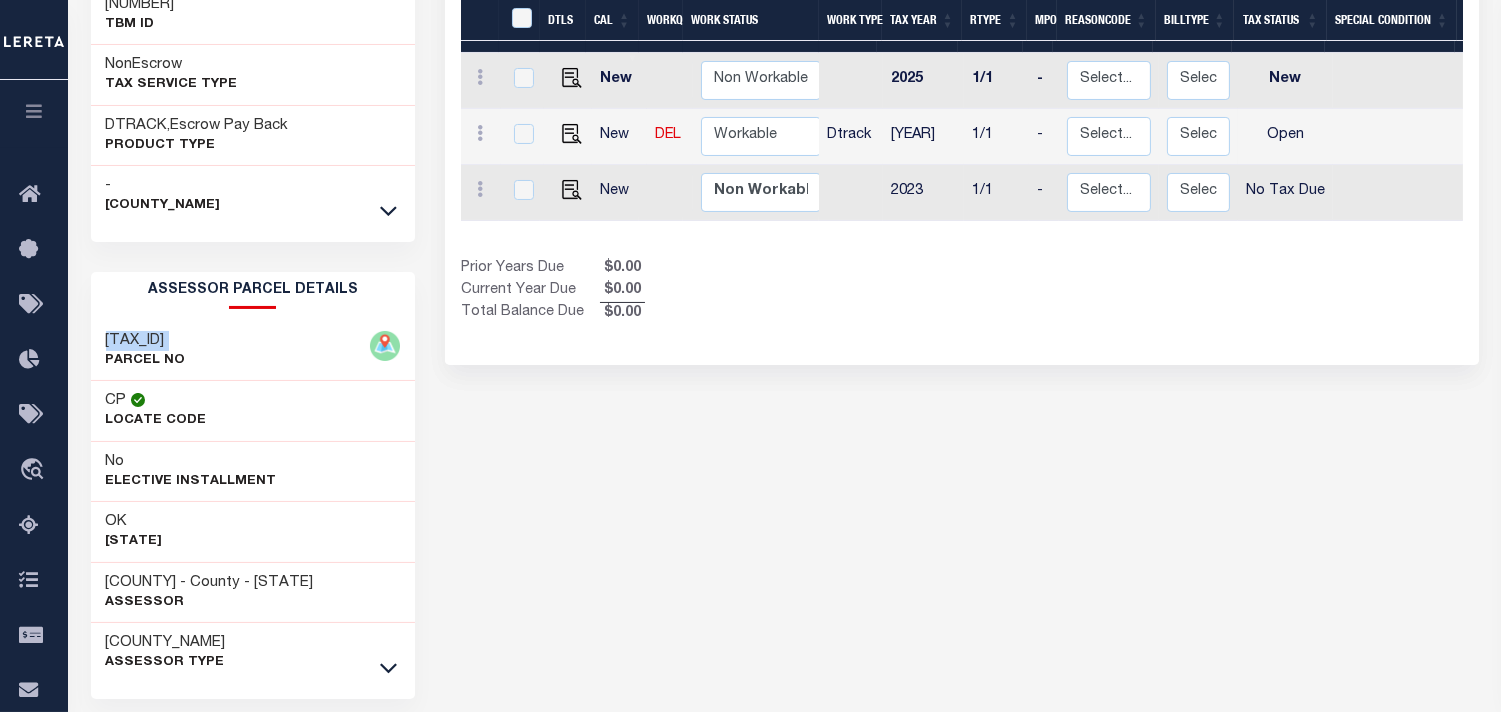click on "[TAX ID]" at bounding box center [146, 341] 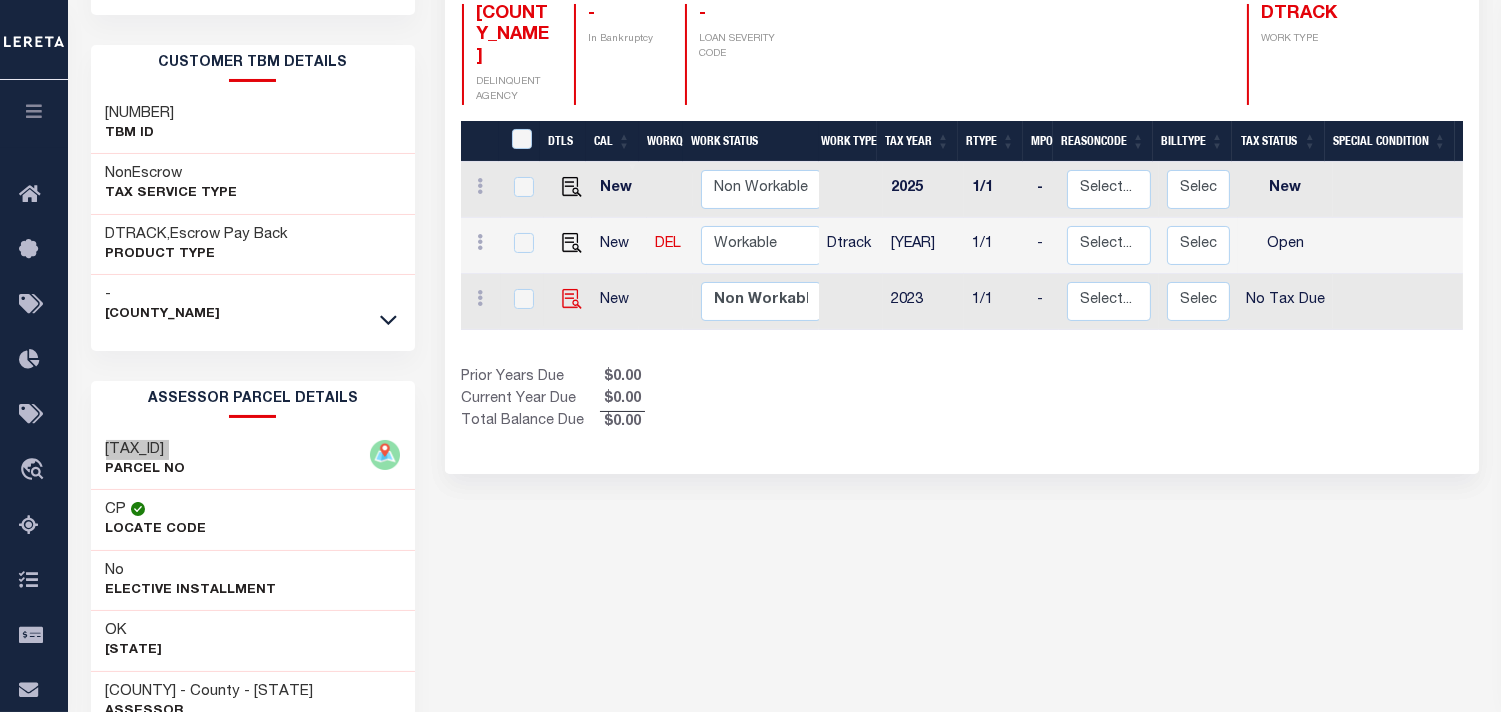 scroll, scrollTop: 222, scrollLeft: 0, axis: vertical 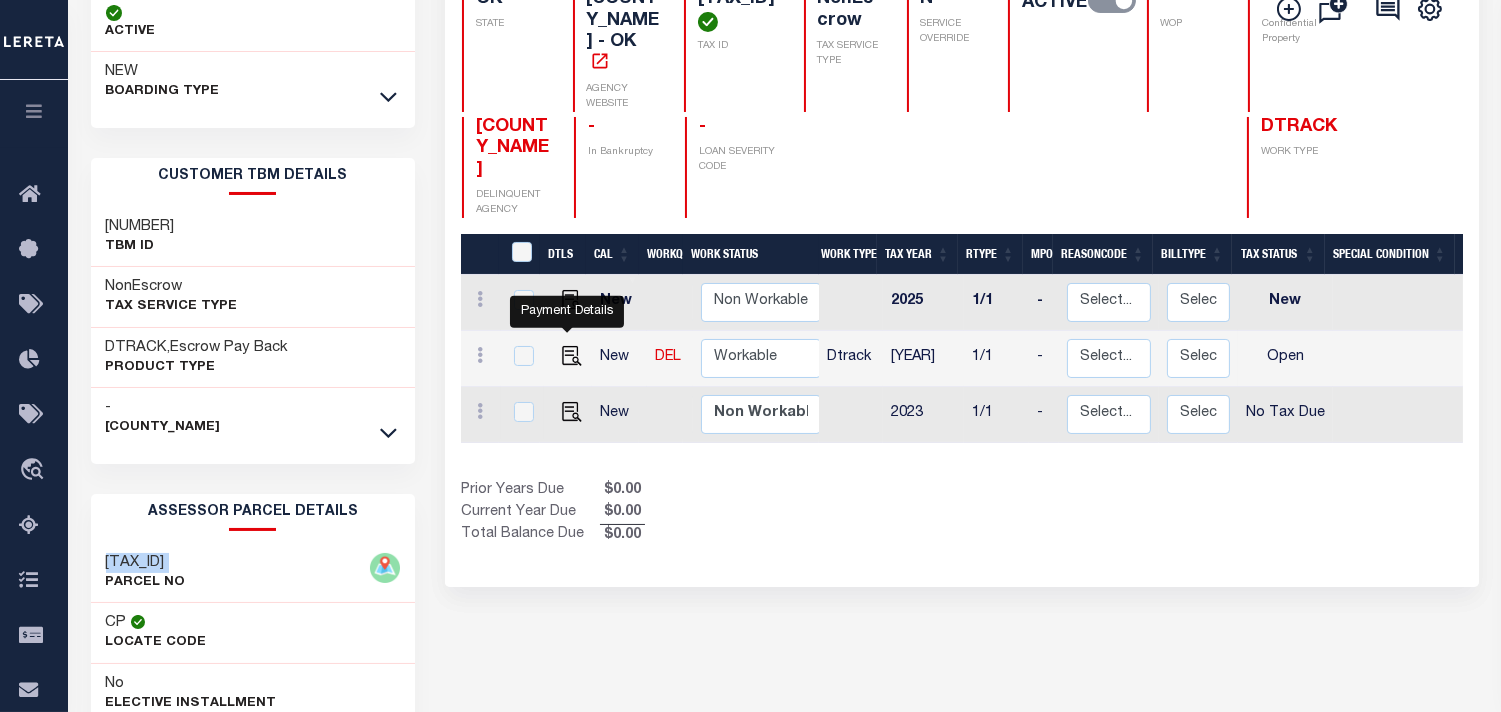 drag, startPoint x: 565, startPoint y: 347, endPoint x: 708, endPoint y: 390, distance: 149.32515 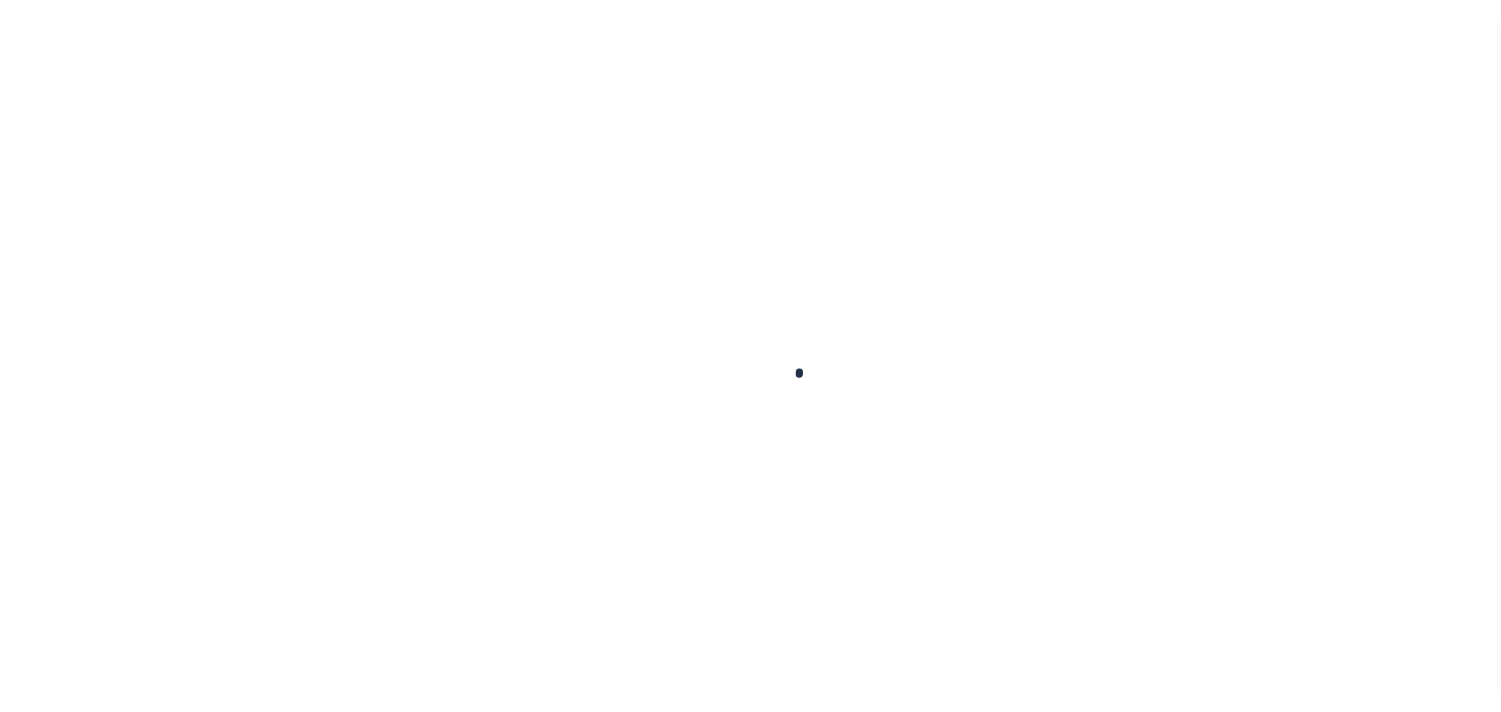 scroll, scrollTop: 0, scrollLeft: 0, axis: both 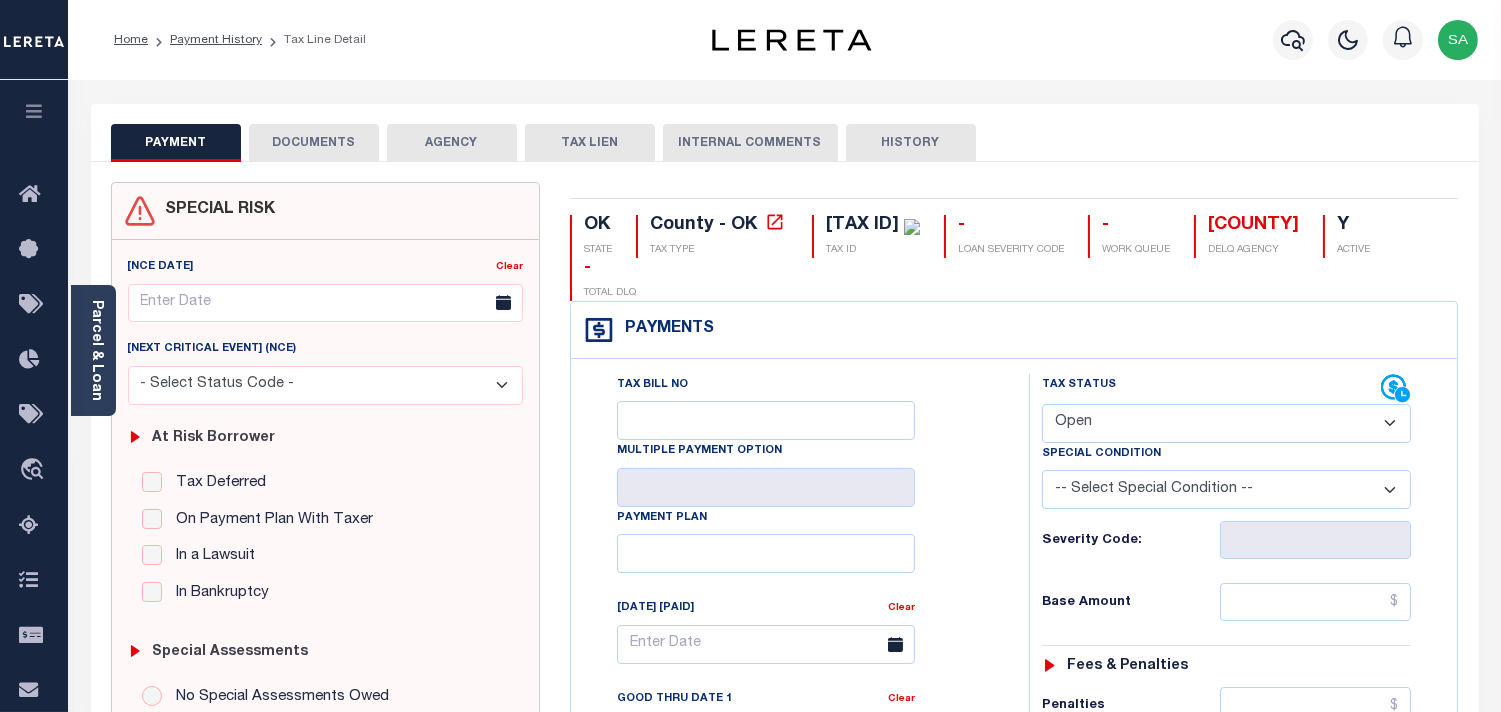 click on "- Select Status Code -
Open
Due/Unpaid
Paid
Incomplete
No Tax Due
Internal Refund Processed
New" at bounding box center [1226, 423] 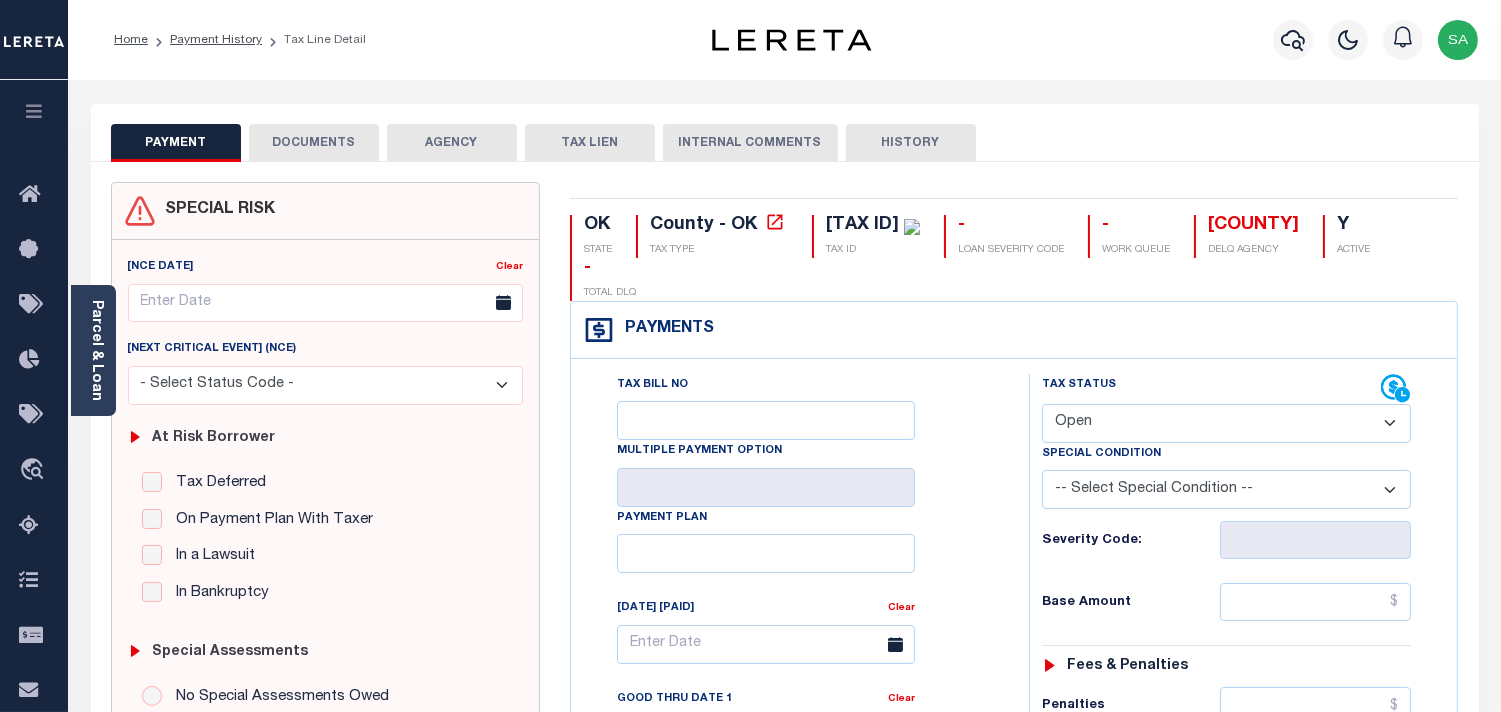 click on "- Select Status Code -
Open
Due/Unpaid
Paid
Incomplete
No Tax Due
Internal Refund Processed
New" at bounding box center [1226, 423] 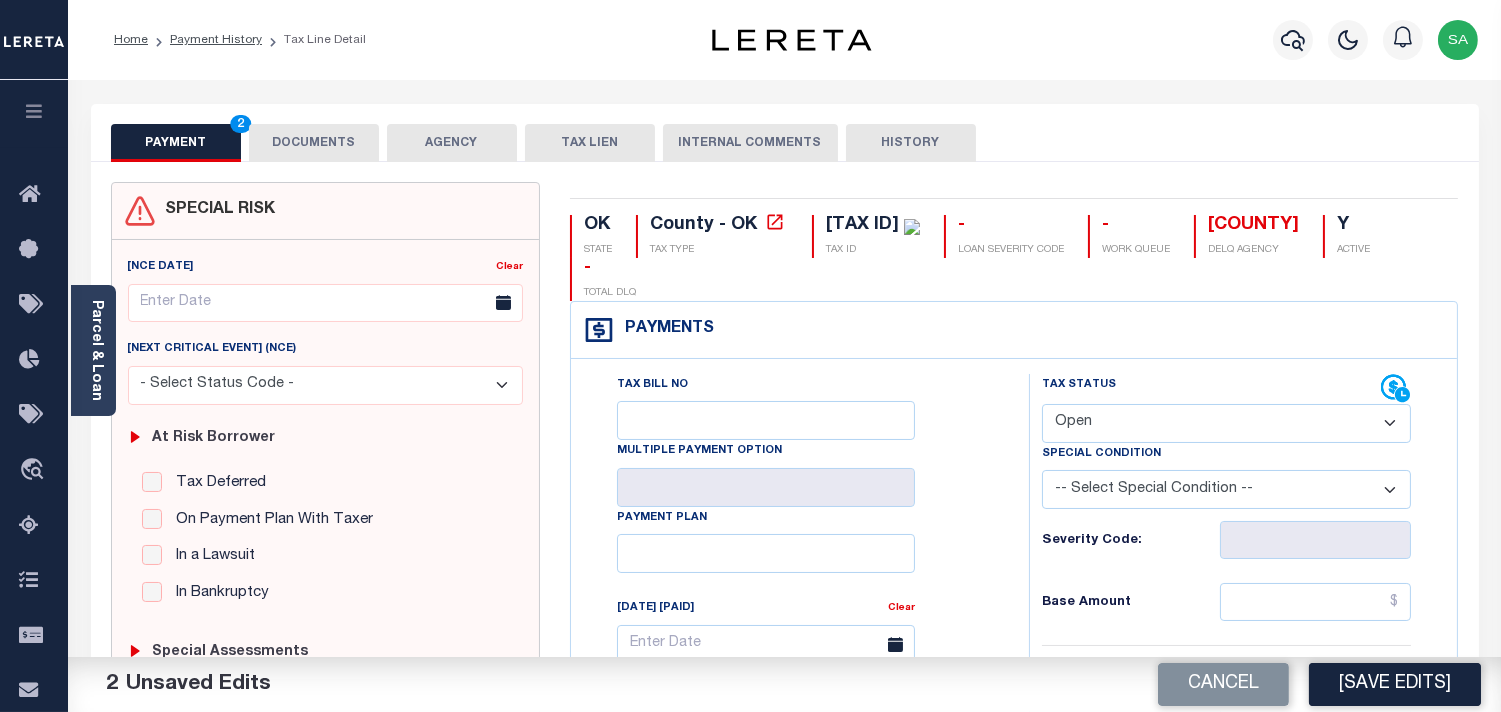 click on "DOCUMENTS" at bounding box center [314, 143] 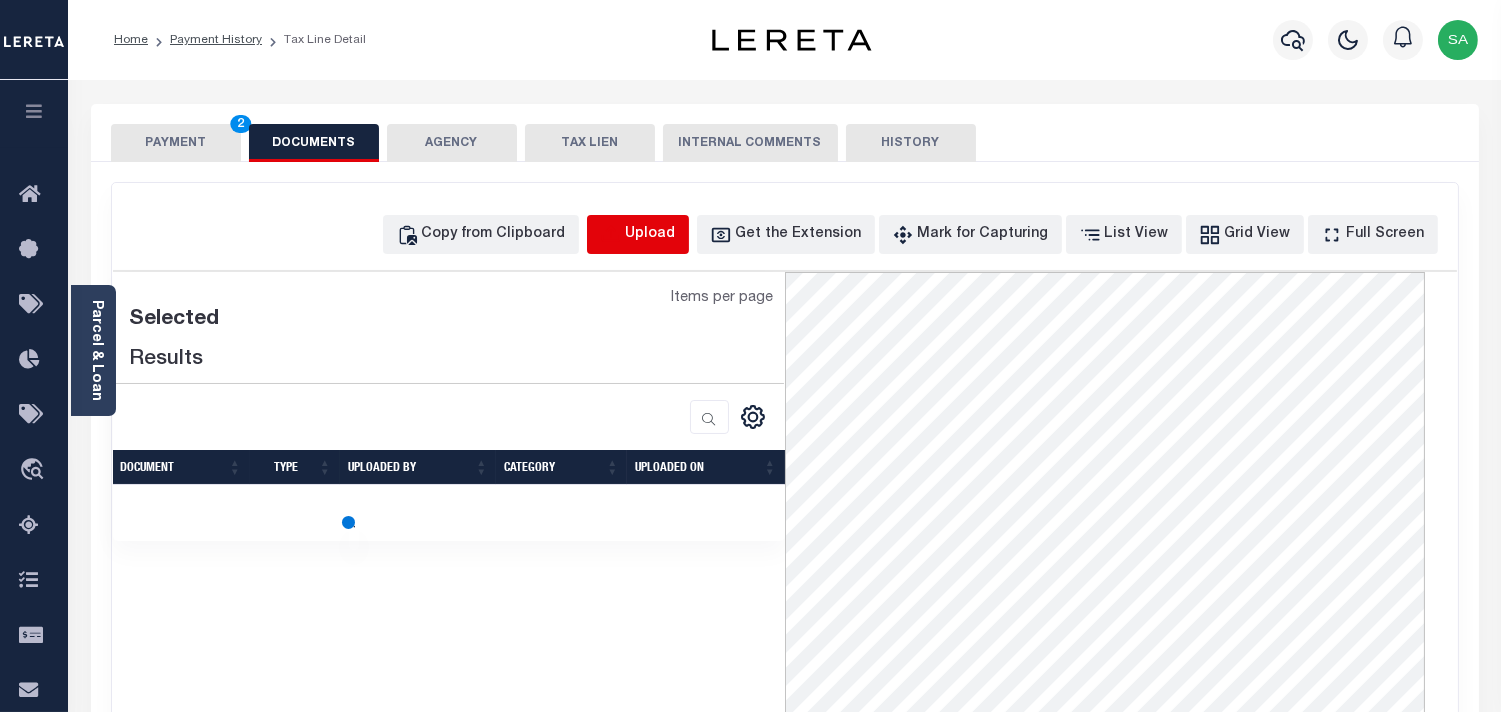 click at bounding box center [611, 235] 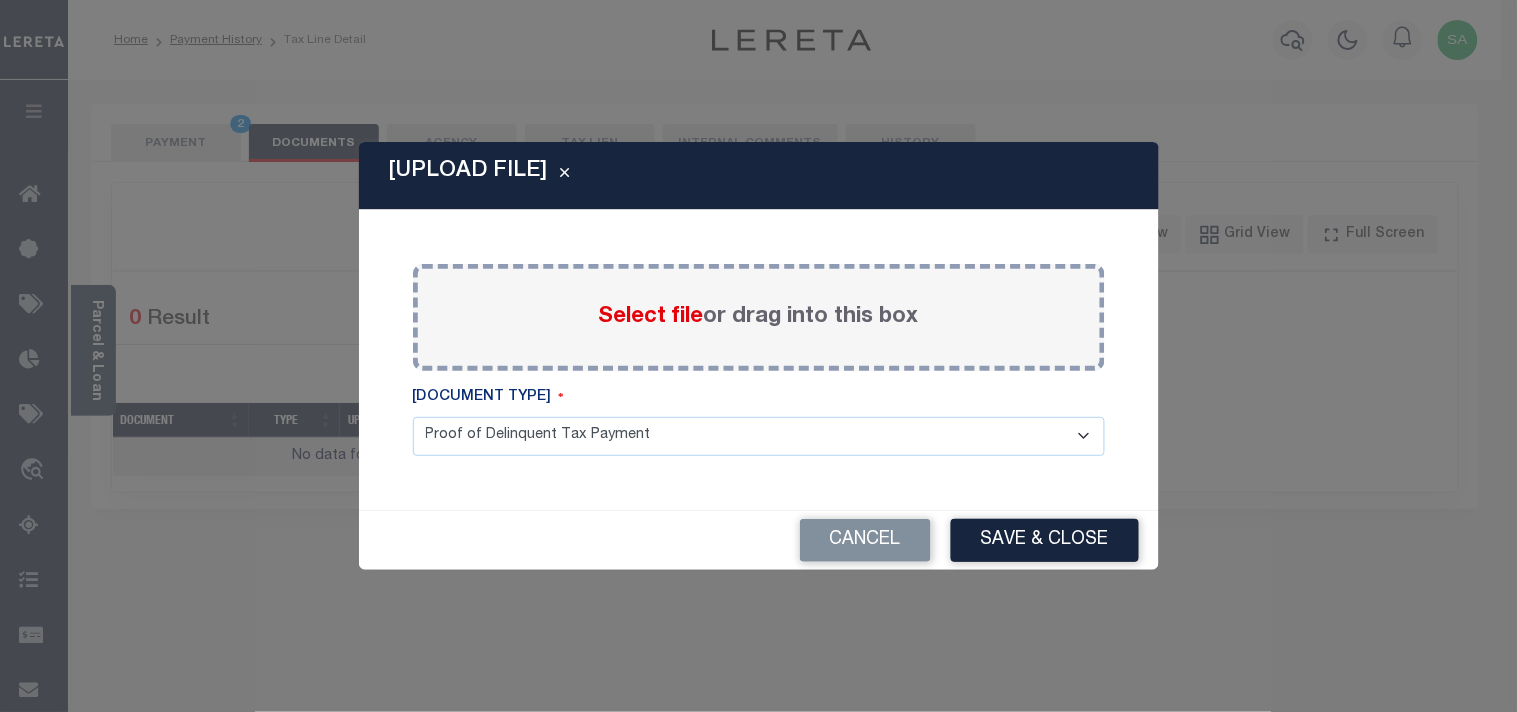 click on "Select file  or drag into this box" at bounding box center (759, 317) 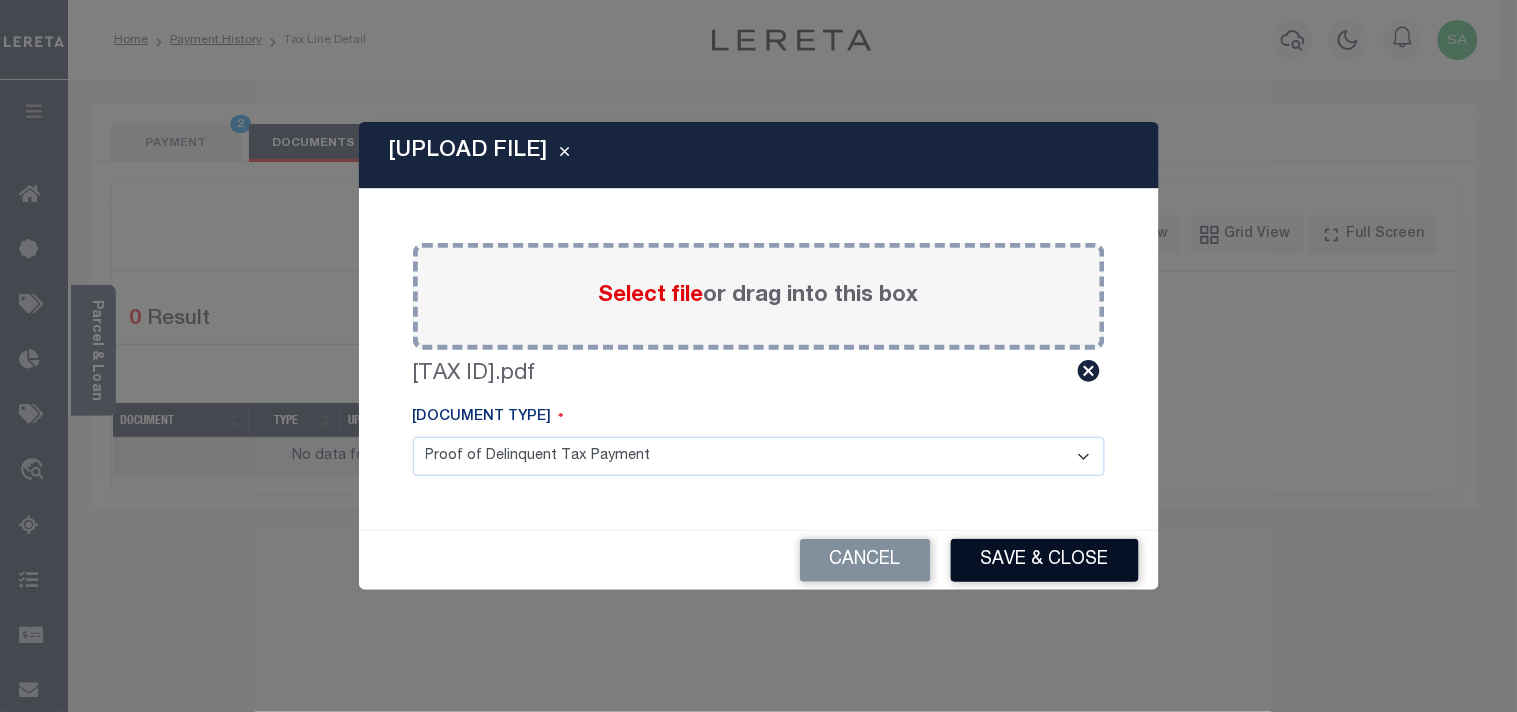click on "Save & Close" at bounding box center (1045, 560) 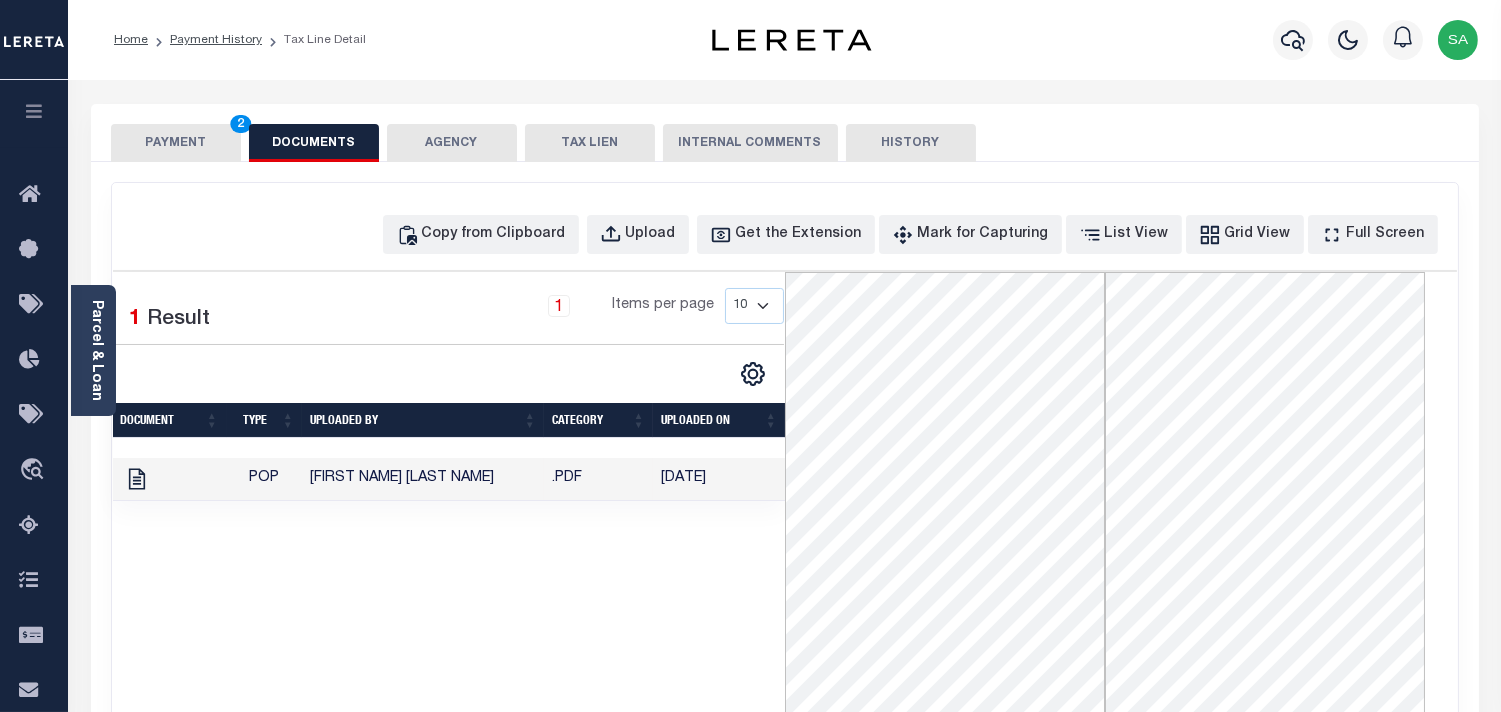 click on "PAYMENT
2" at bounding box center (176, 143) 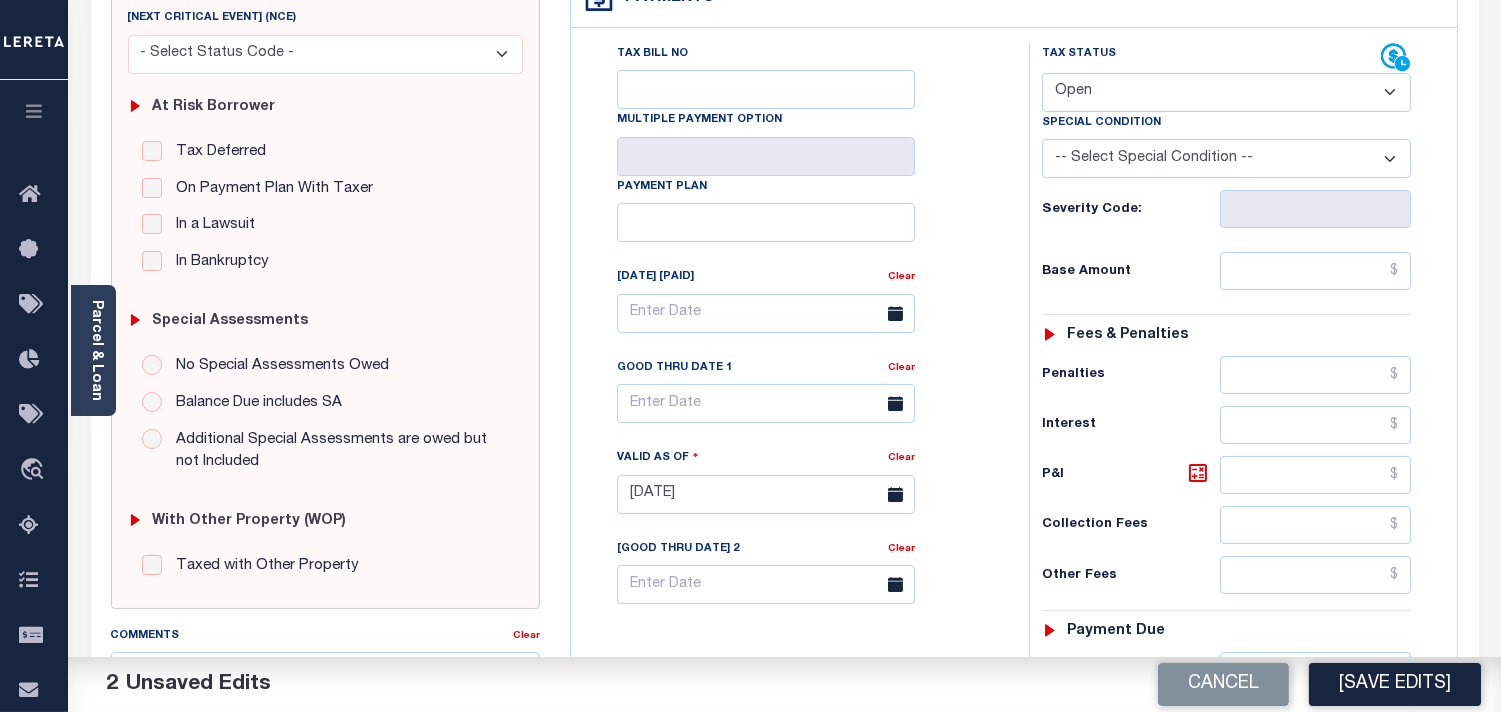 scroll, scrollTop: 333, scrollLeft: 0, axis: vertical 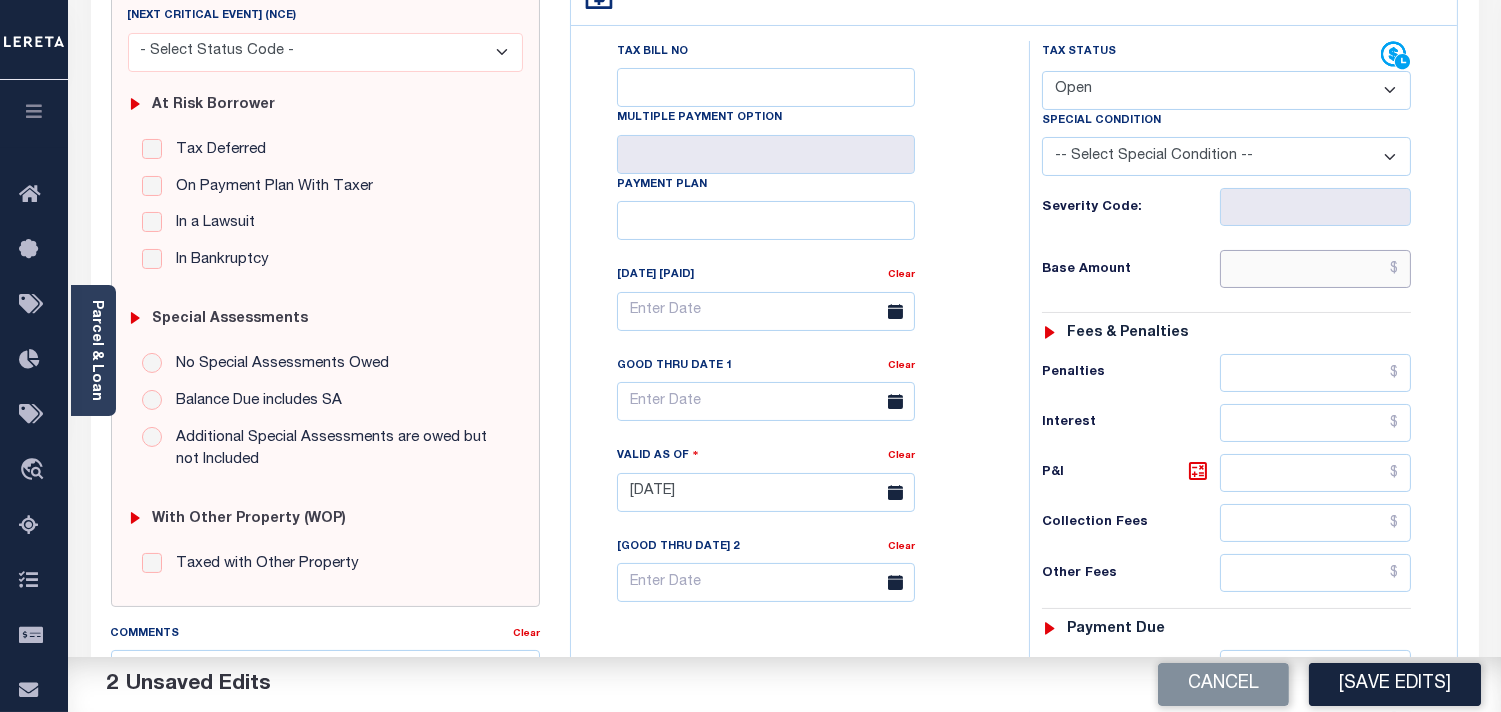 click at bounding box center (1315, 269) 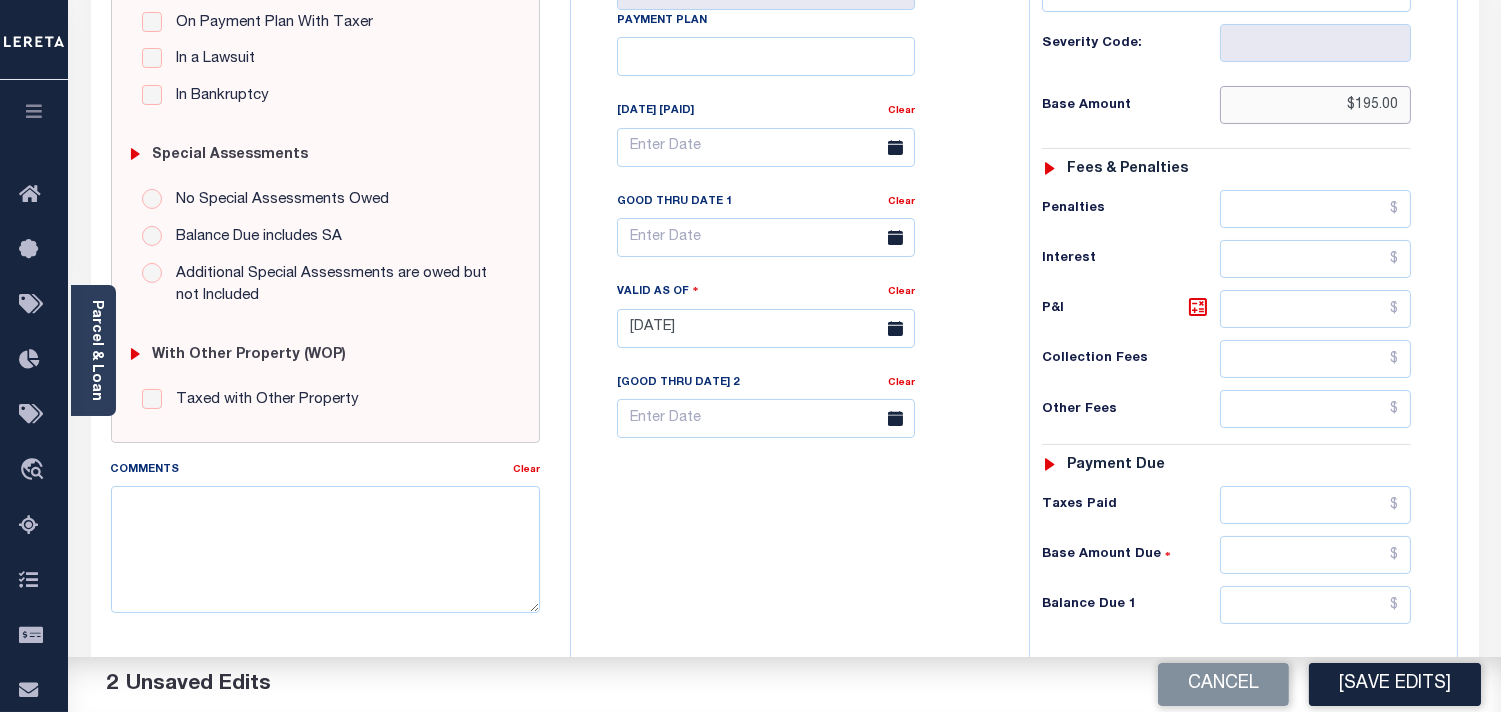 scroll, scrollTop: 777, scrollLeft: 0, axis: vertical 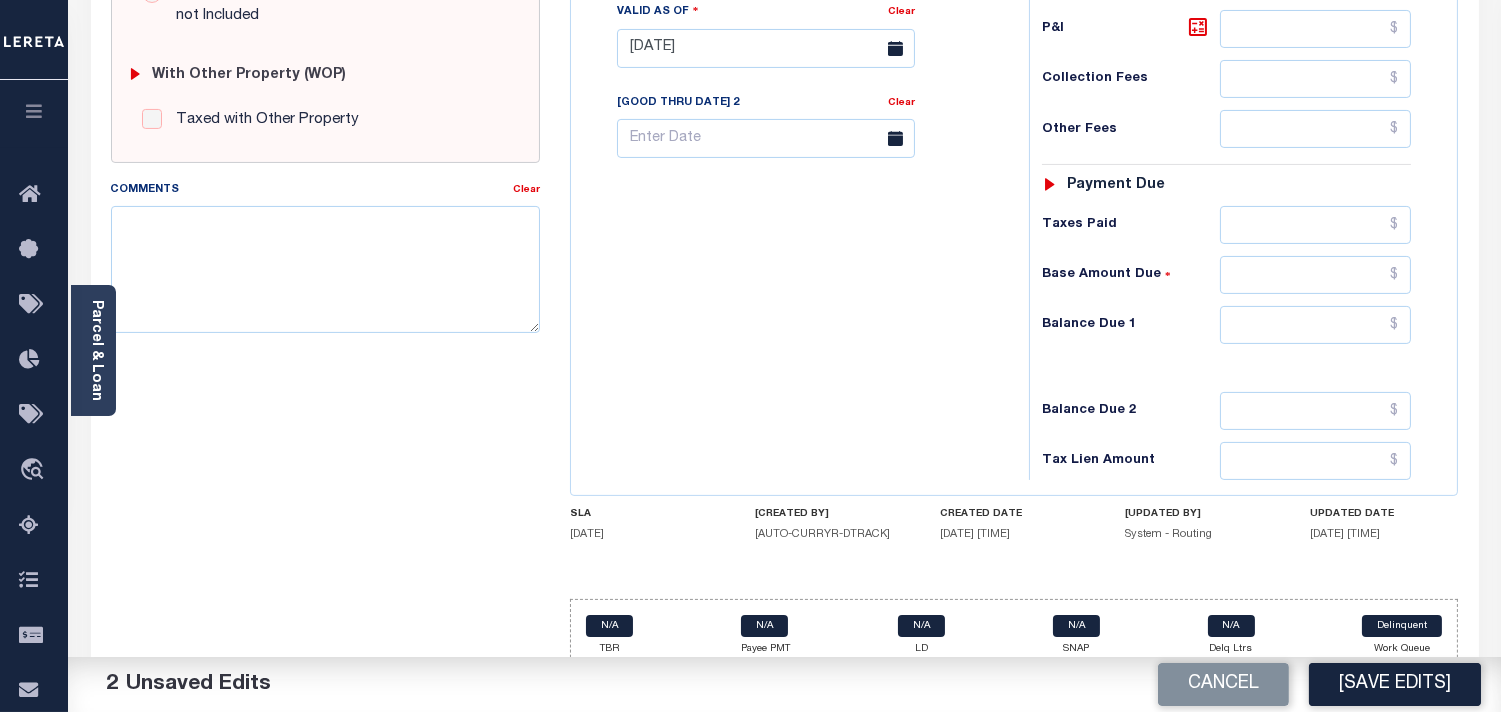 type on "$[AMOUNT]" 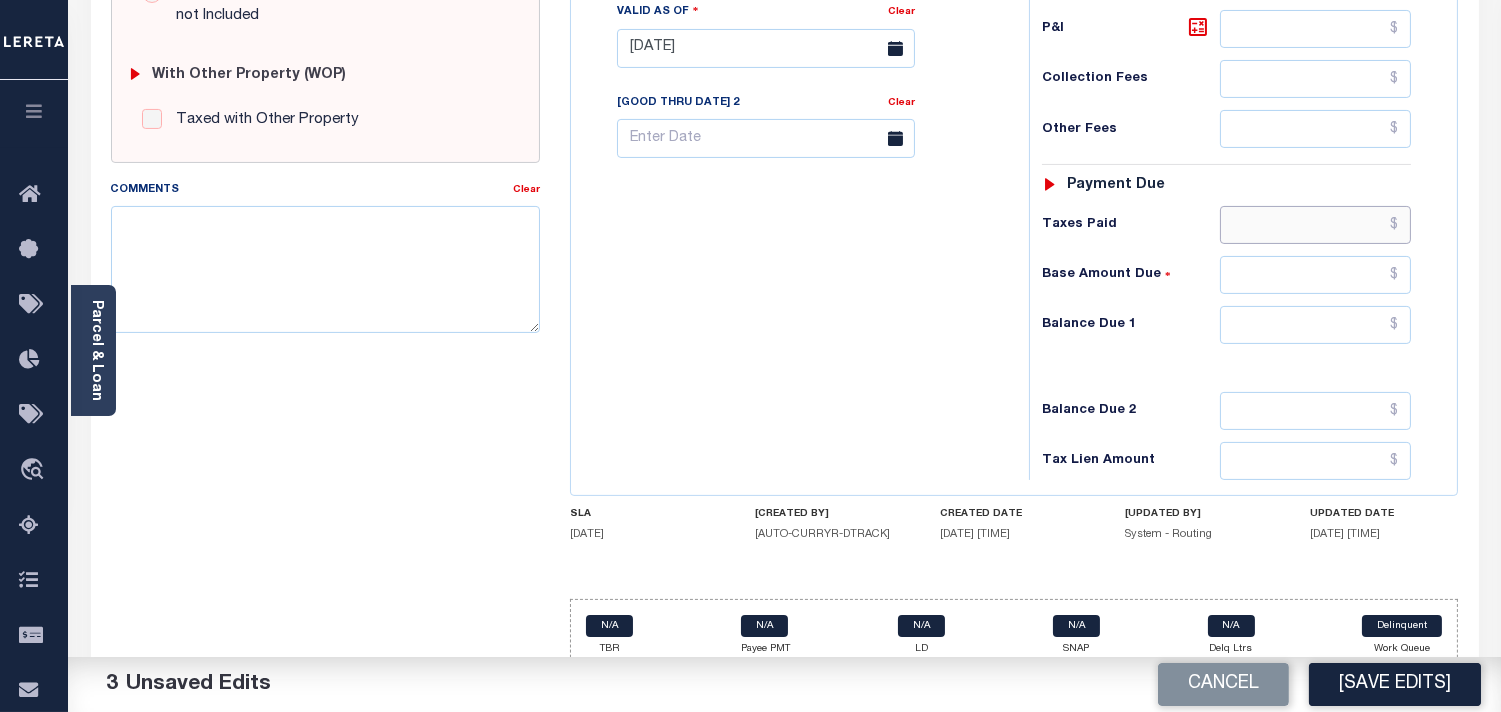 drag, startPoint x: 1270, startPoint y: 234, endPoint x: 1085, endPoint y: 220, distance: 185.52898 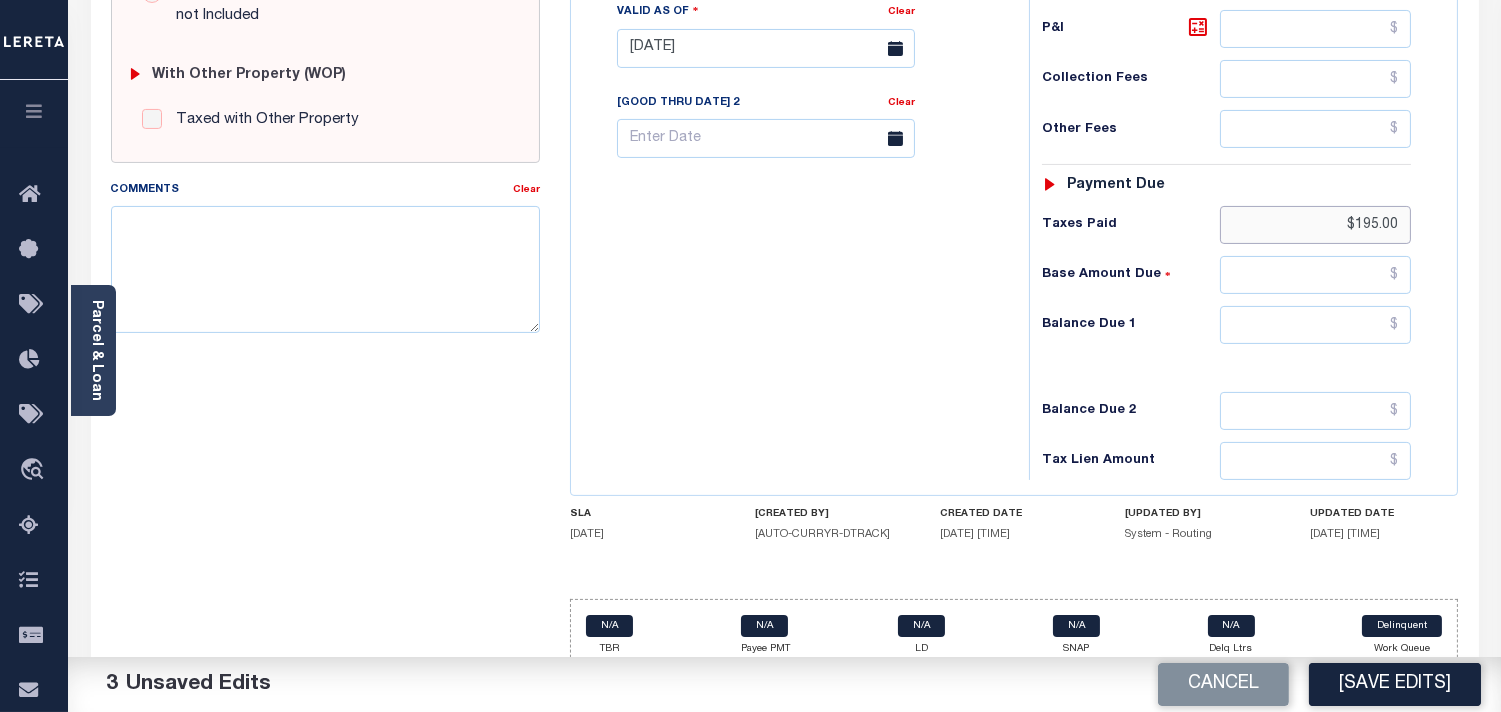 type on "$[AMOUNT]" 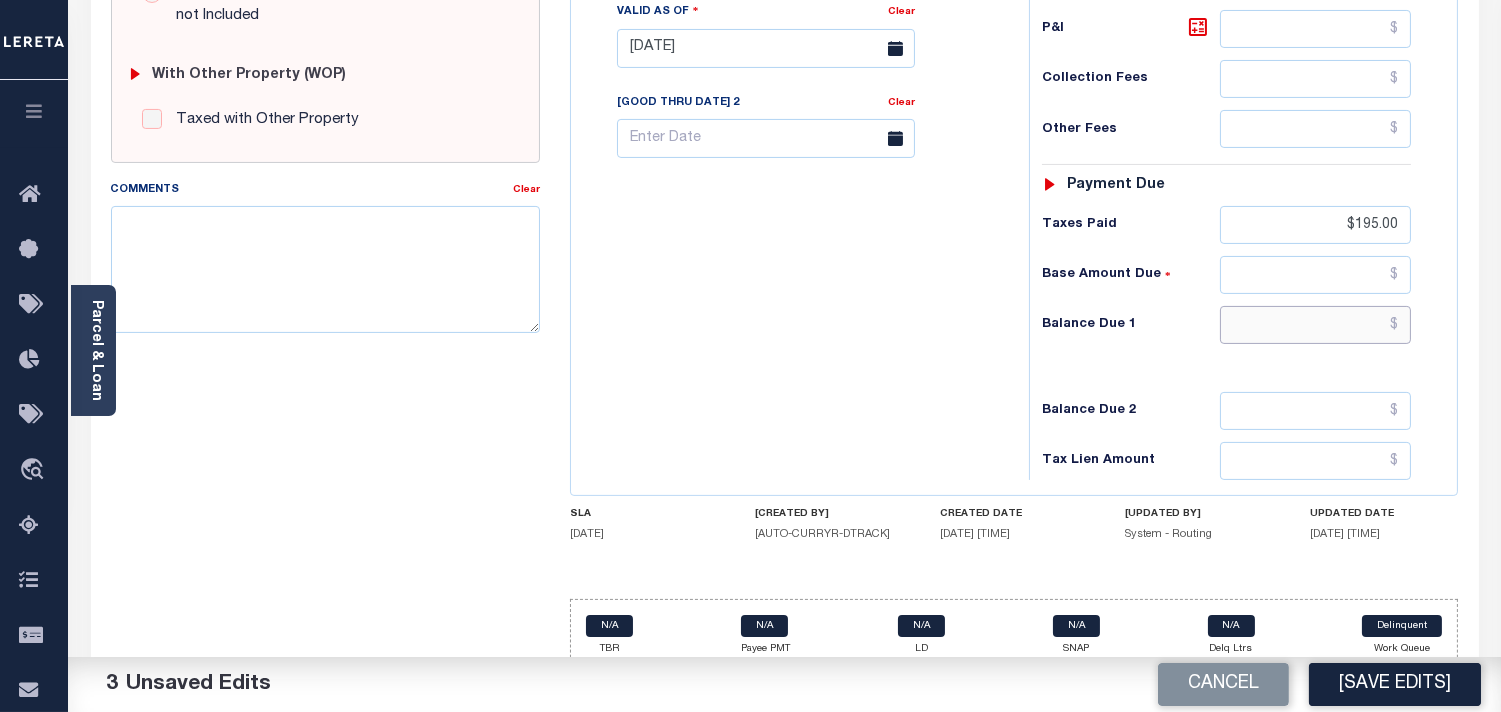 drag, startPoint x: 1277, startPoint y: 338, endPoint x: 1290, endPoint y: 336, distance: 13.152946 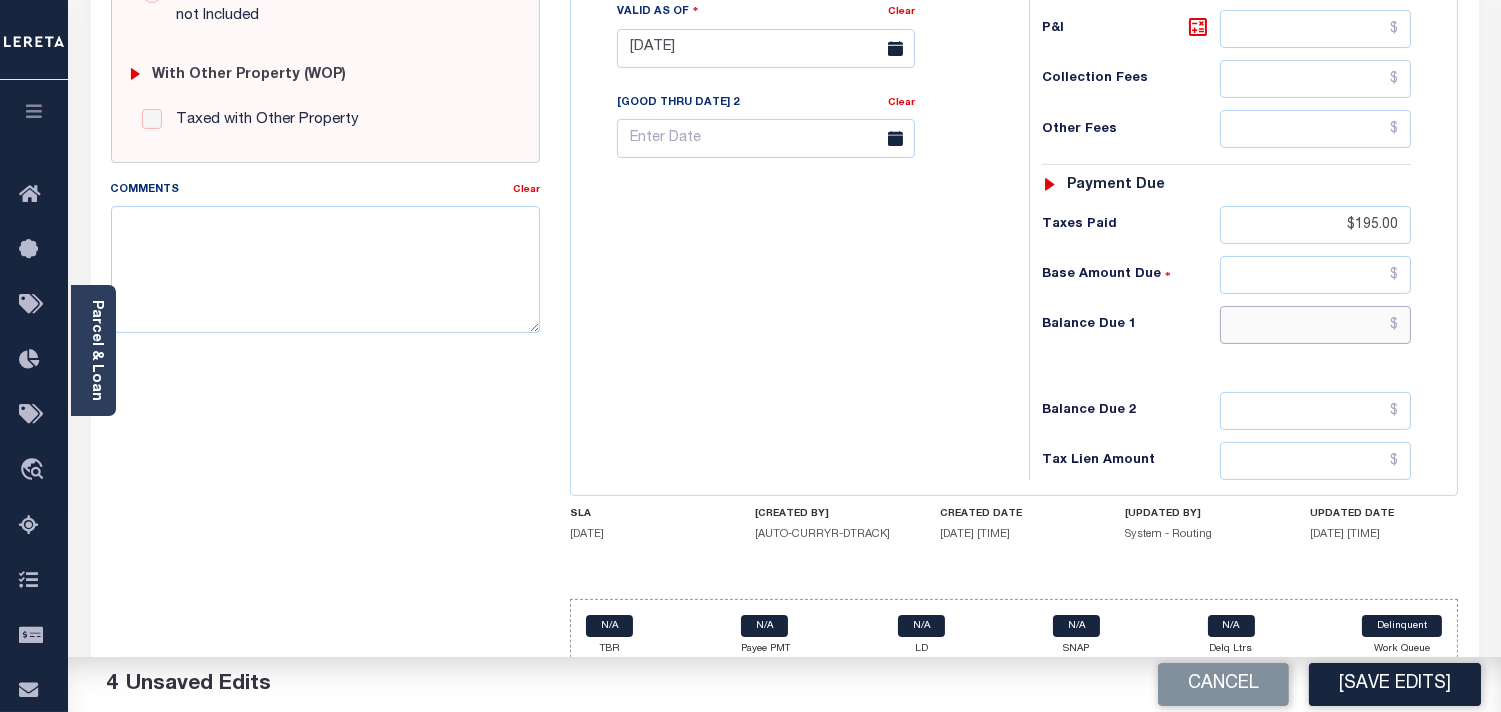 type on "$0.00" 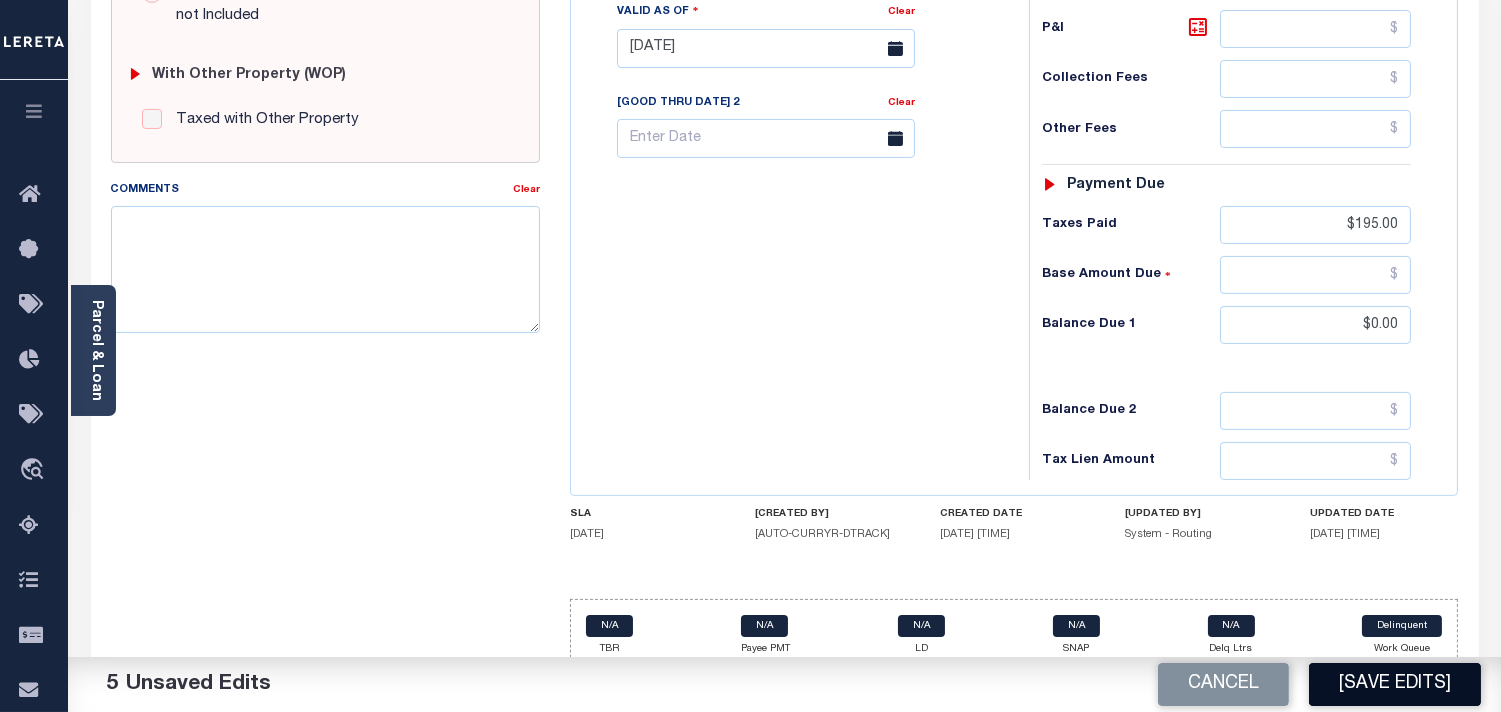 click on "Save Edits" at bounding box center [1395, 684] 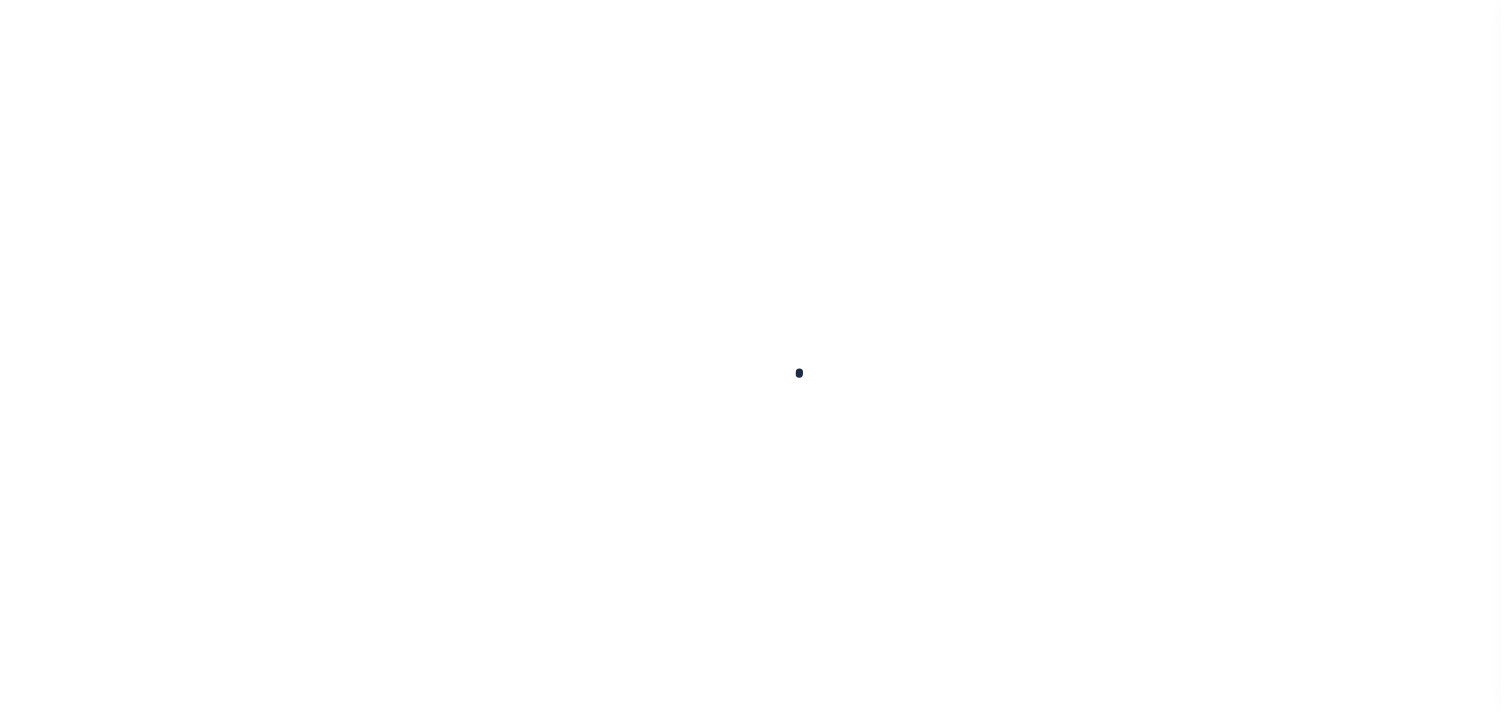 scroll, scrollTop: 0, scrollLeft: 0, axis: both 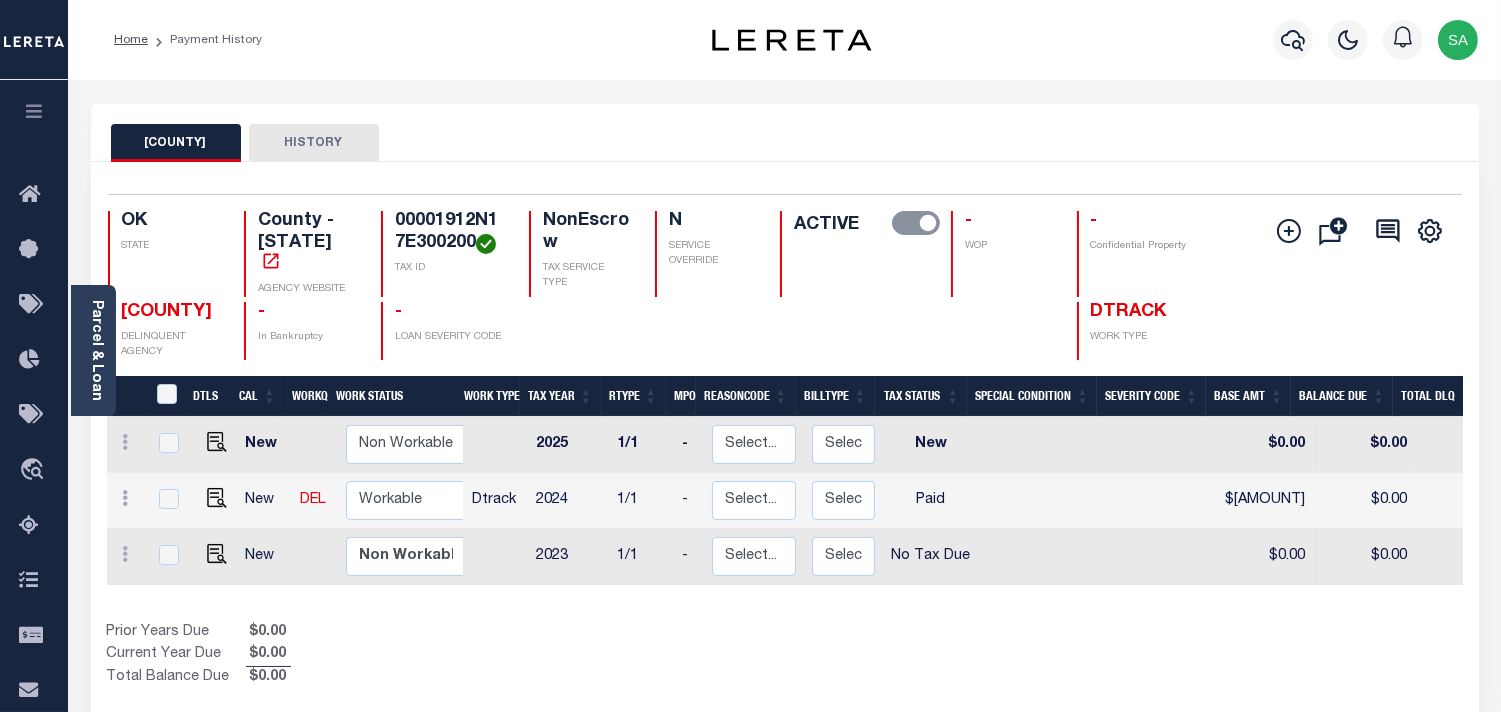 click on "Parcel & Loan" at bounding box center (93, 350) 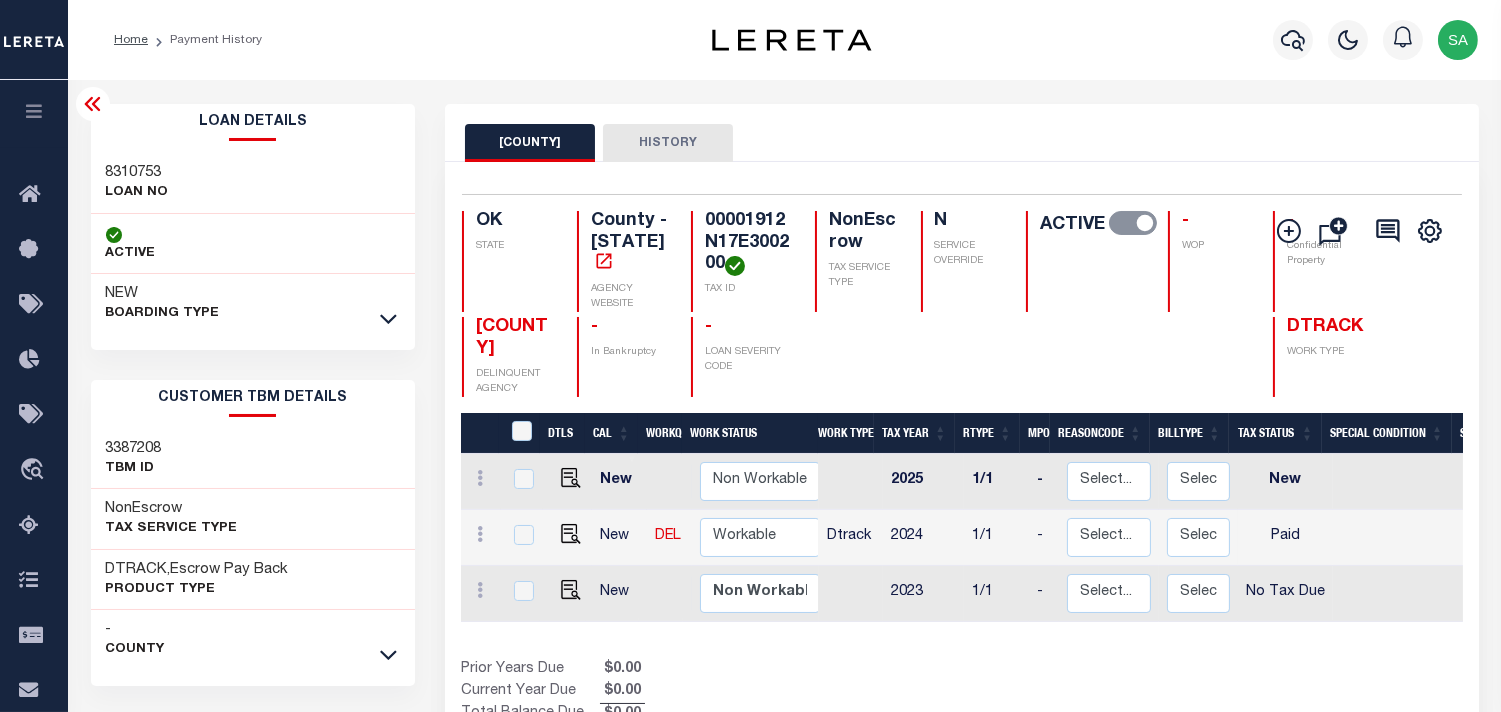 click on "[NUMBER] LOAN NO" at bounding box center (253, 183) 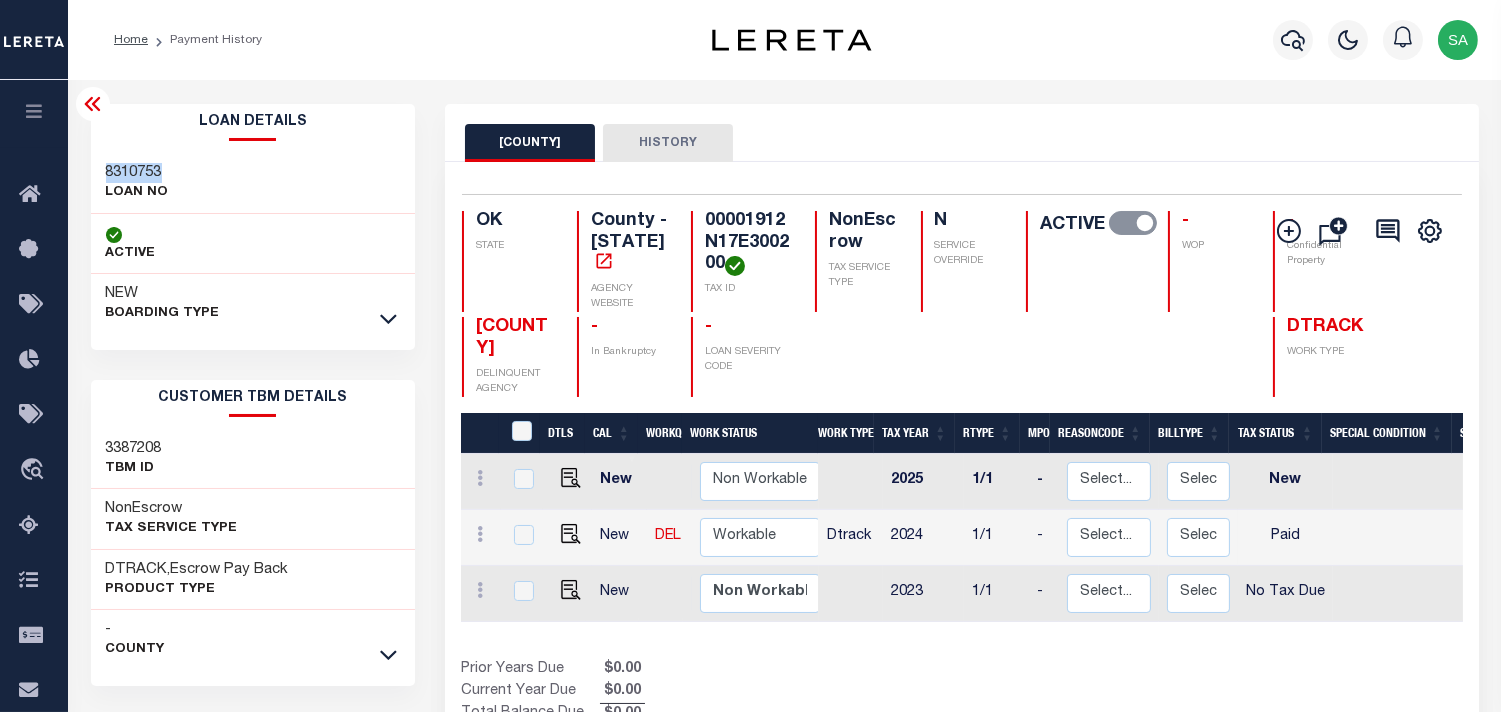 click on "[NUMBER] LOAN NO" at bounding box center (253, 183) 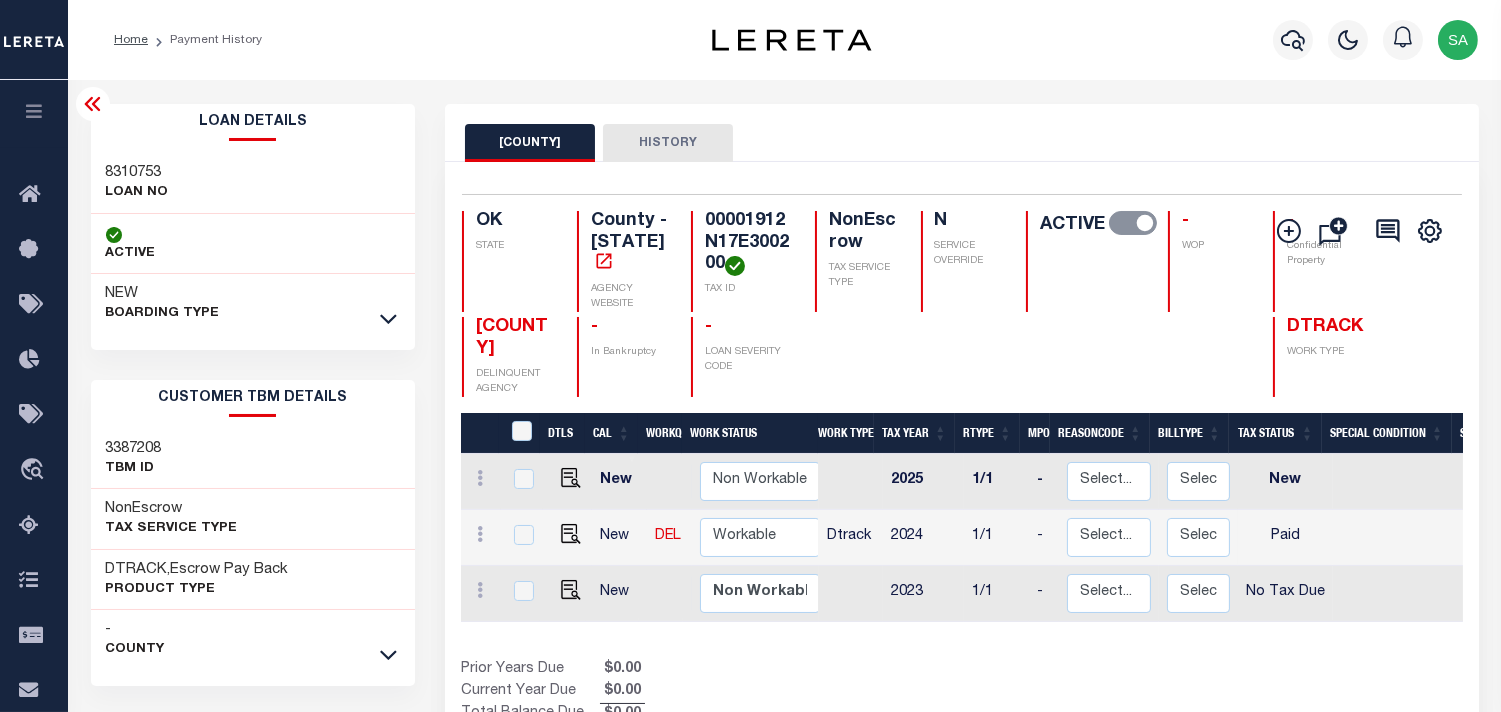 click on "00001912N17E300200" at bounding box center (514, 222) 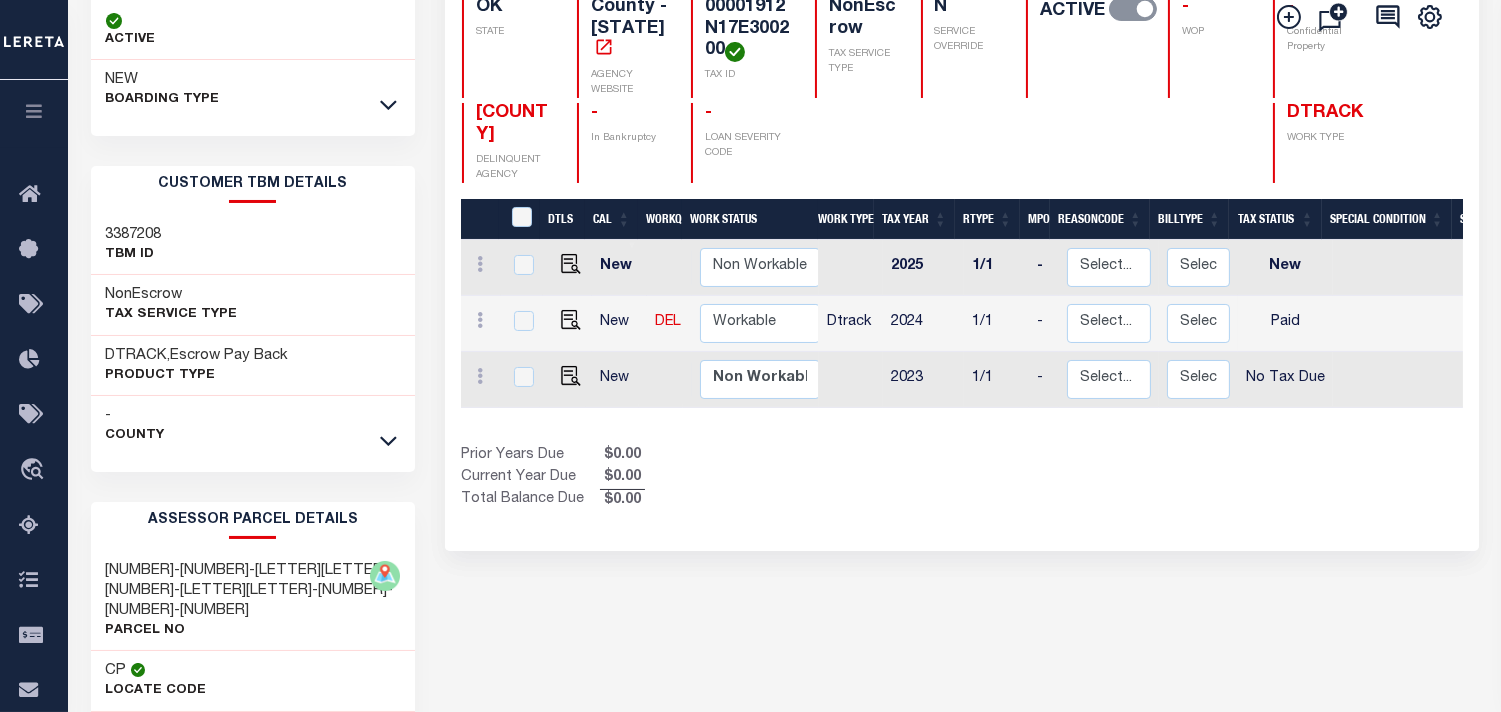 scroll, scrollTop: 222, scrollLeft: 0, axis: vertical 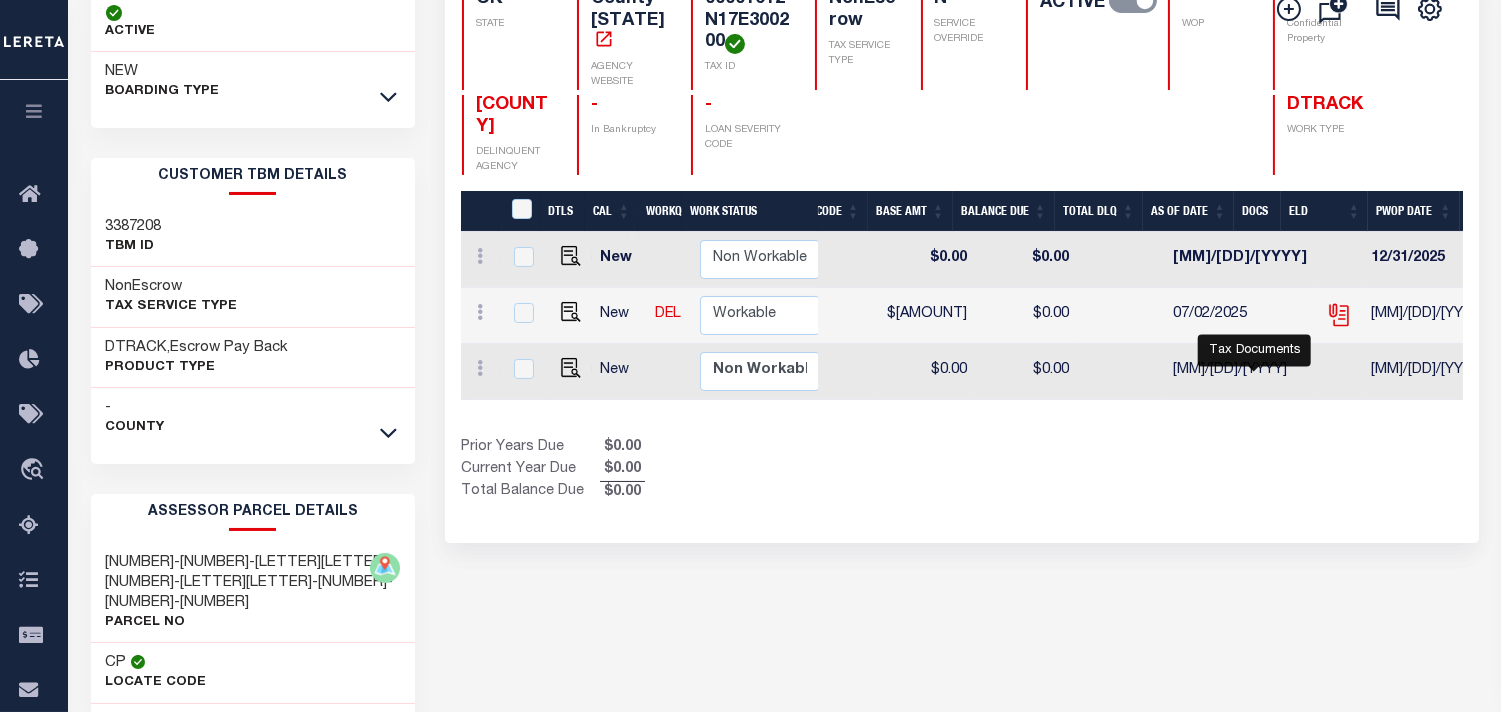 click at bounding box center (1339, 315) 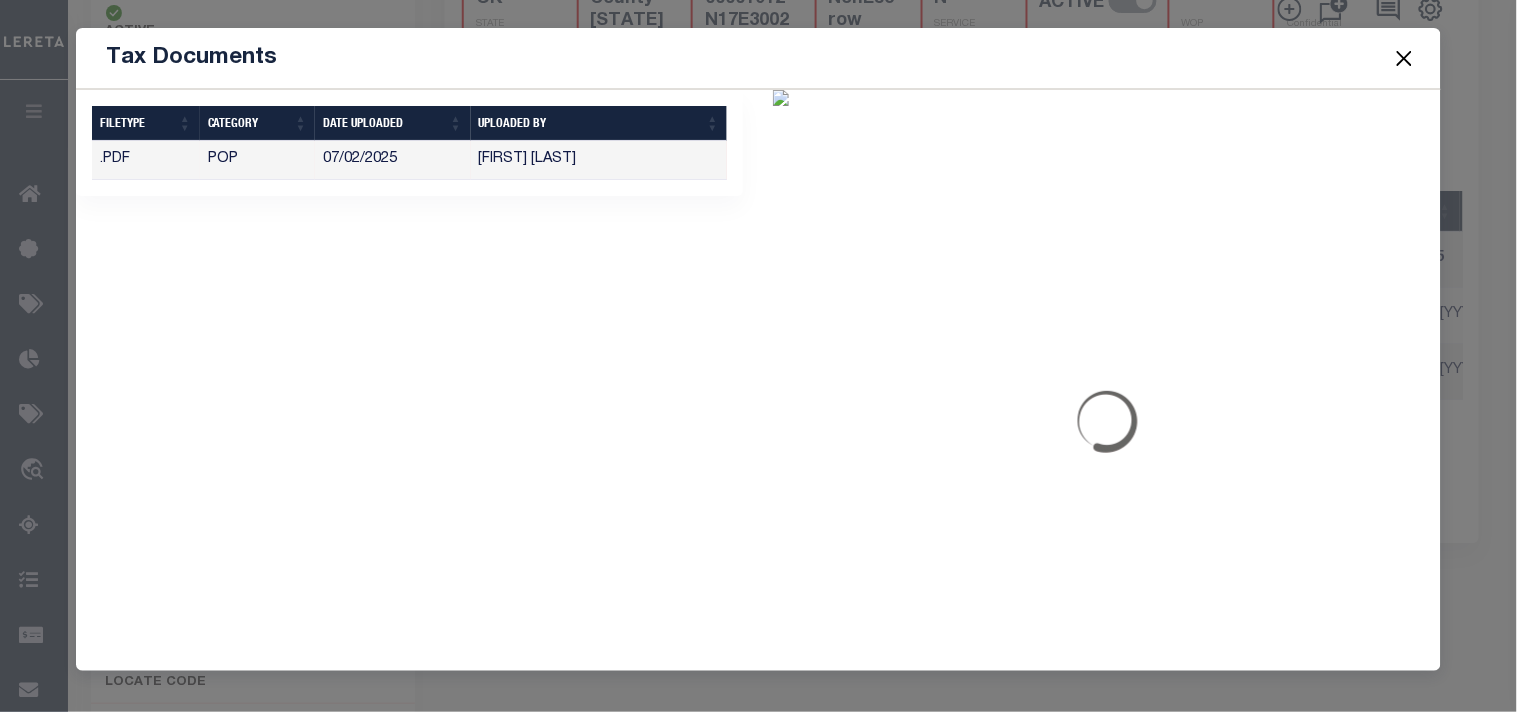 click at bounding box center [1404, 58] 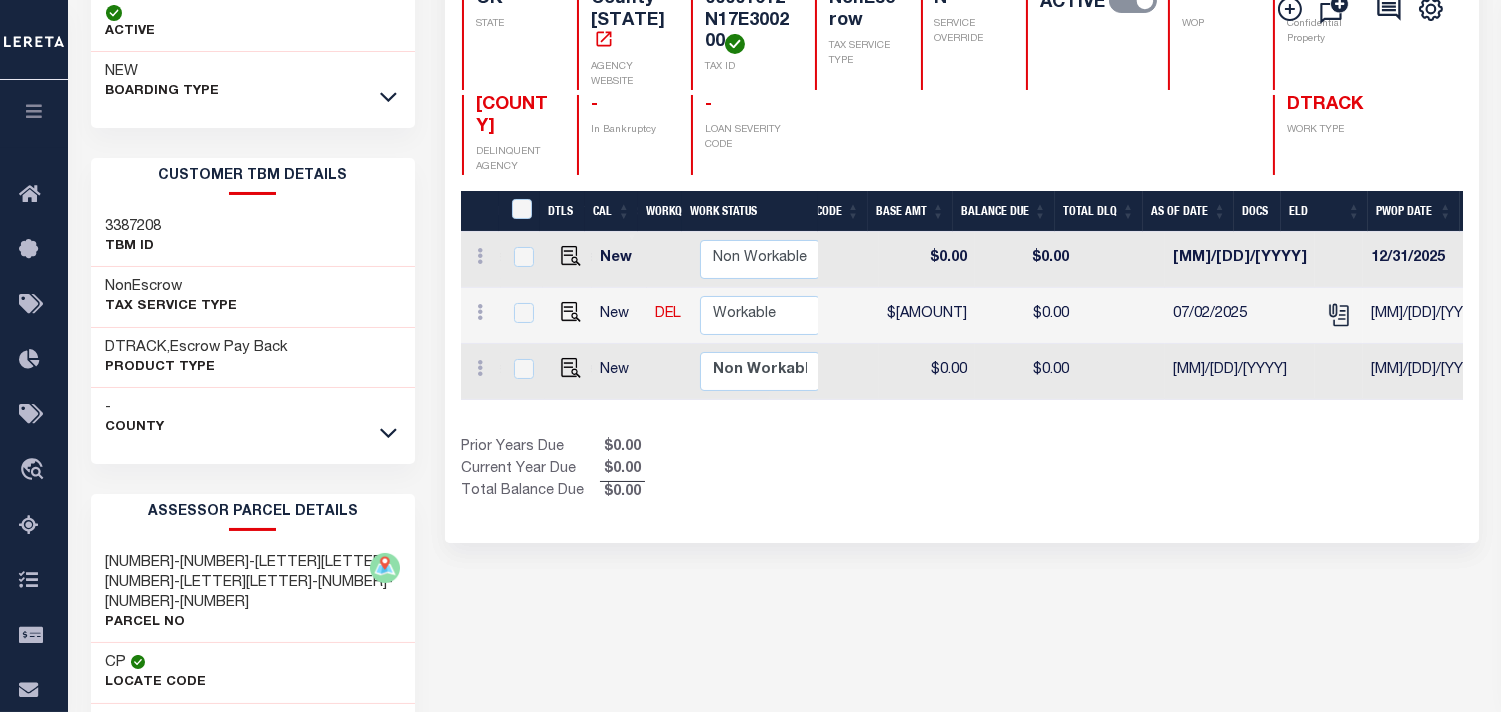 scroll, scrollTop: 0, scrollLeft: 0, axis: both 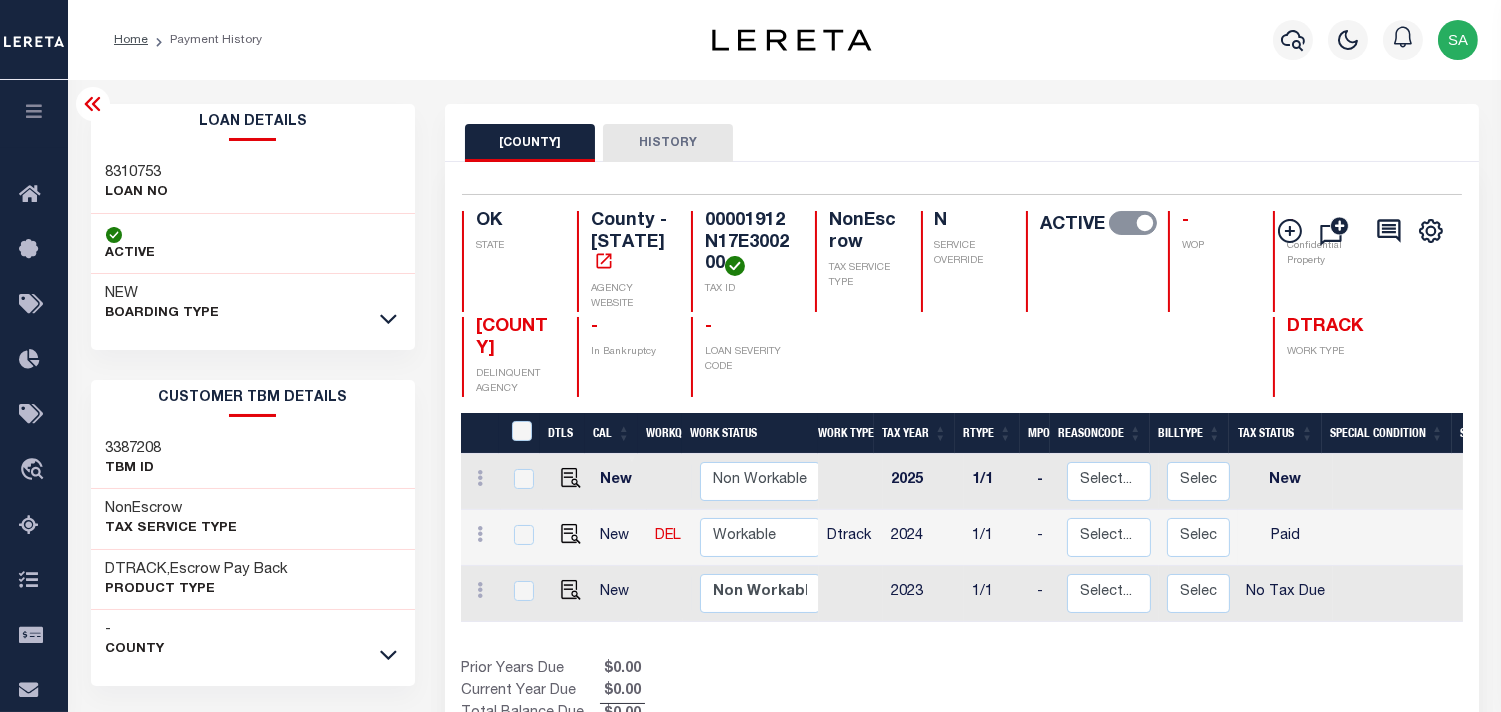 click on "[COUNTY]
HISTORY" at bounding box center (962, 133) 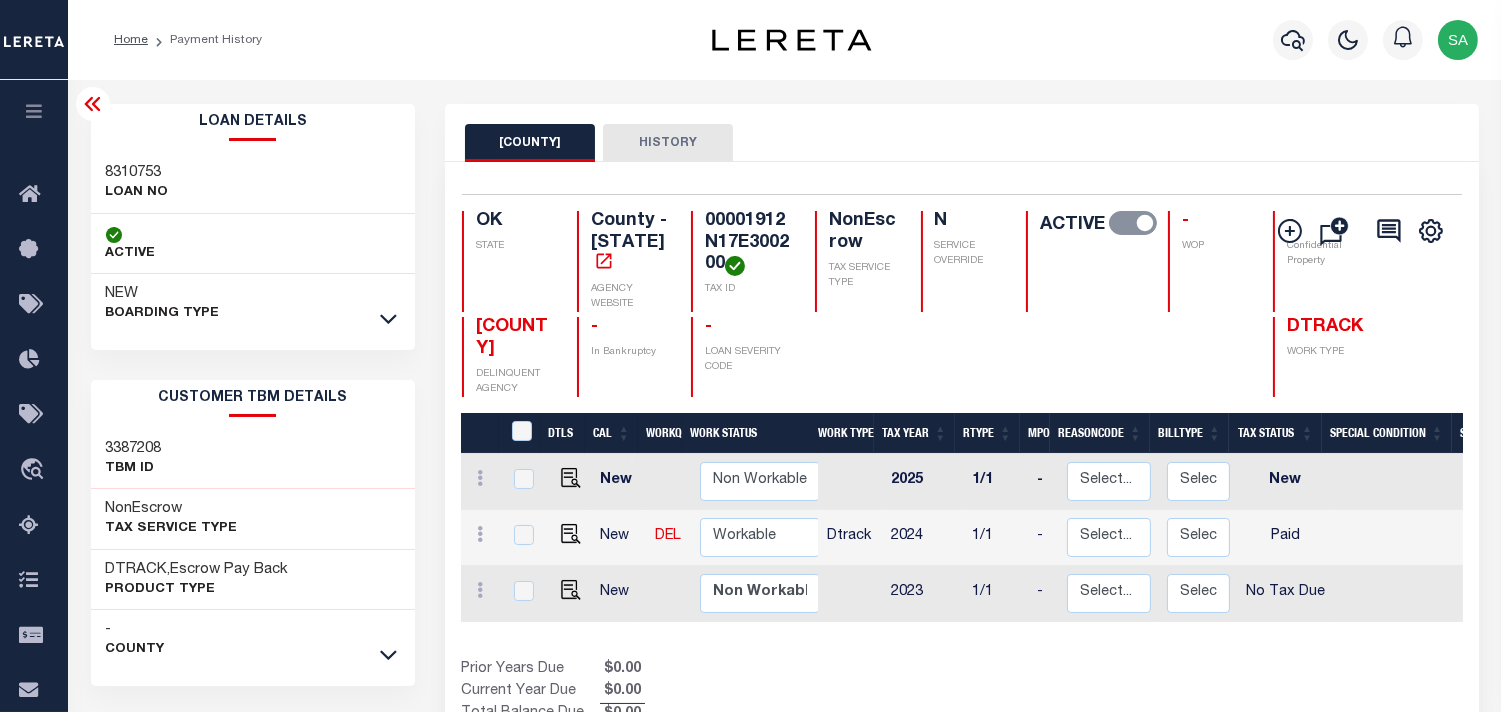 click on "00001912N17E300200" at bounding box center [514, 222] 